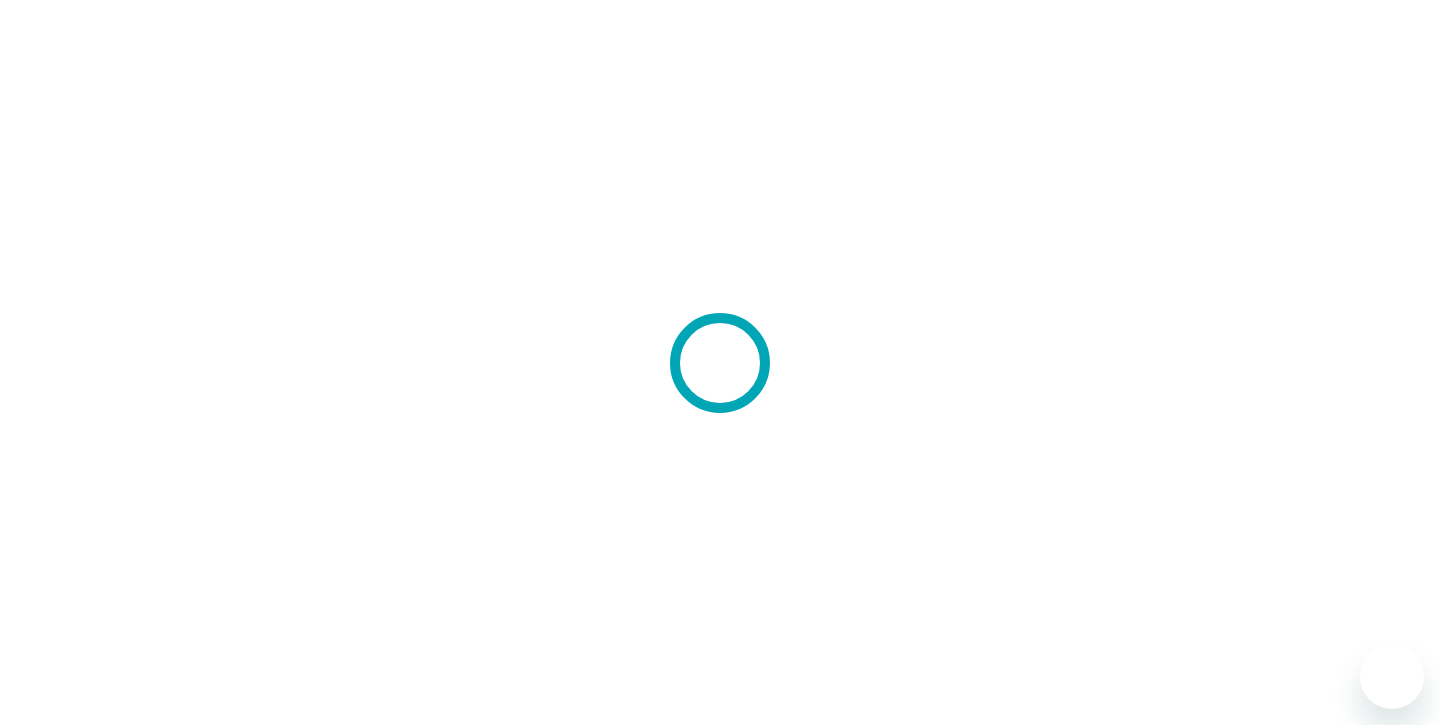 scroll, scrollTop: 0, scrollLeft: 0, axis: both 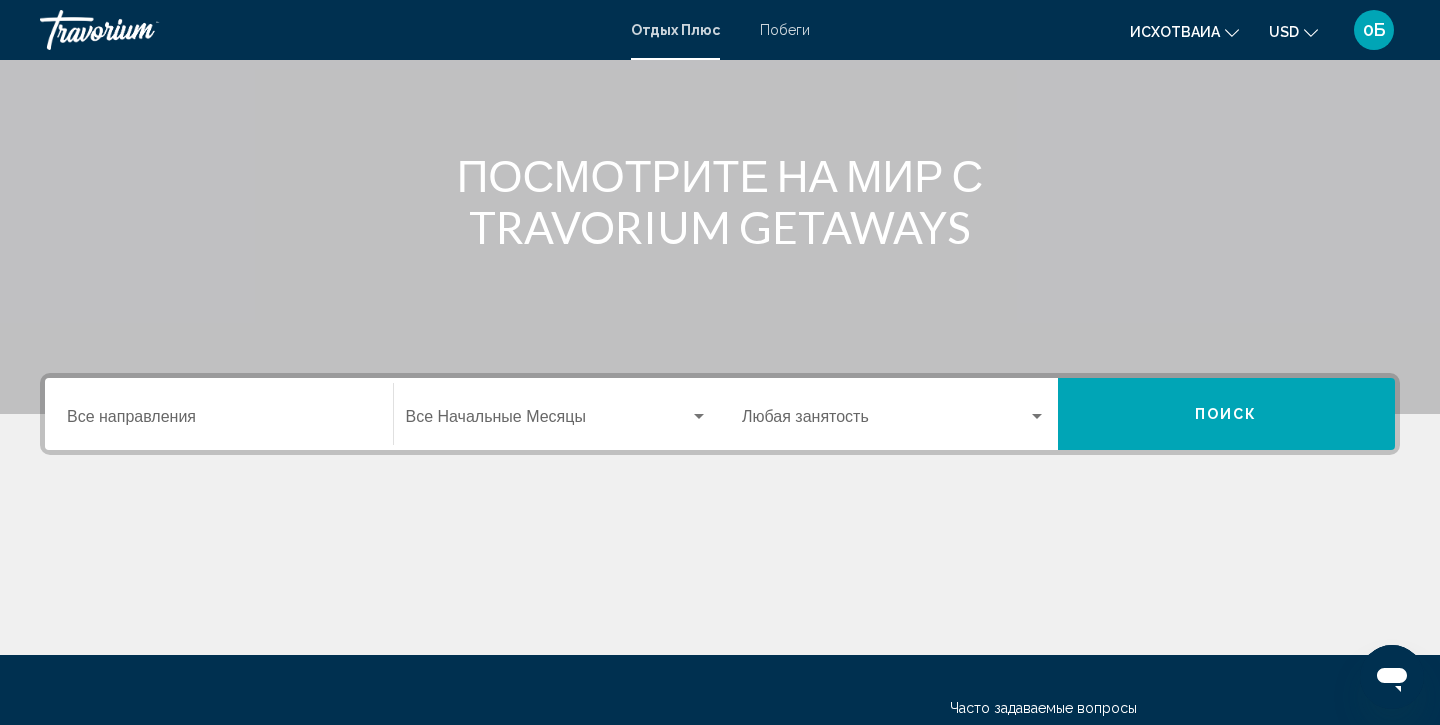 click on "Destination Все направления" at bounding box center (219, 421) 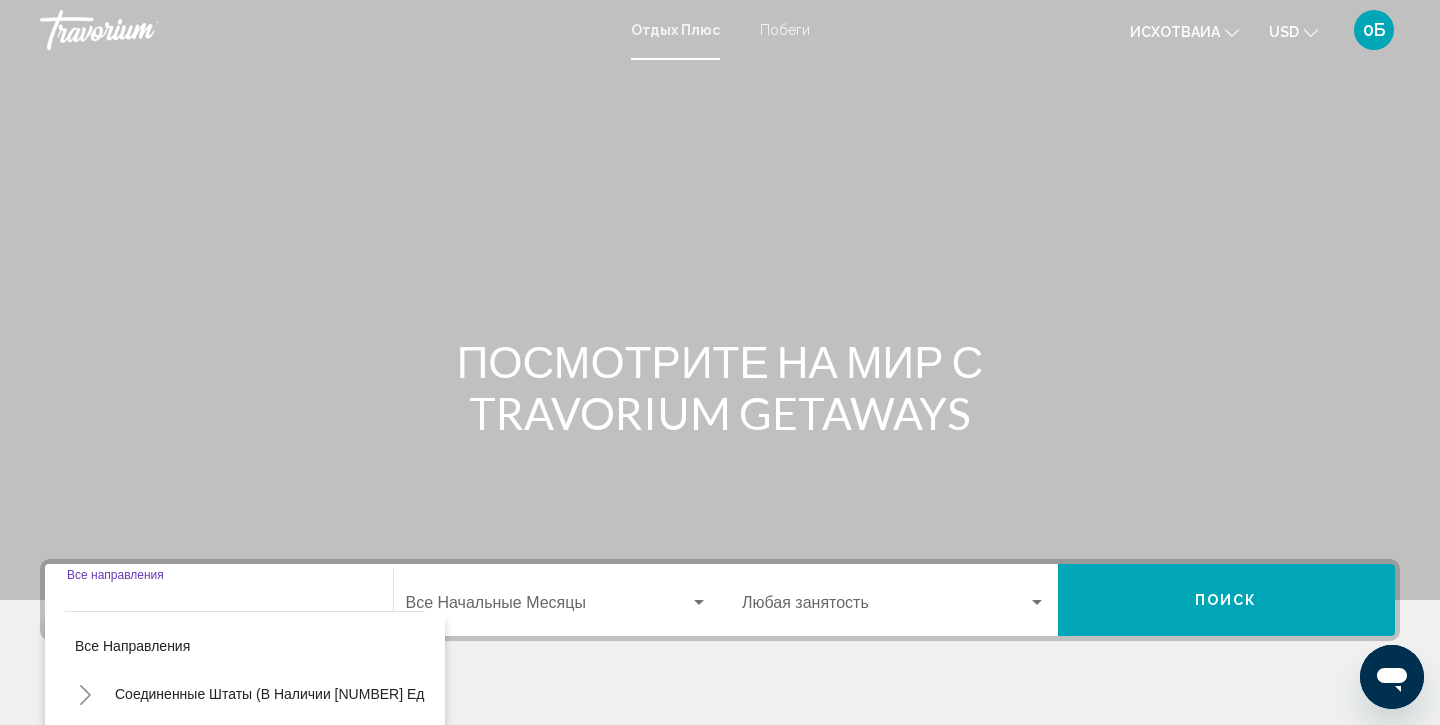 scroll, scrollTop: 0, scrollLeft: 0, axis: both 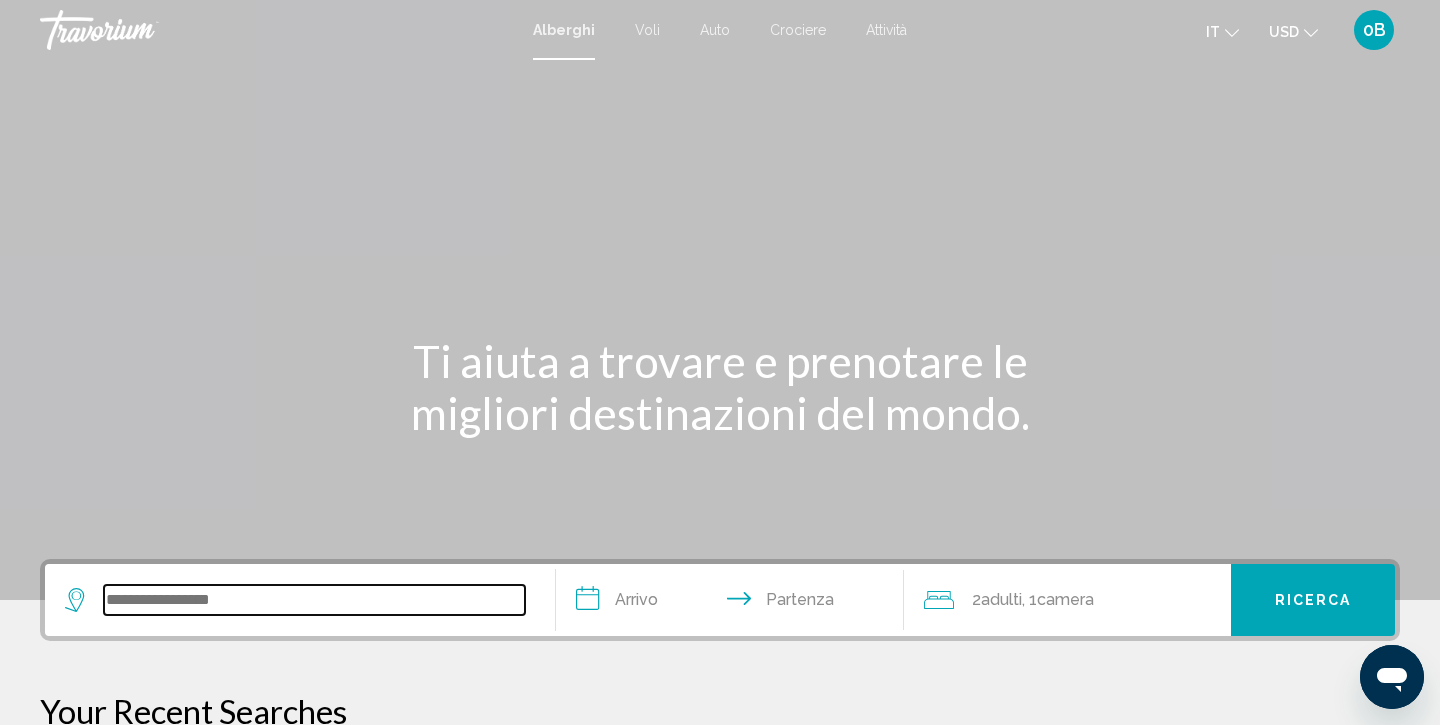 click at bounding box center [314, 600] 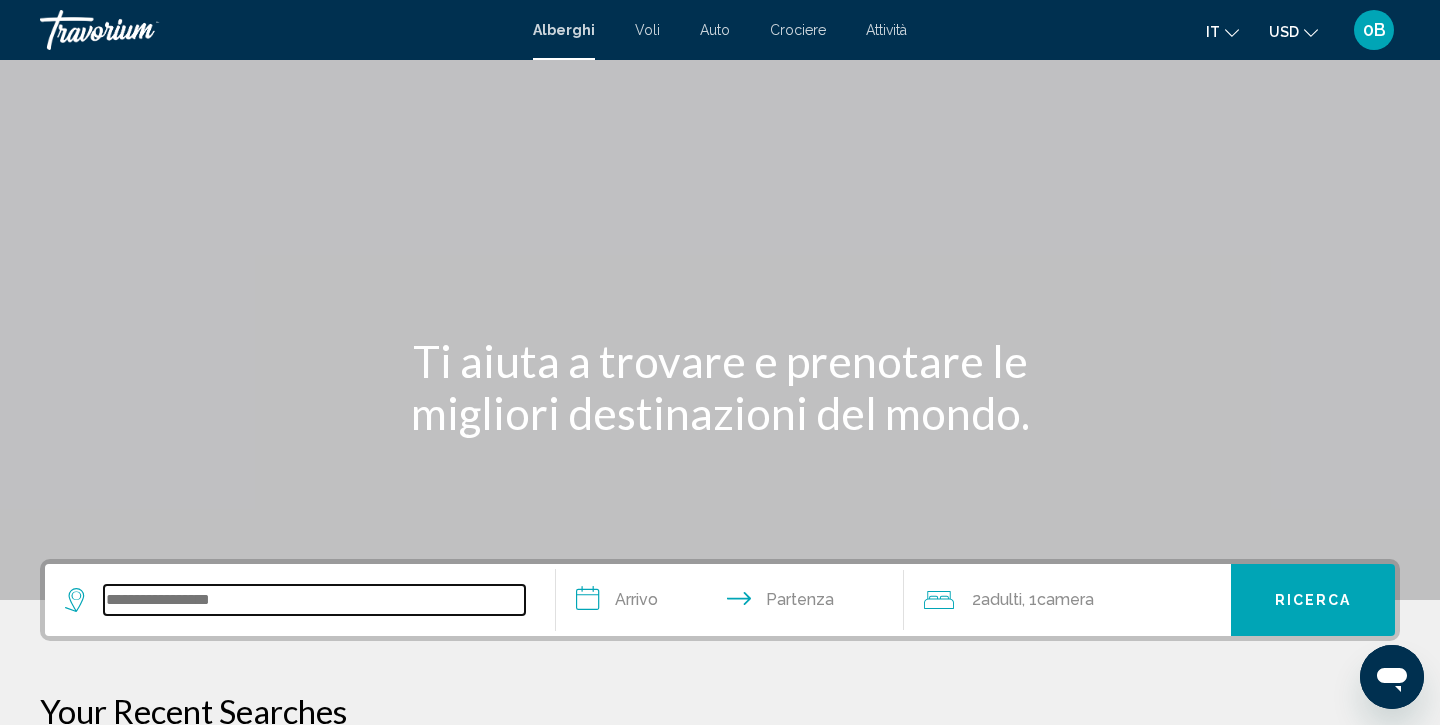 scroll, scrollTop: 494, scrollLeft: 0, axis: vertical 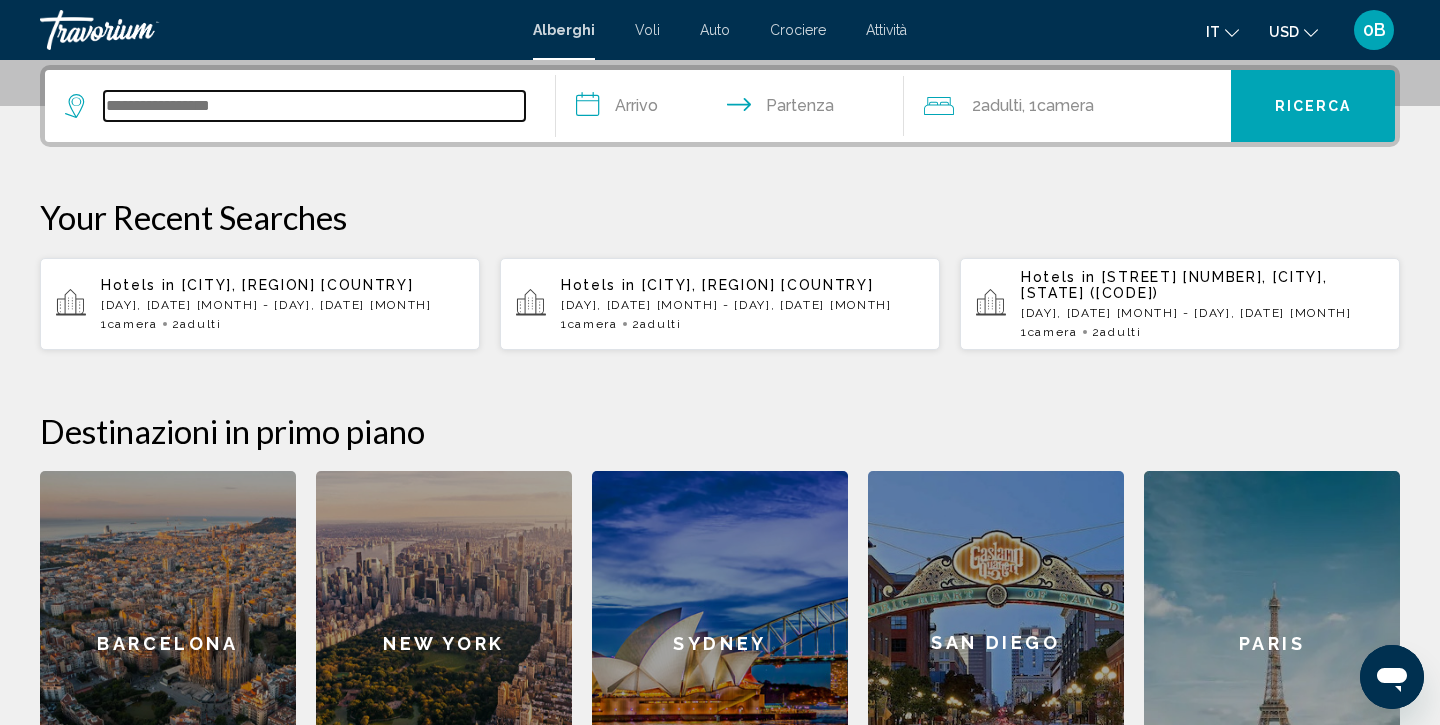 paste on "**********" 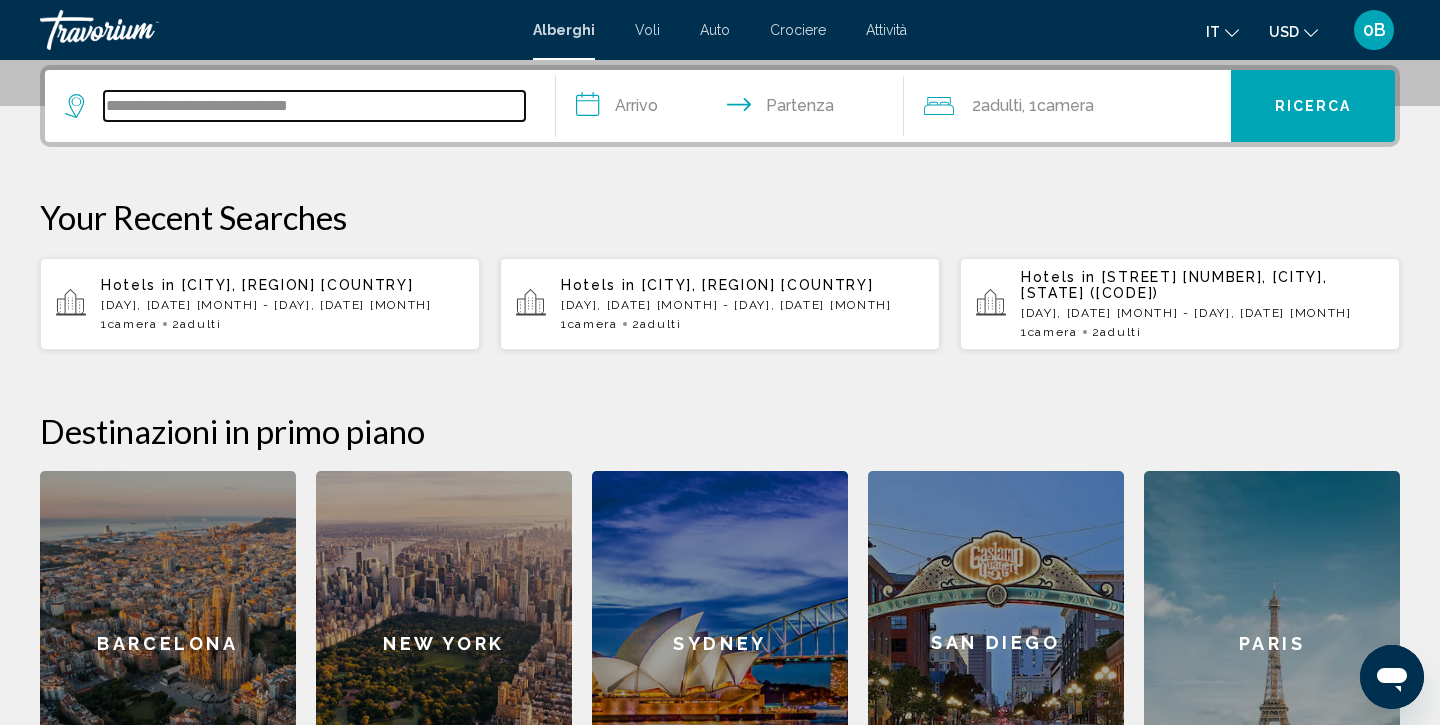 type on "**********" 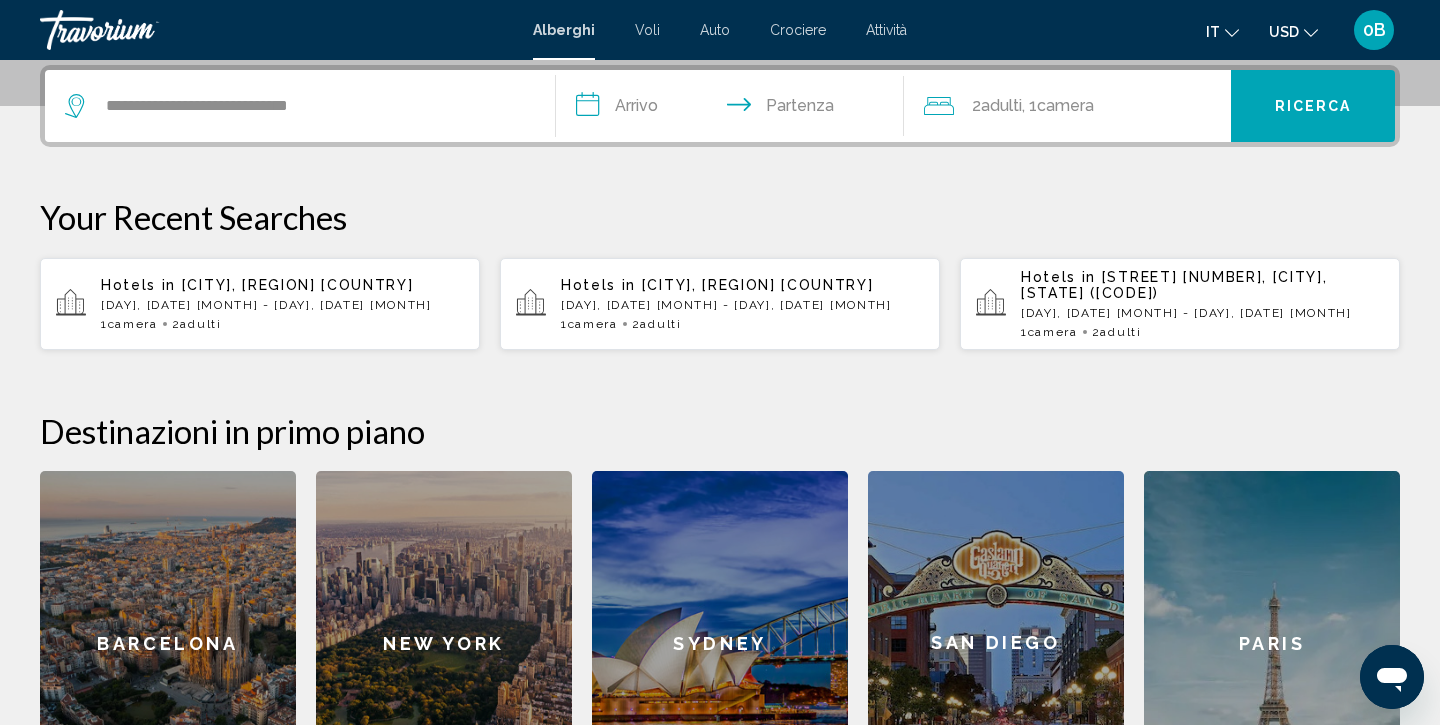 click on "**********" at bounding box center [734, 109] 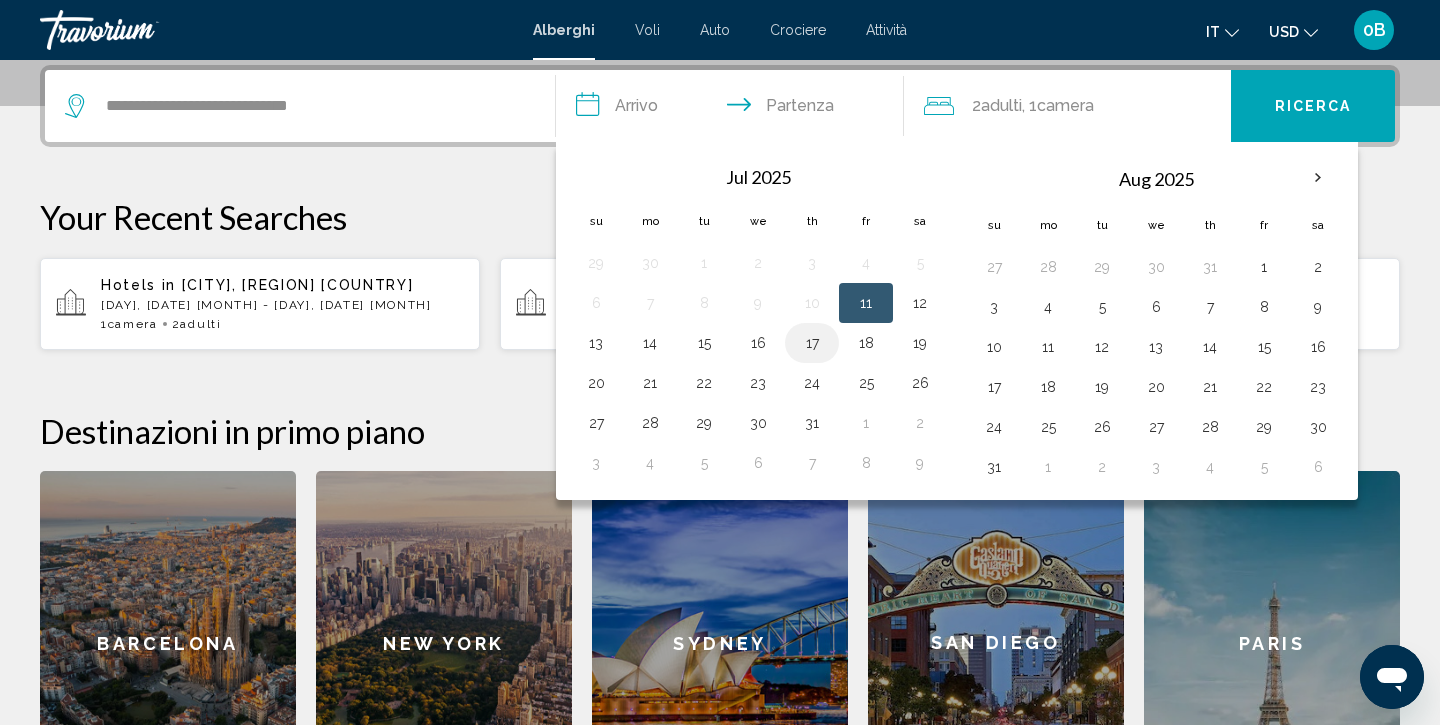 click on "17" at bounding box center [812, 343] 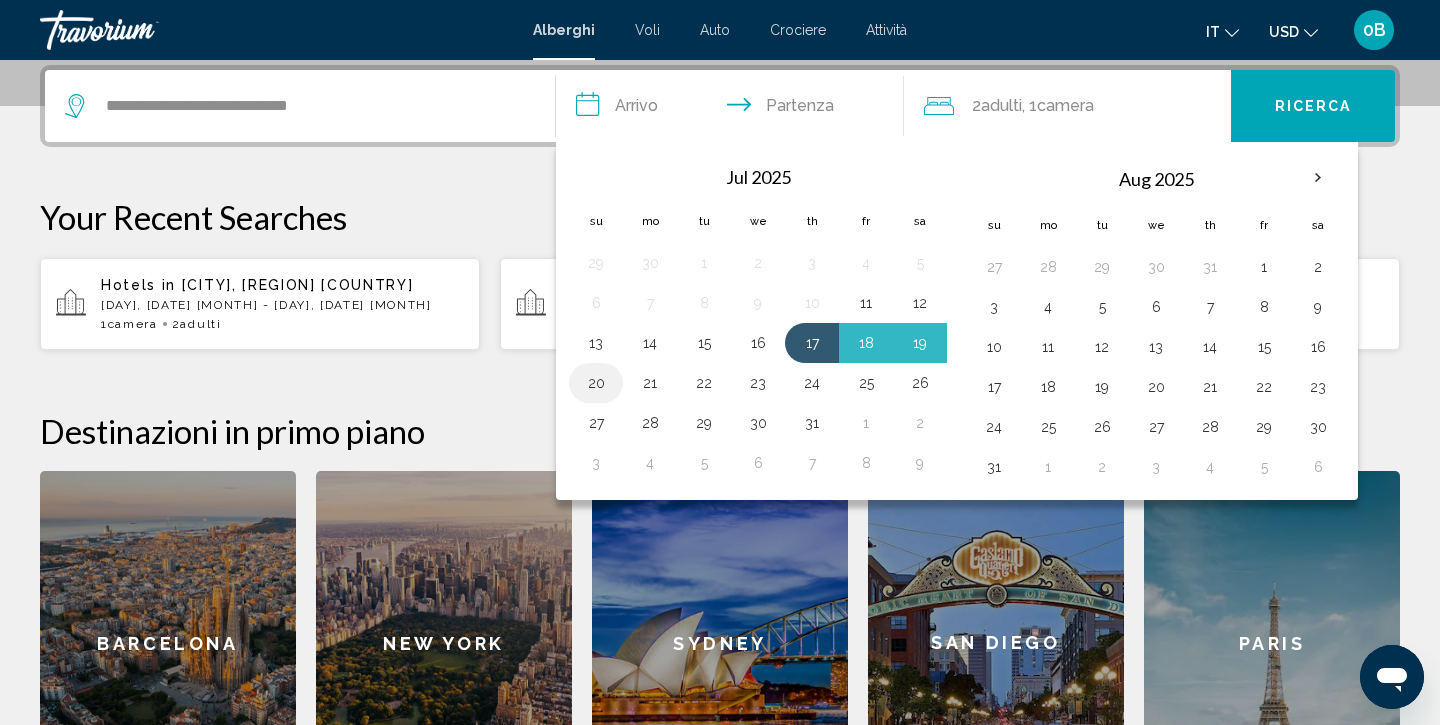 click on "20" at bounding box center [596, 383] 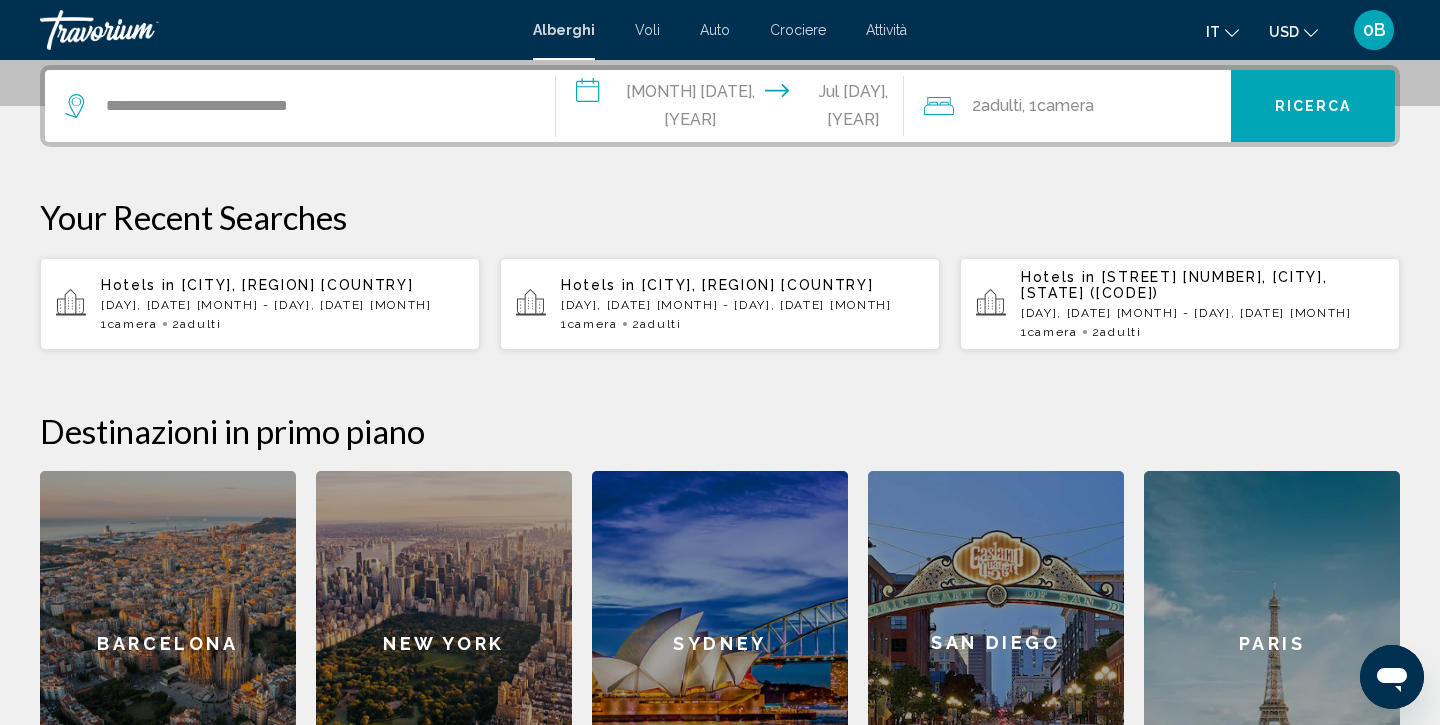 click on "Ricerca" at bounding box center (1313, 107) 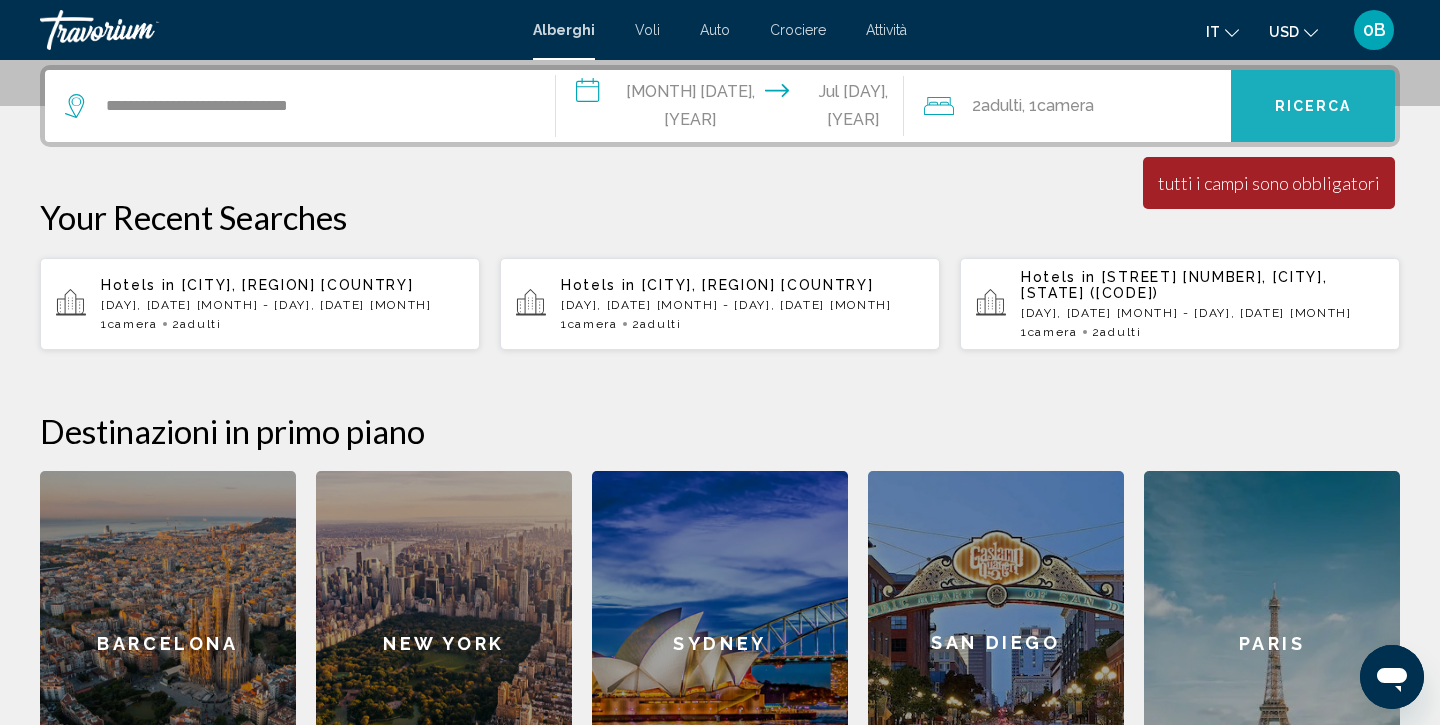 click on "Ricerca" at bounding box center [1313, 107] 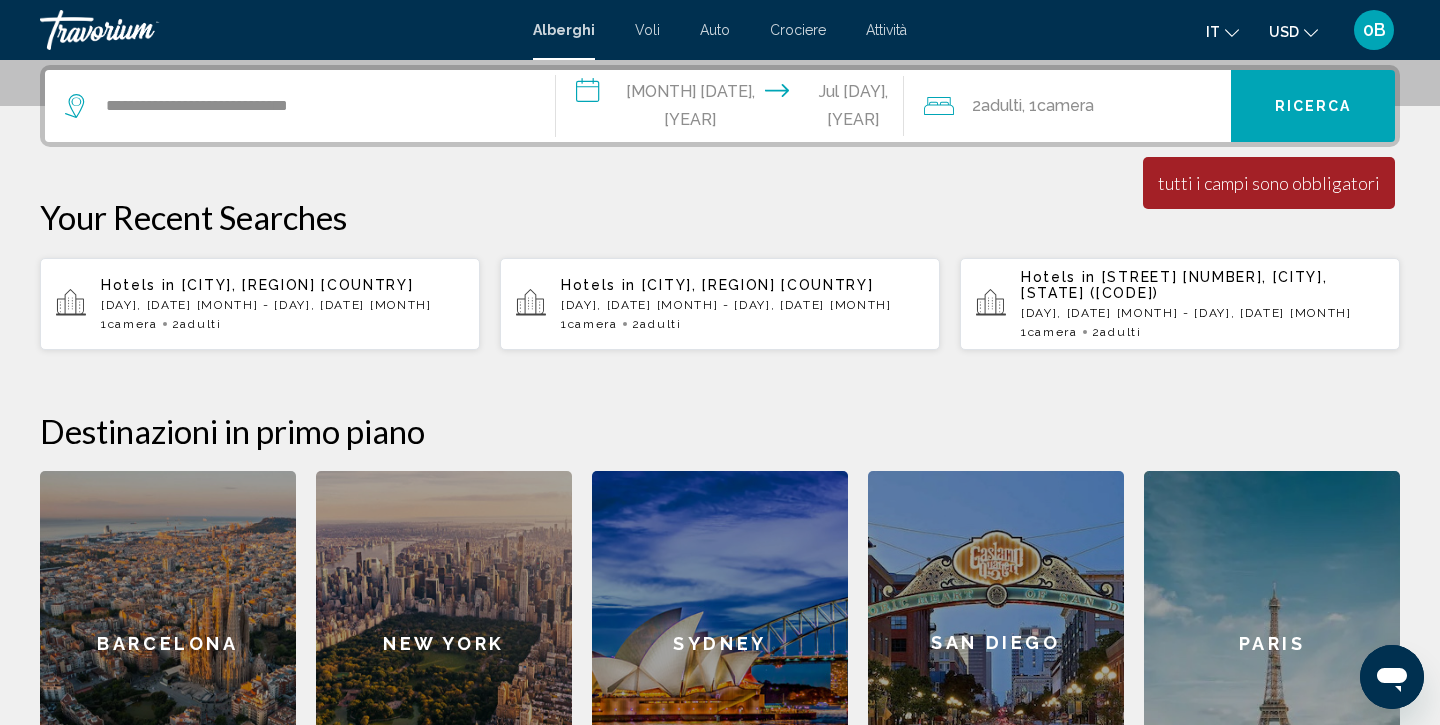 click on ", 1  Camera camere" 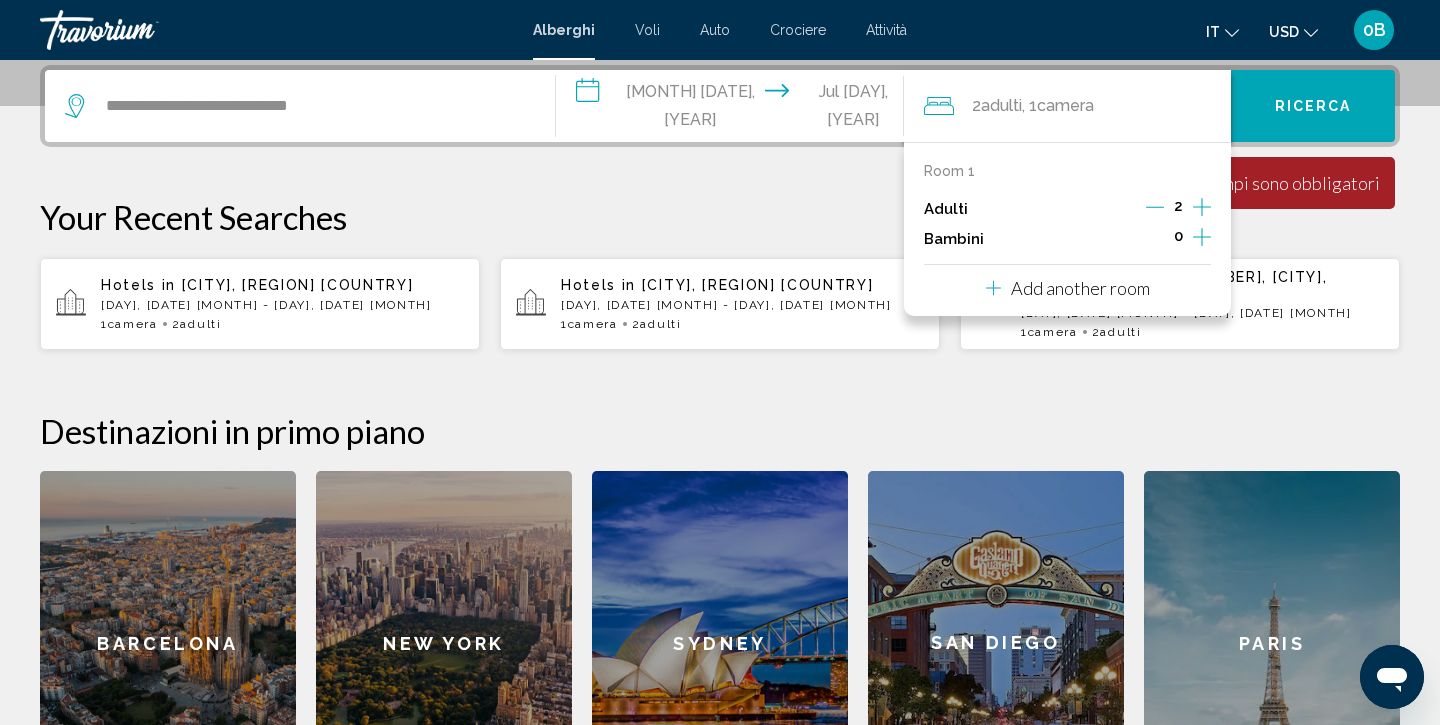 click on "tutti i campi sono obbligatori" at bounding box center (1269, 183) 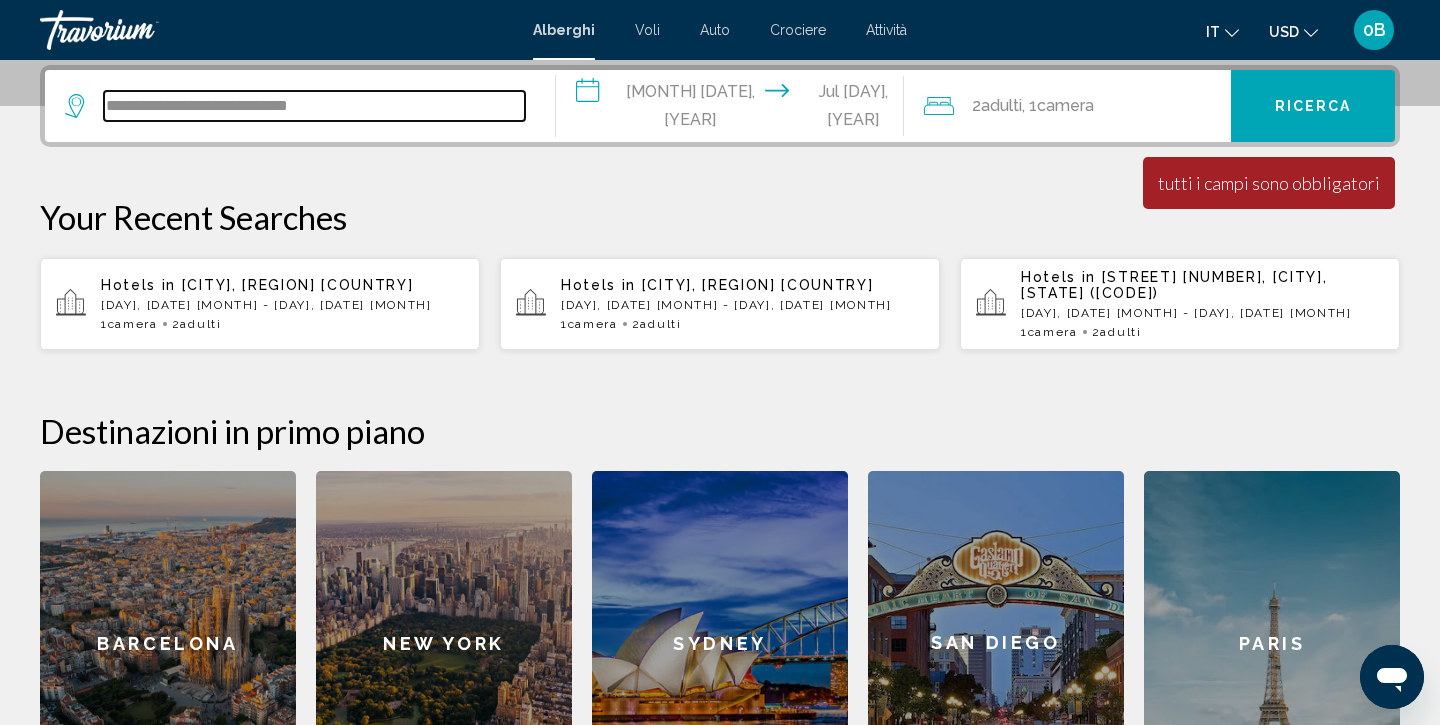 click on "**********" at bounding box center (314, 106) 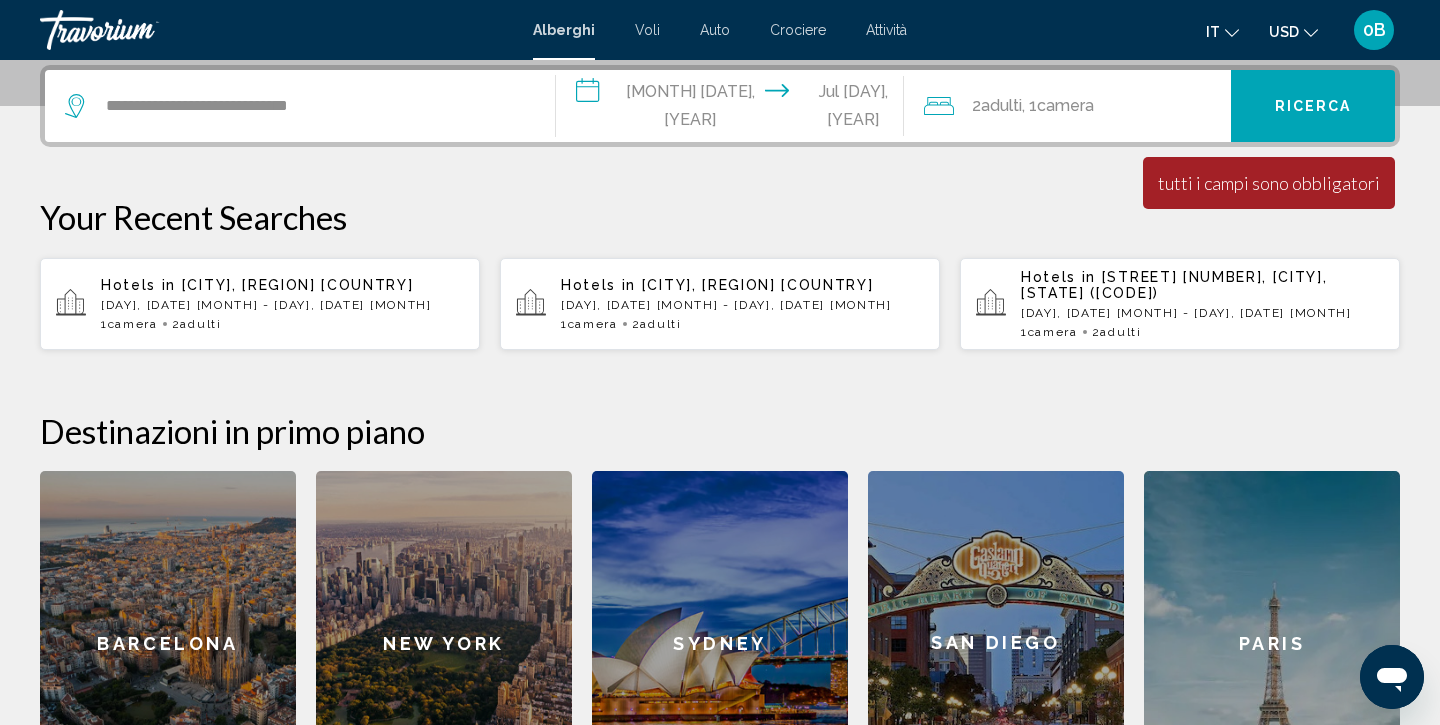 click on "**********" at bounding box center (720, 440) 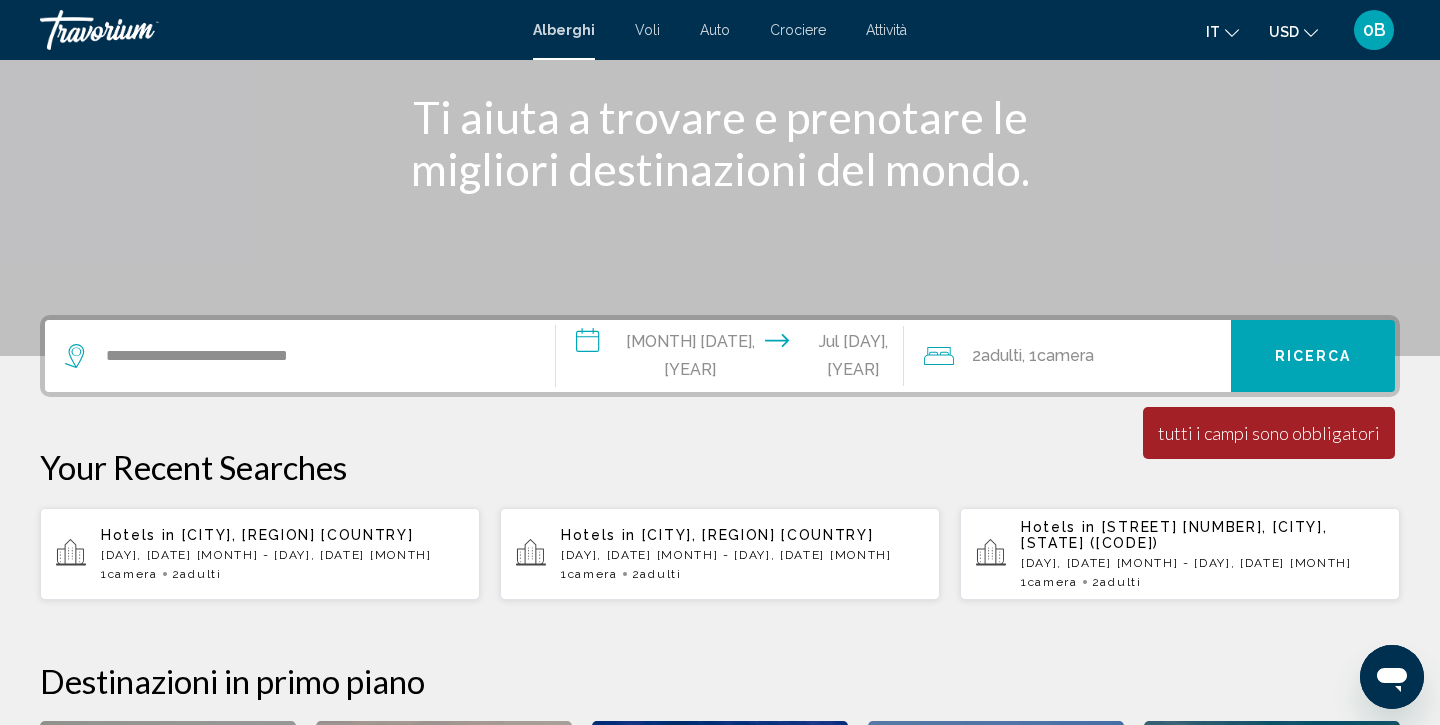 scroll, scrollTop: 243, scrollLeft: 0, axis: vertical 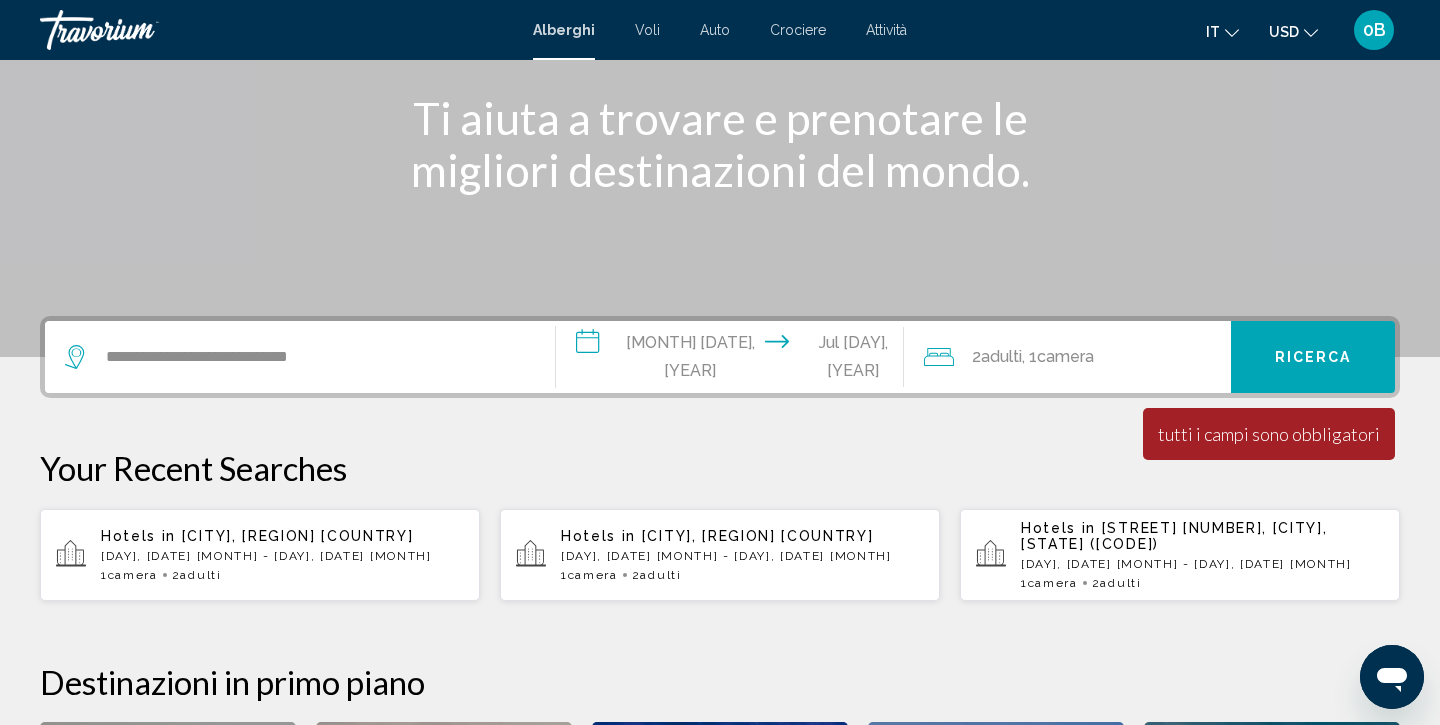 click on "Ricerca" at bounding box center (1313, 358) 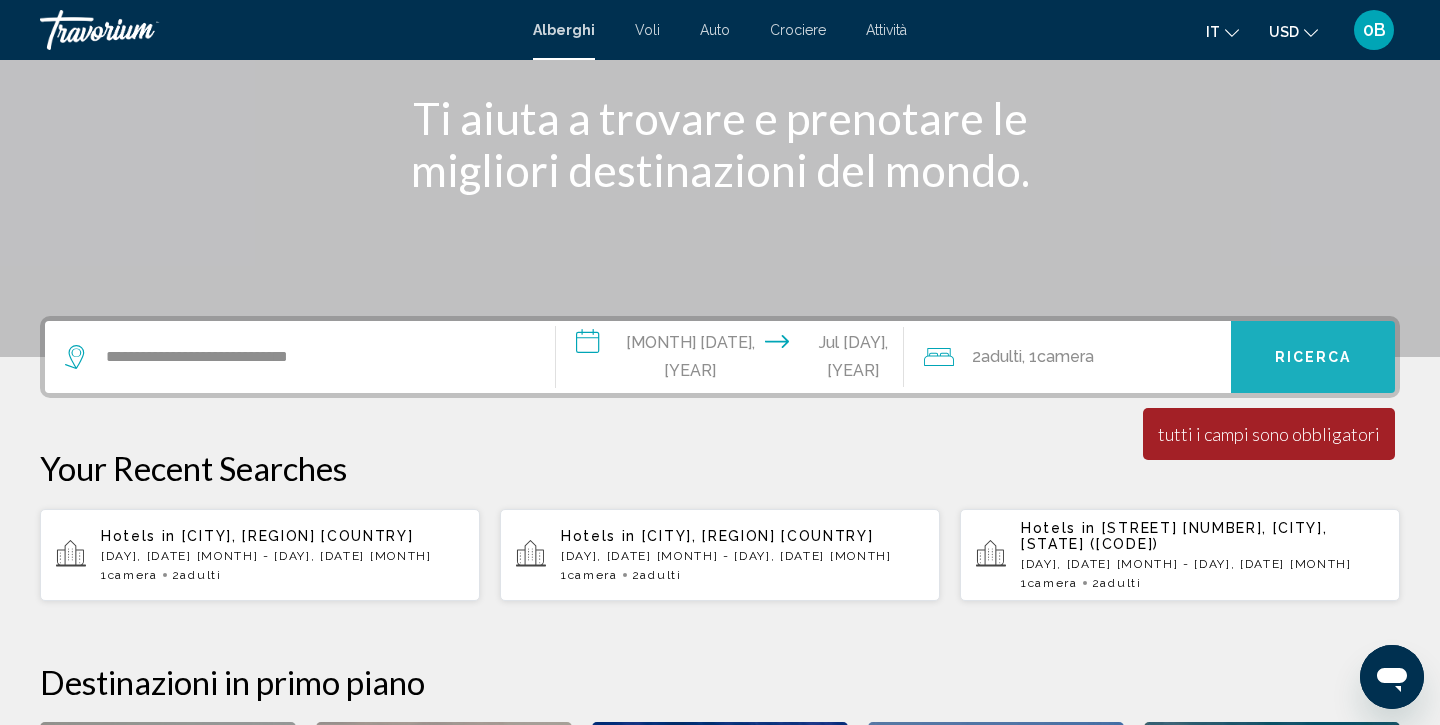 click on "Ricerca" at bounding box center [1313, 358] 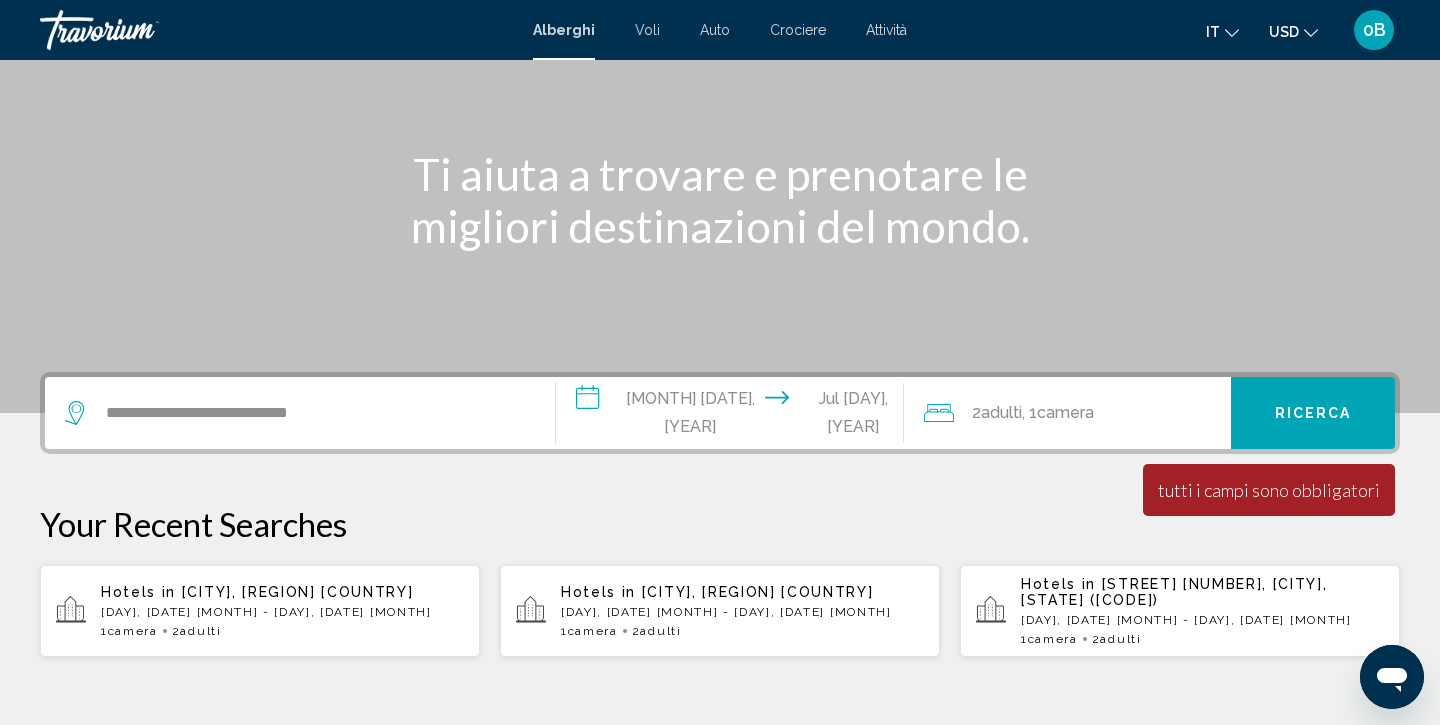 scroll, scrollTop: 185, scrollLeft: 0, axis: vertical 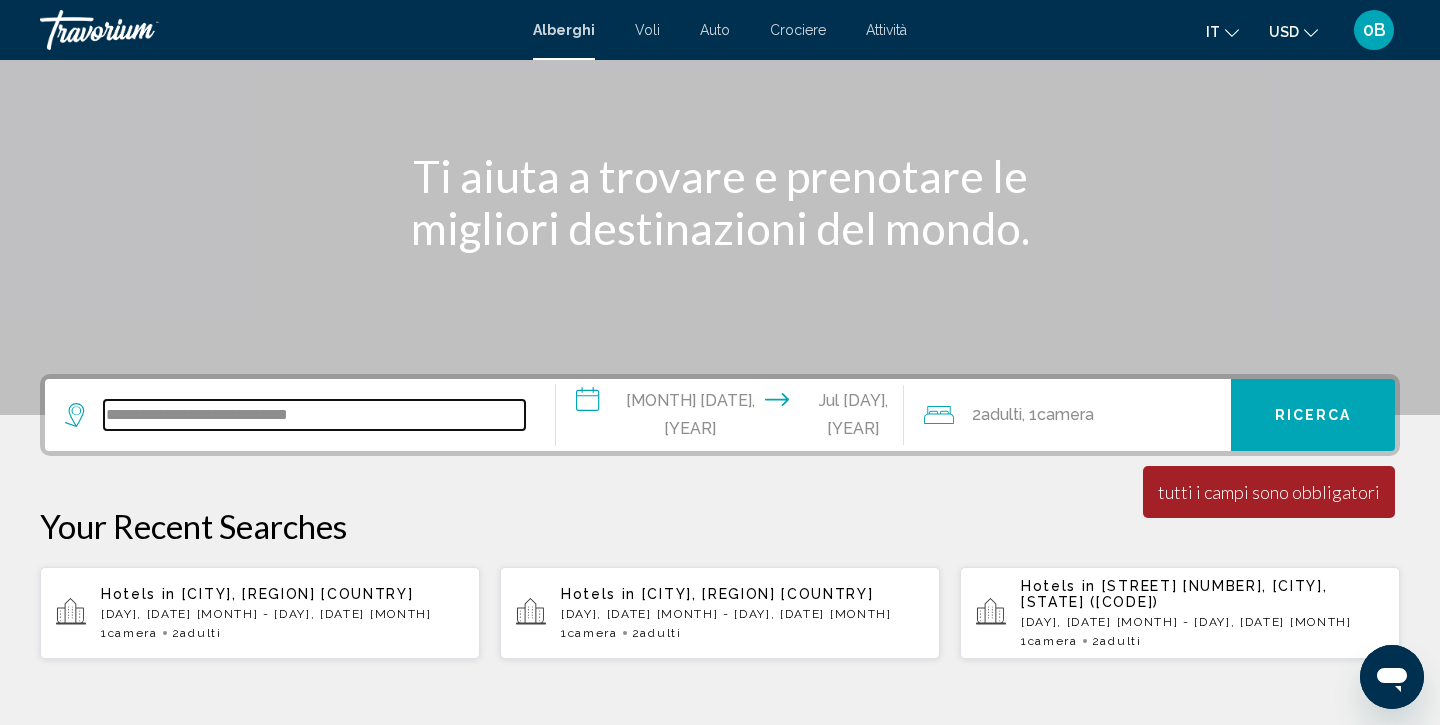 click on "**********" at bounding box center [314, 415] 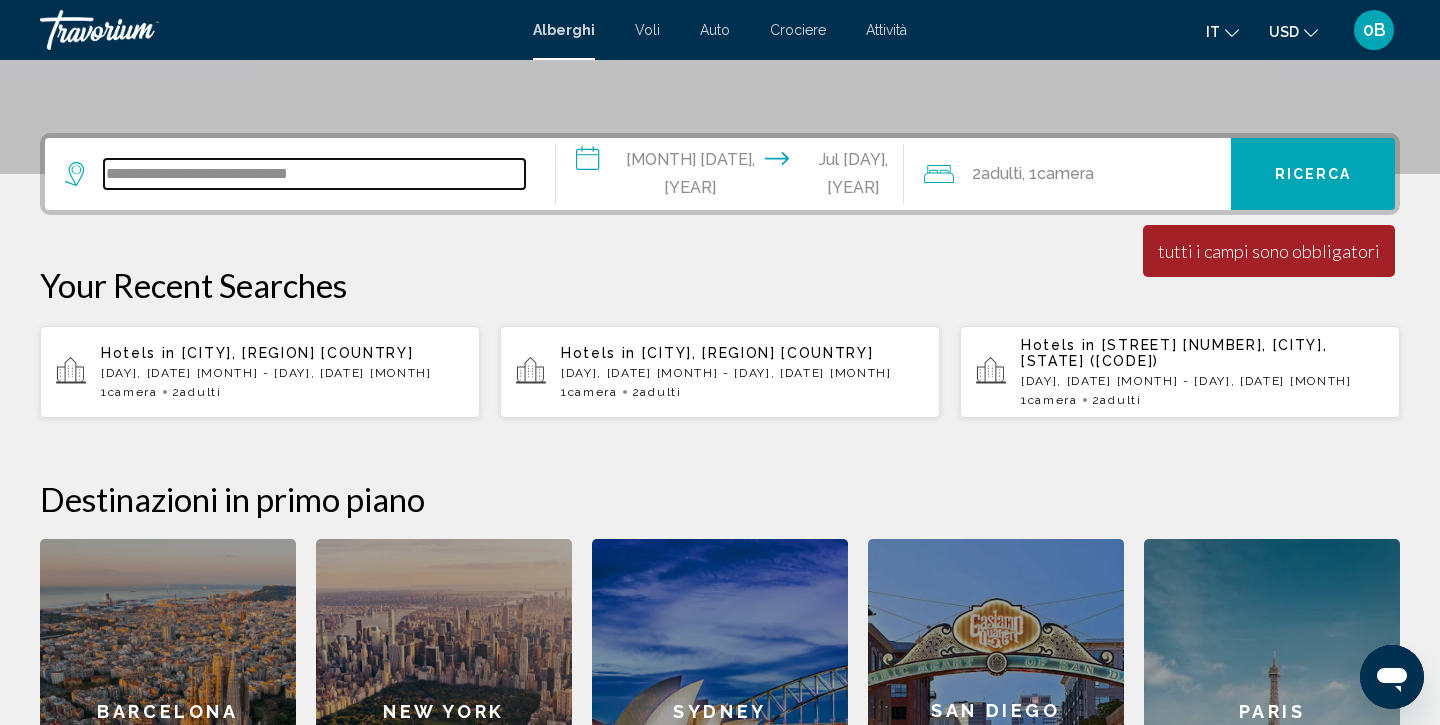 scroll, scrollTop: 494, scrollLeft: 0, axis: vertical 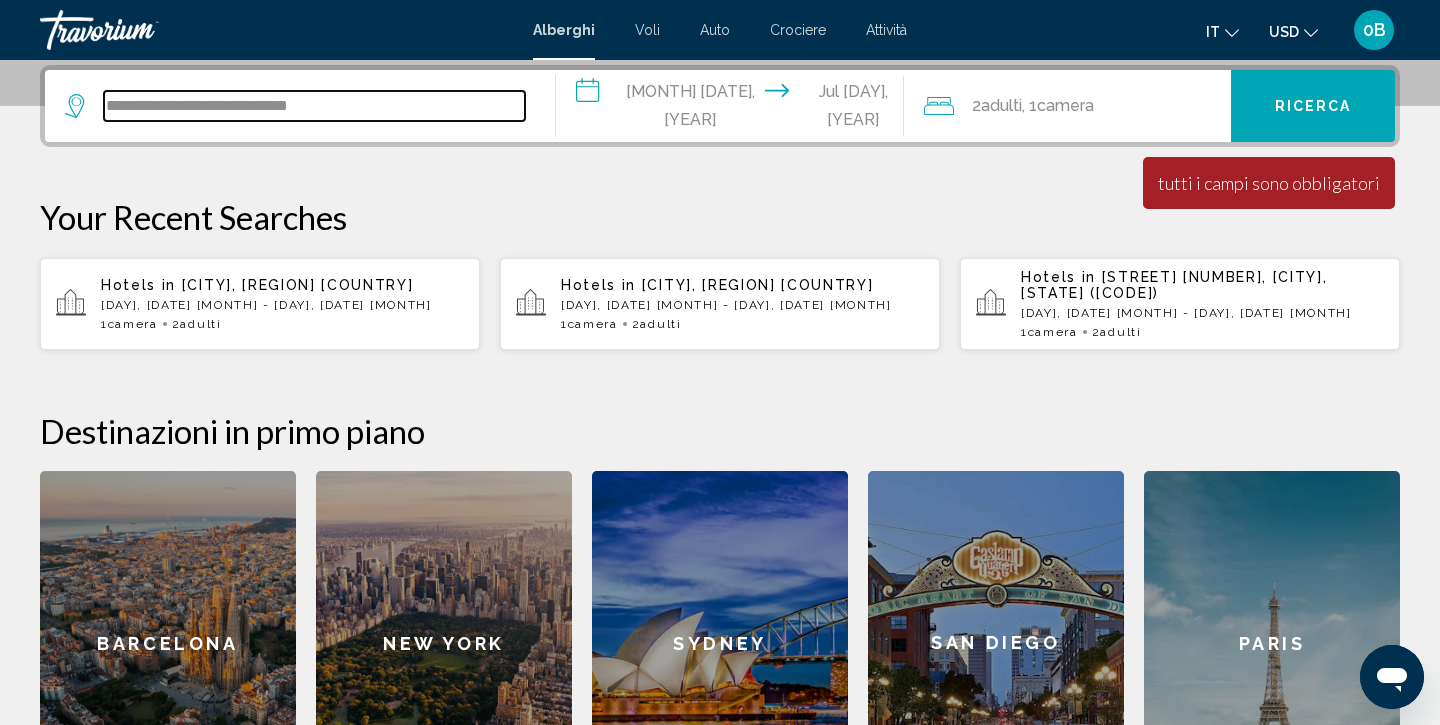 click on "**********" at bounding box center [314, 106] 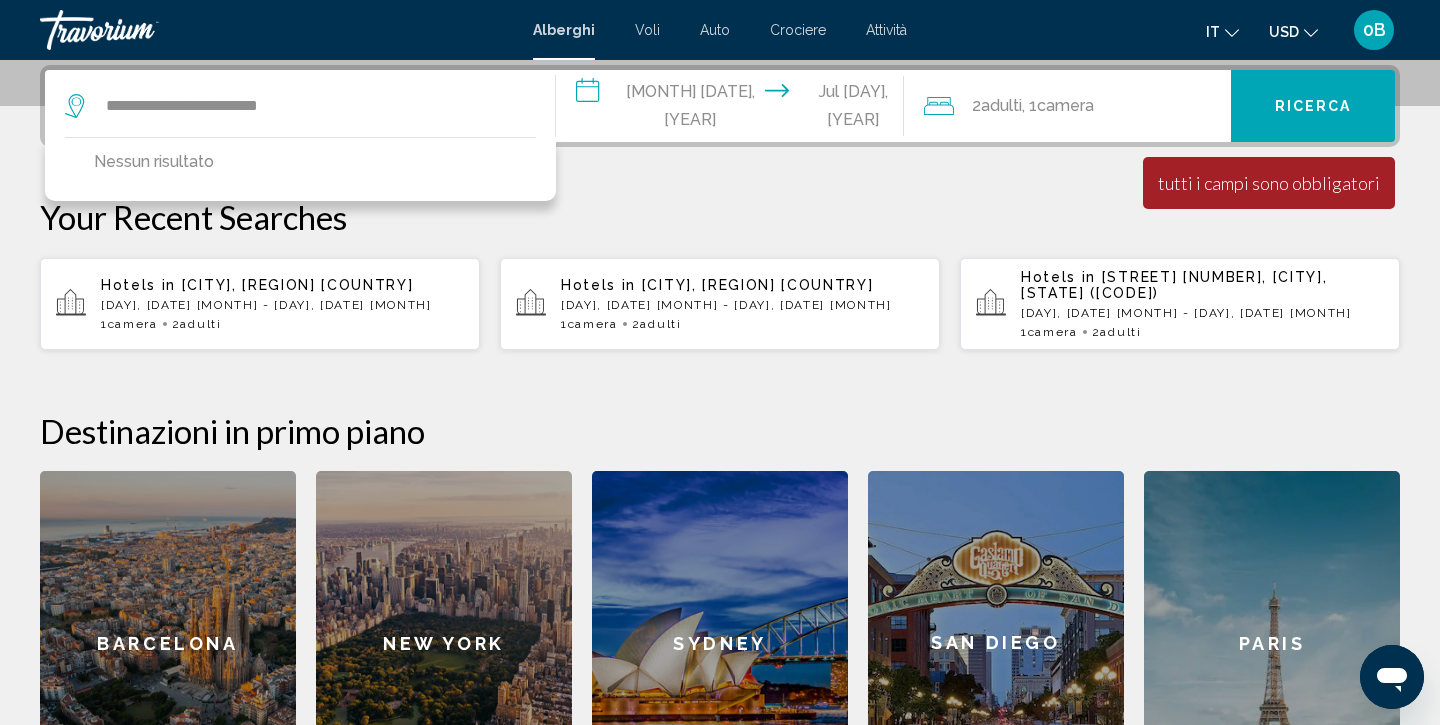click on "Ricerca" at bounding box center [1313, 107] 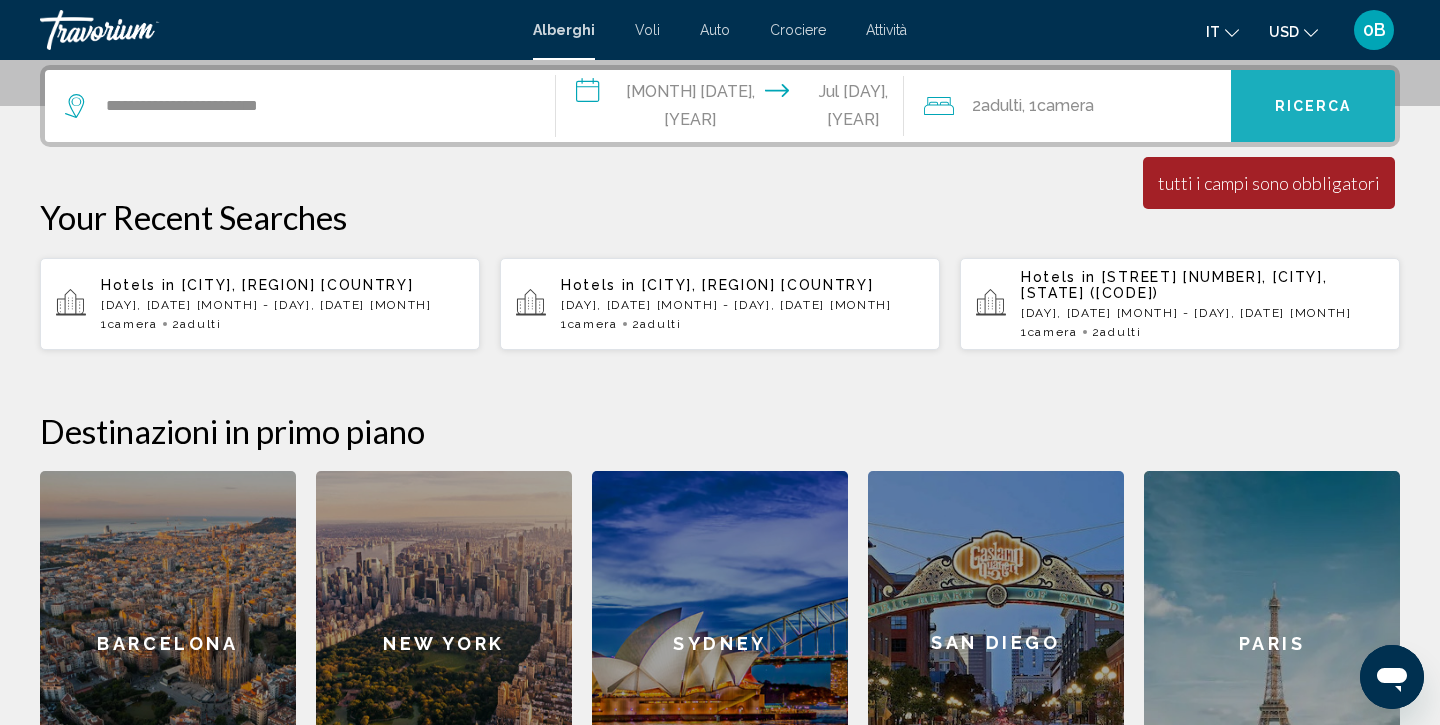 click on "Ricerca" at bounding box center (1313, 107) 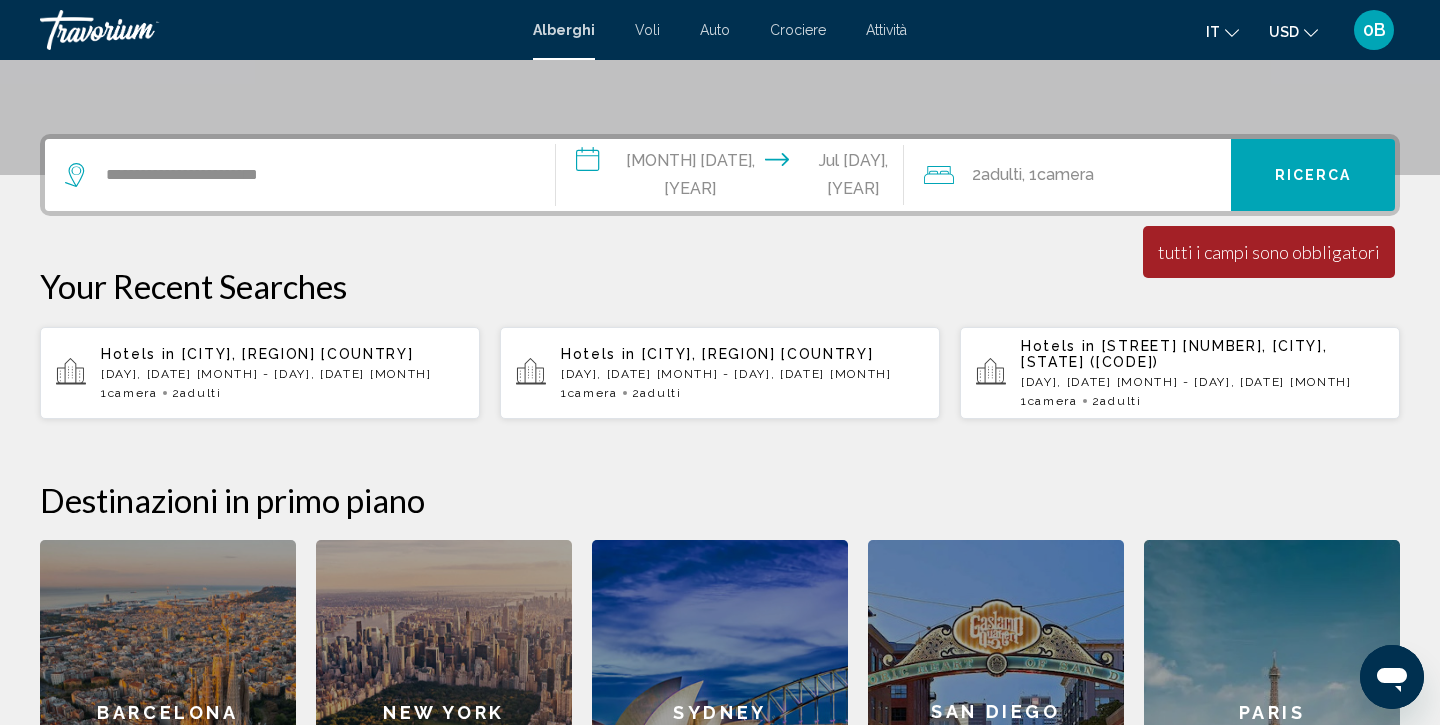 scroll, scrollTop: 418, scrollLeft: 0, axis: vertical 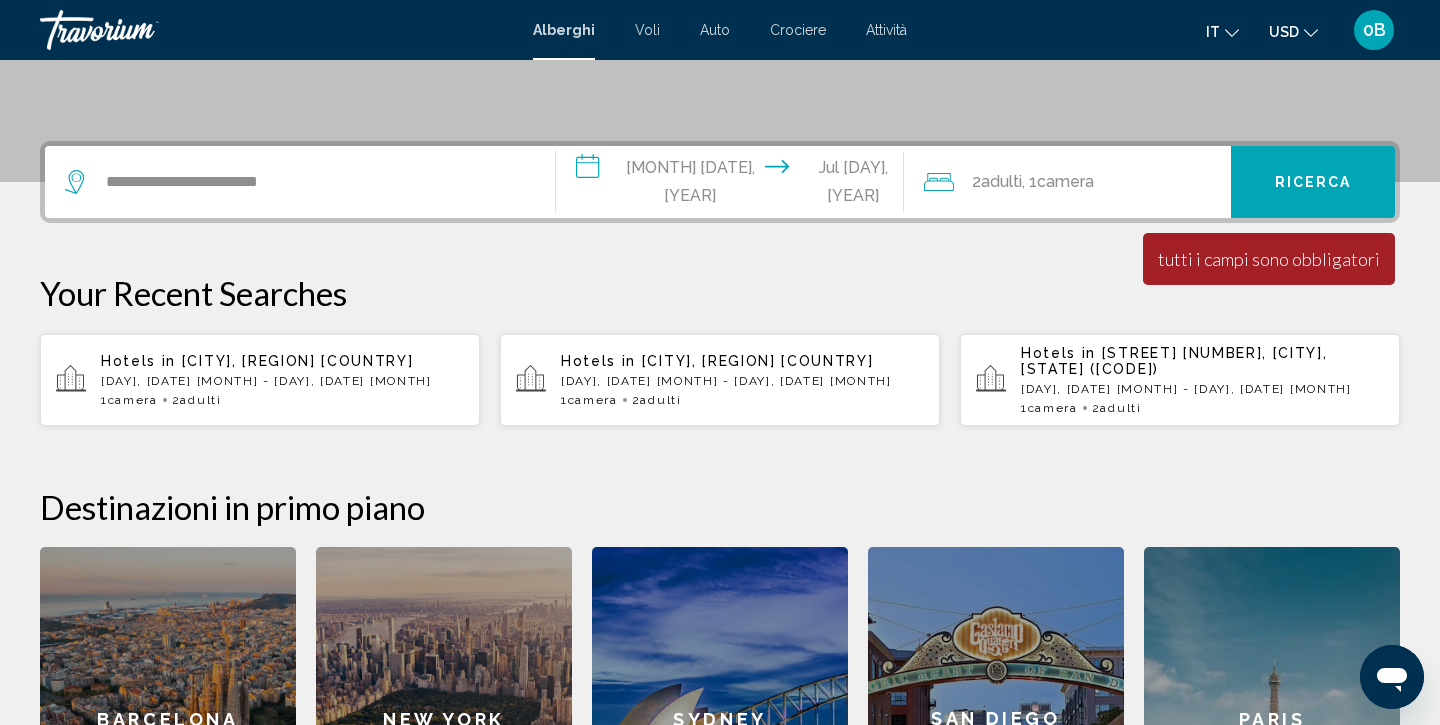click on "tutti i campi sono obbligatori" at bounding box center (1269, 259) 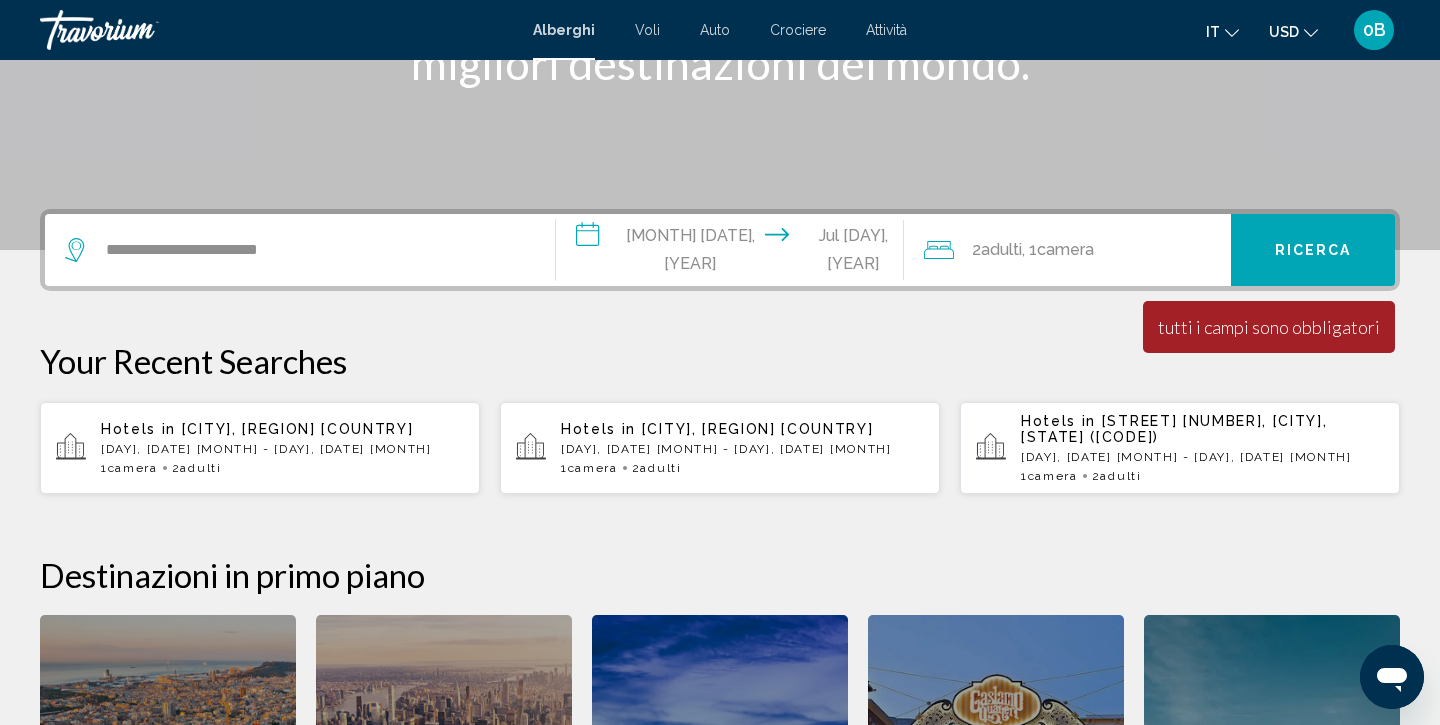 scroll, scrollTop: 347, scrollLeft: 0, axis: vertical 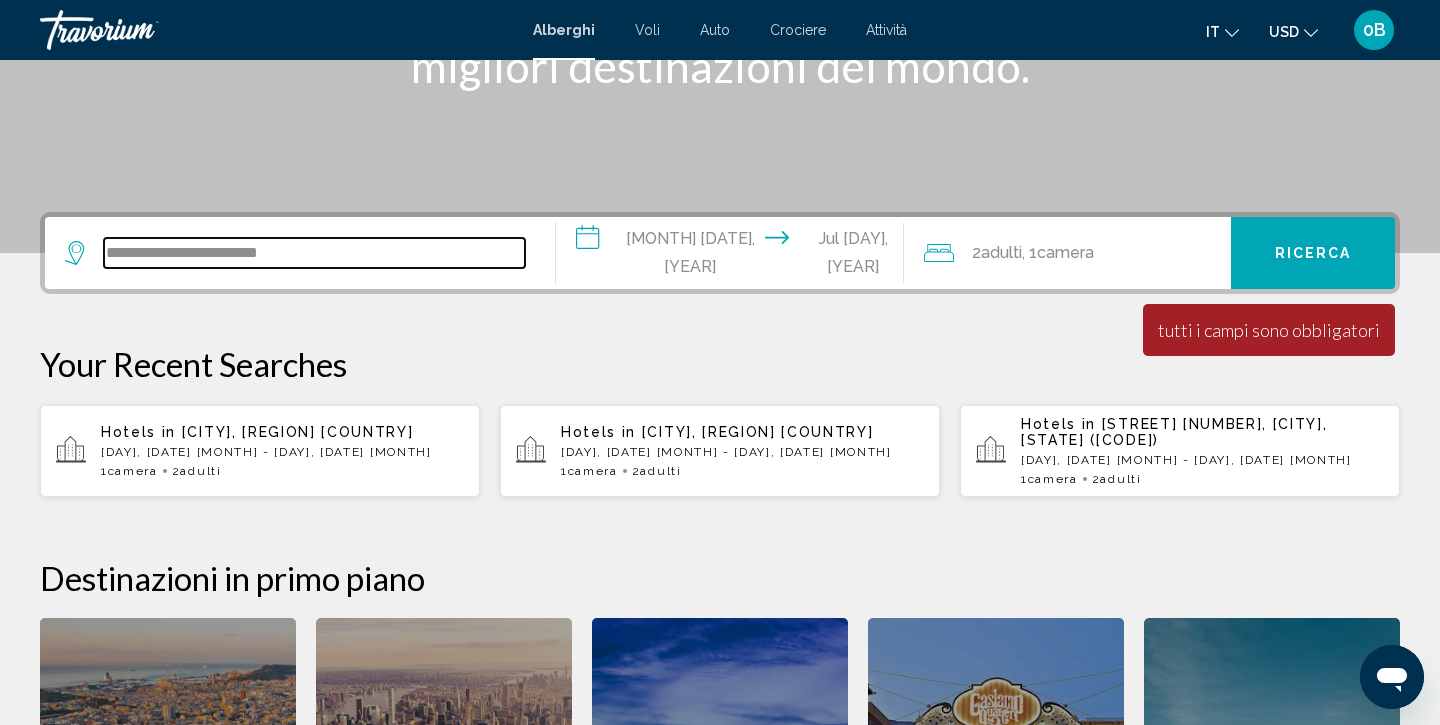 click on "**********" at bounding box center [314, 253] 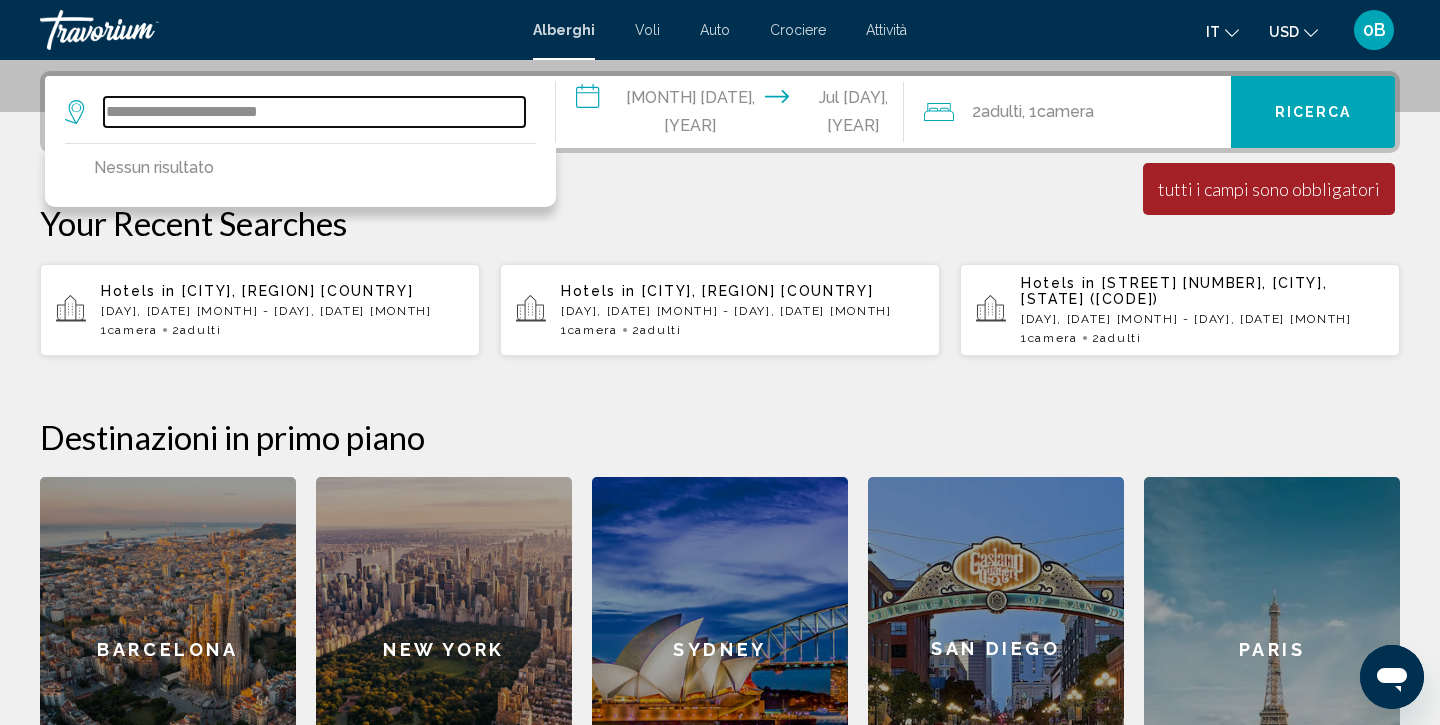 scroll, scrollTop: 494, scrollLeft: 0, axis: vertical 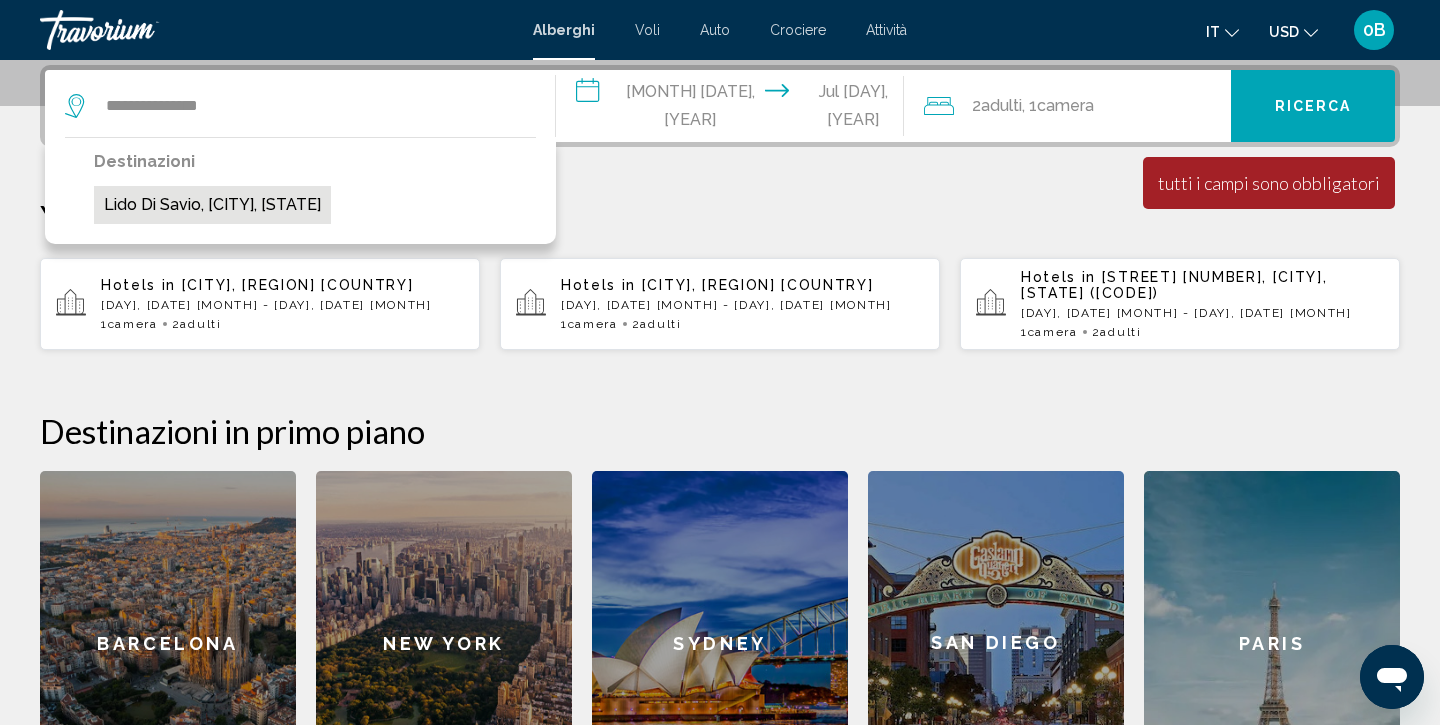 click on "Lido Di Savio, [CITY], [STATE]" at bounding box center [212, 205] 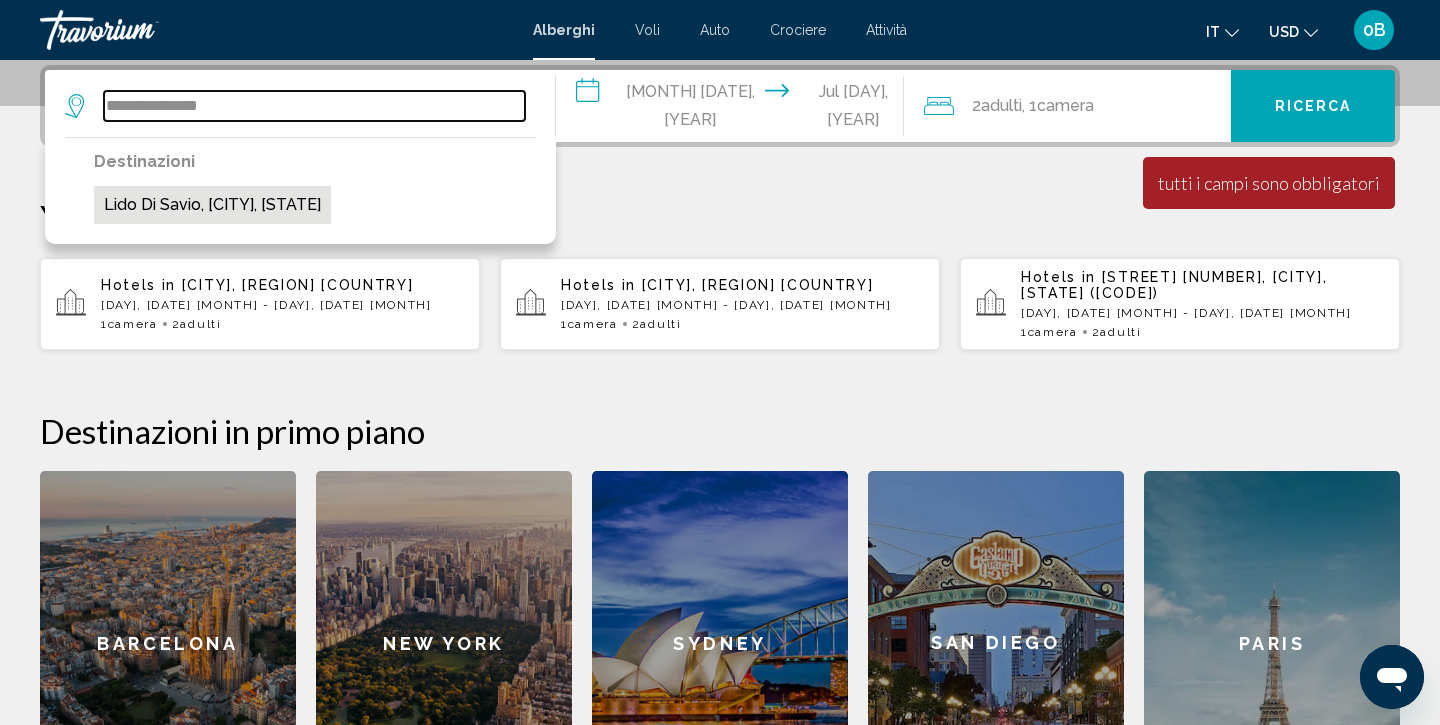 type on "**********" 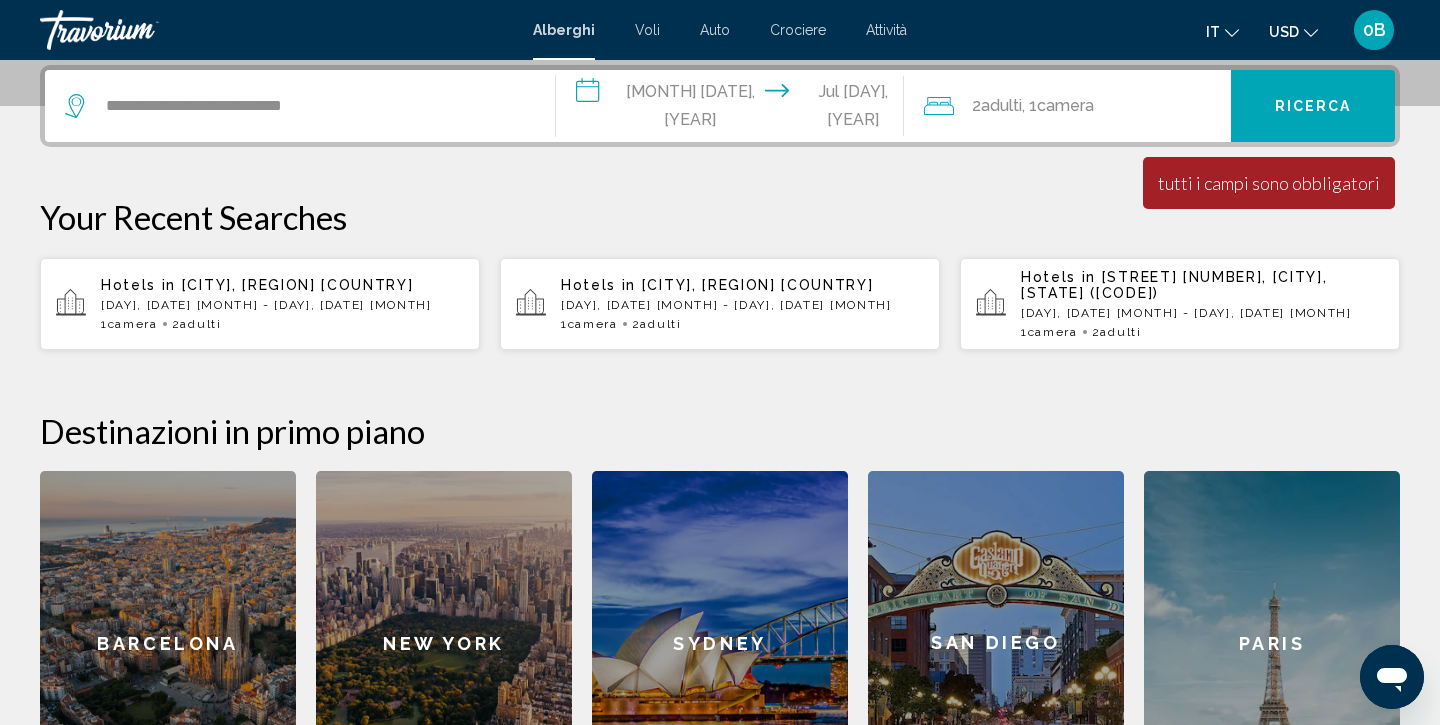 click on "Ricerca" at bounding box center [1313, 106] 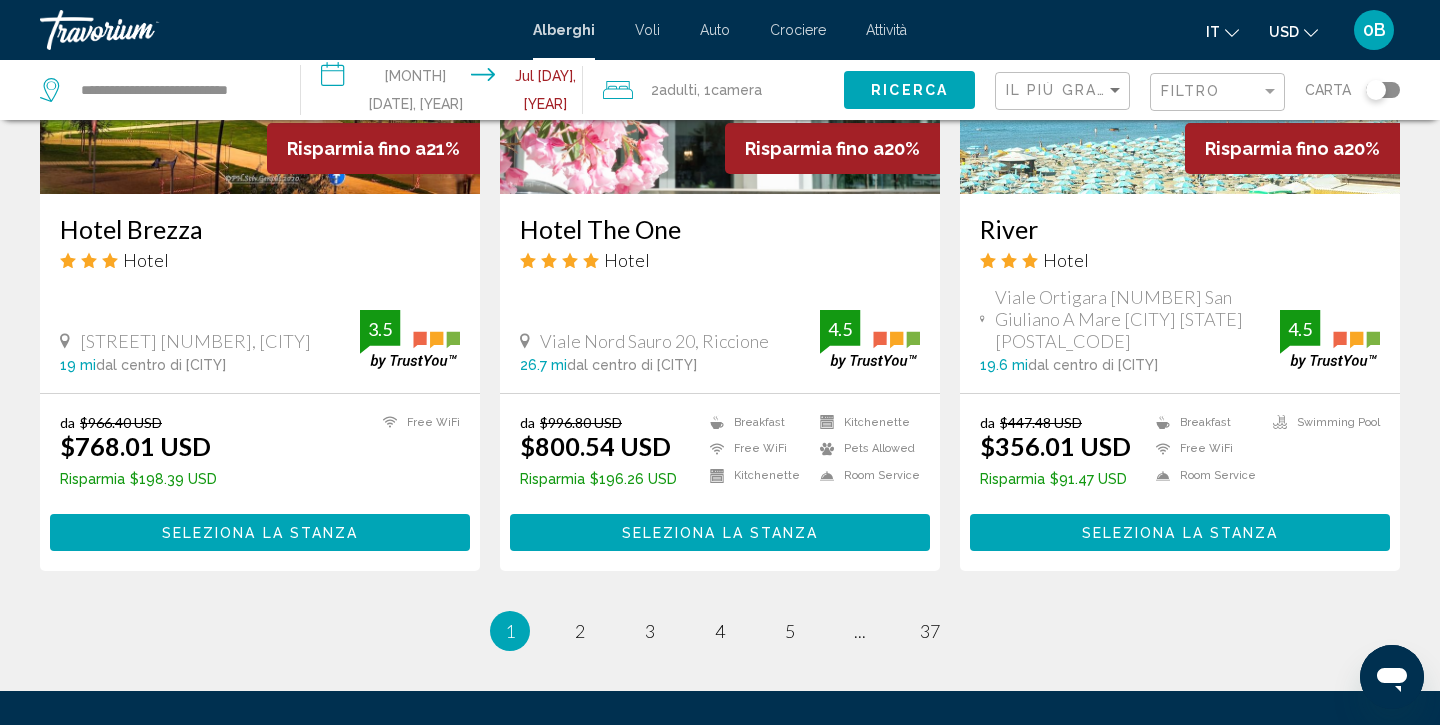scroll, scrollTop: 2490, scrollLeft: 0, axis: vertical 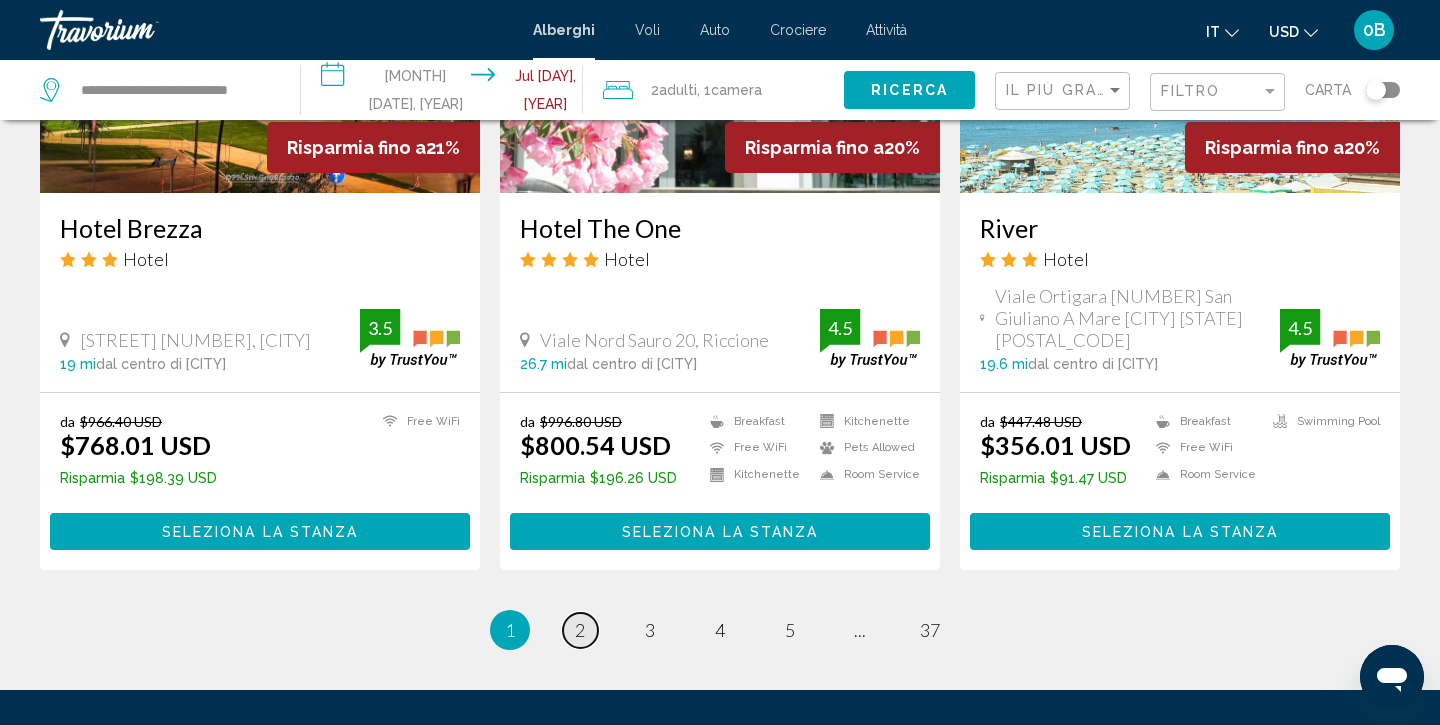 click on "2" at bounding box center [580, 630] 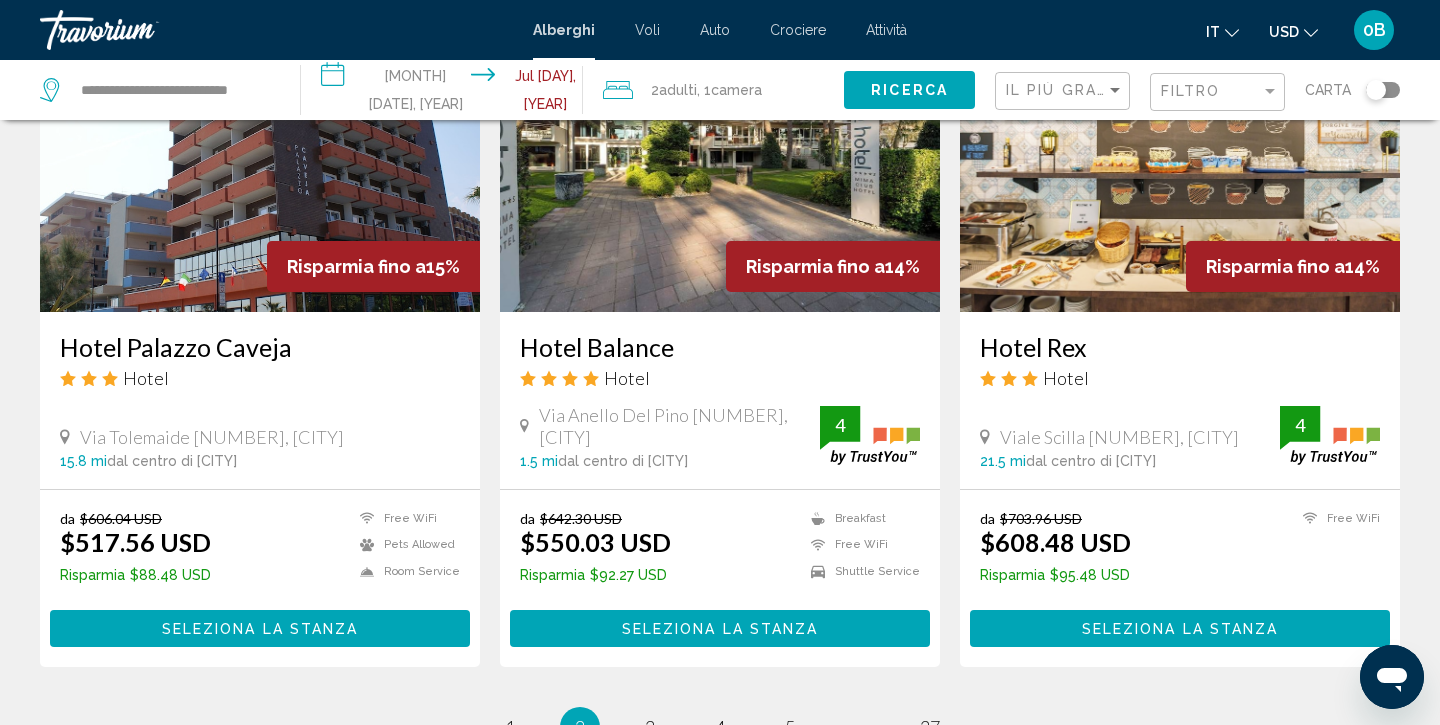 scroll, scrollTop: 2428, scrollLeft: 0, axis: vertical 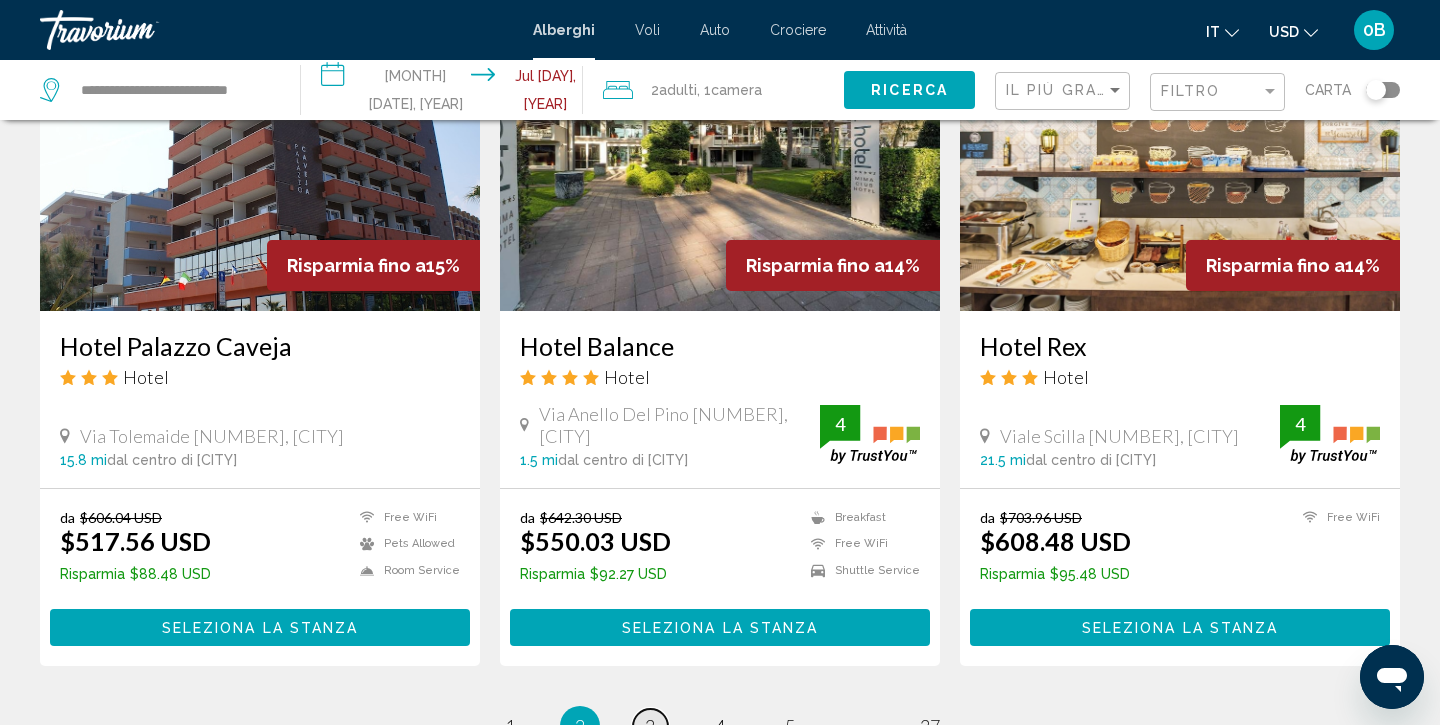 click on "page  3" at bounding box center (650, 726) 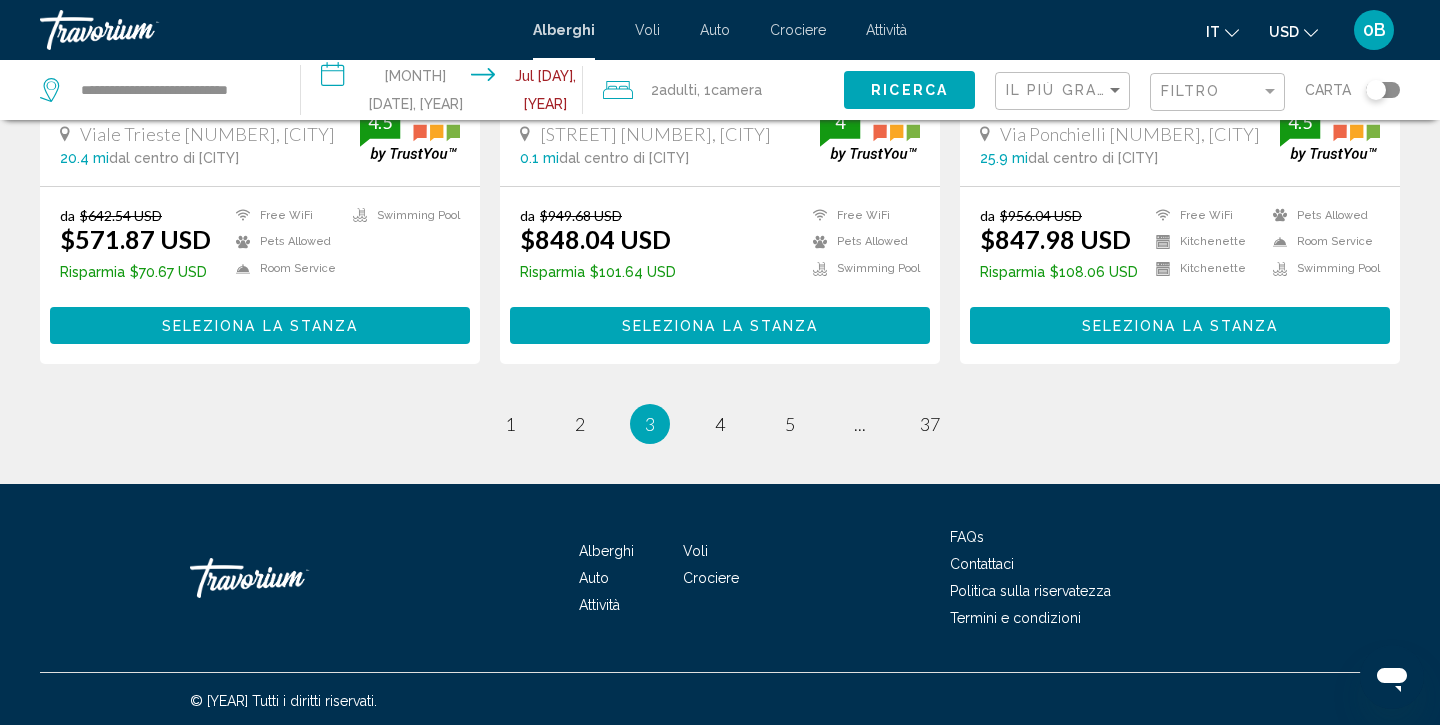 scroll, scrollTop: 2643, scrollLeft: 0, axis: vertical 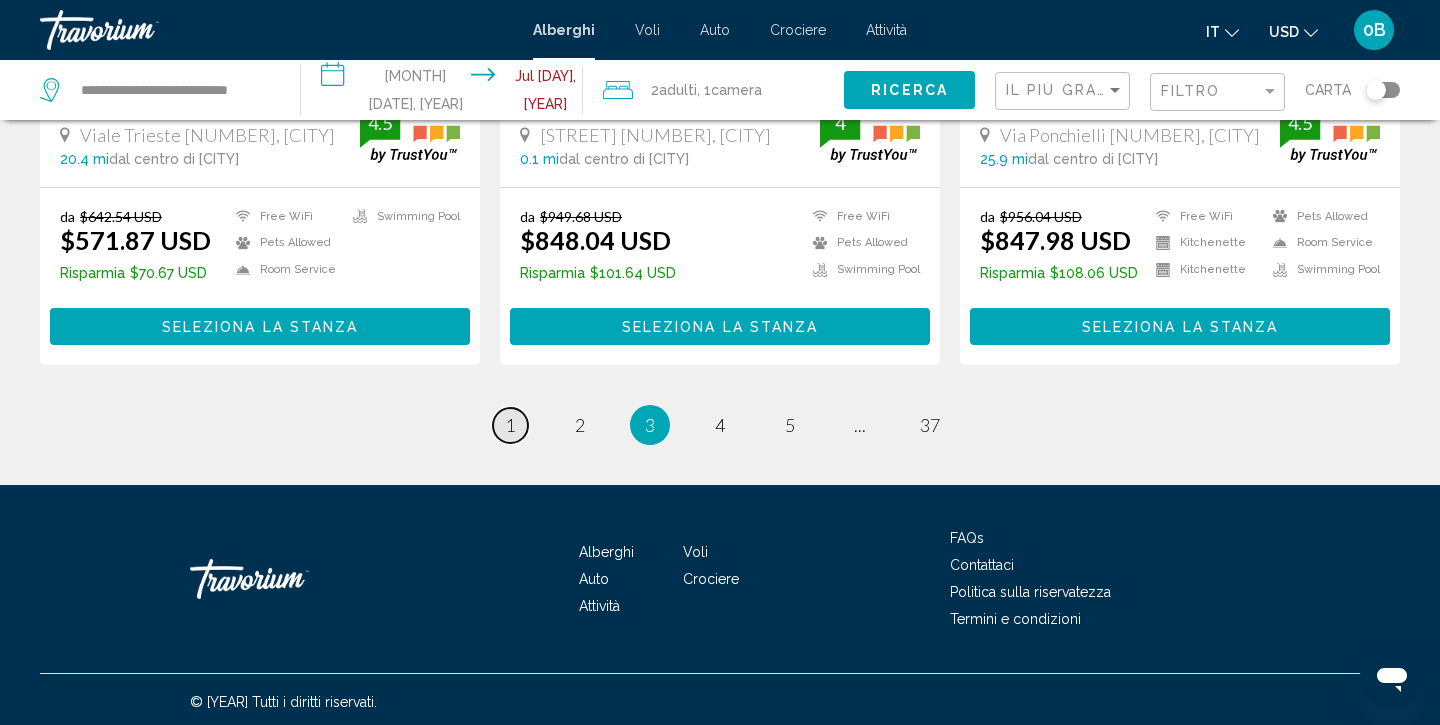click on "1" at bounding box center [510, 425] 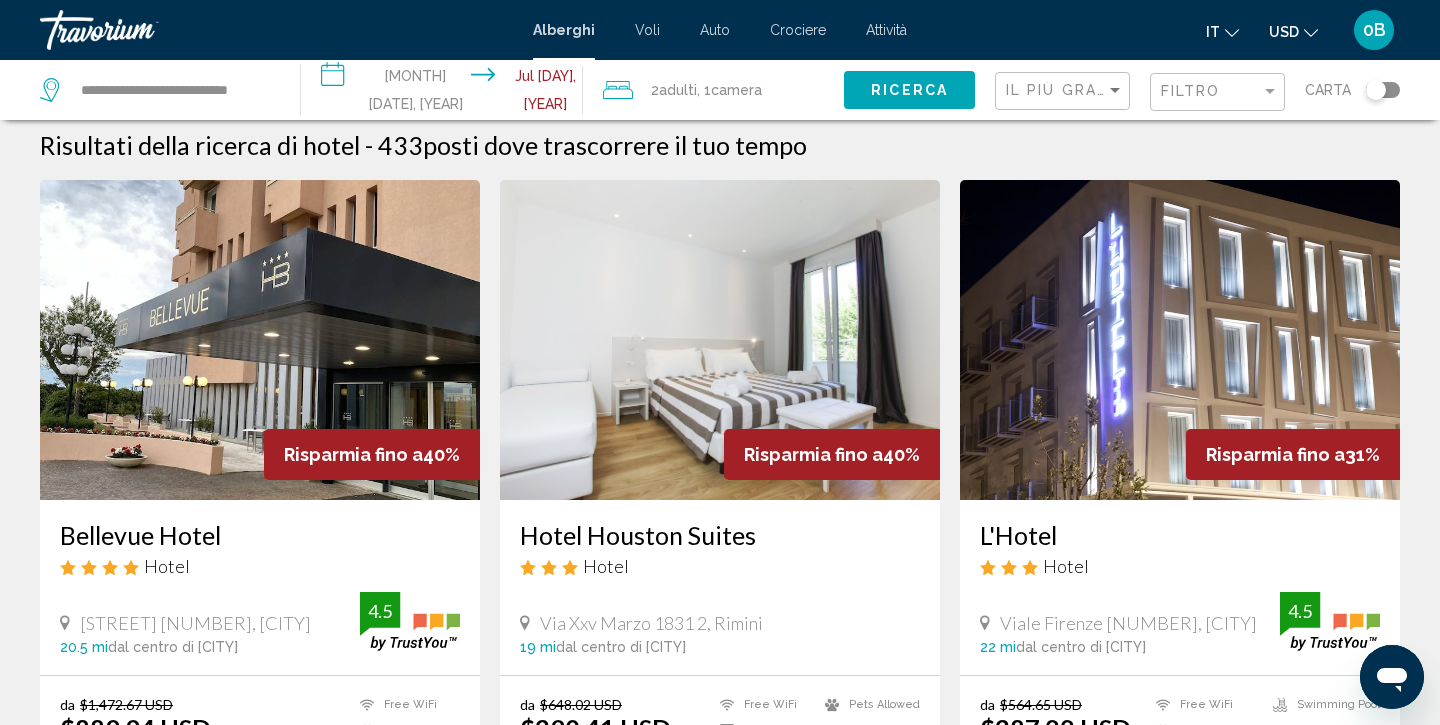 scroll, scrollTop: 2, scrollLeft: 0, axis: vertical 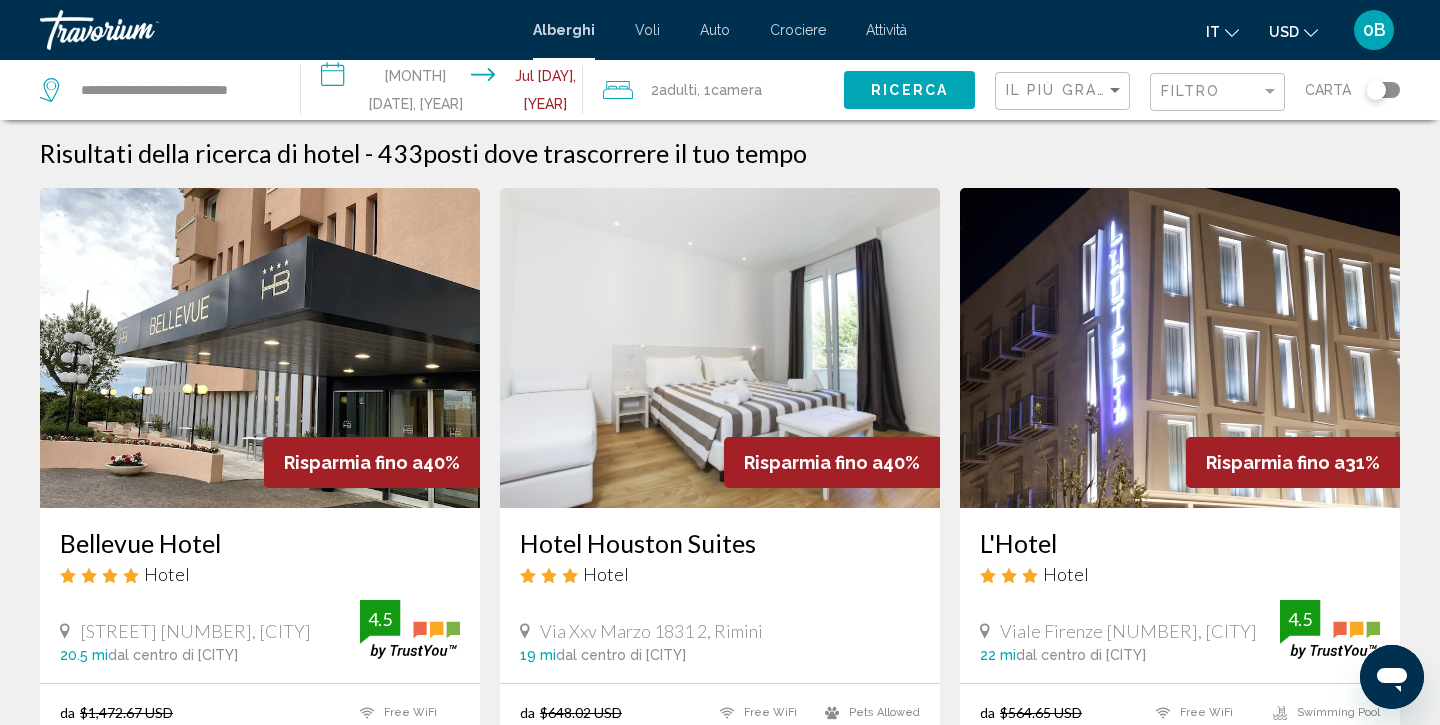click on "Hotel Houston Suites" at bounding box center (720, 543) 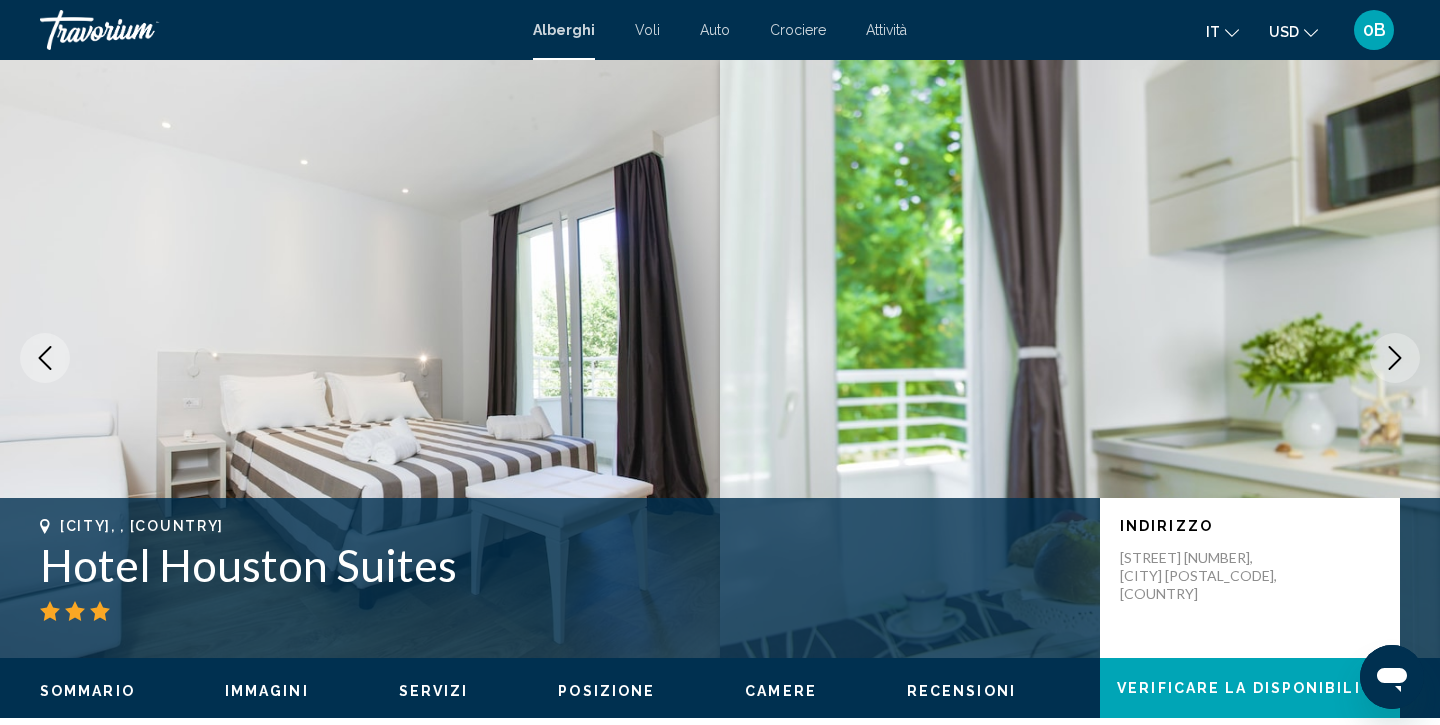 scroll, scrollTop: 0, scrollLeft: 0, axis: both 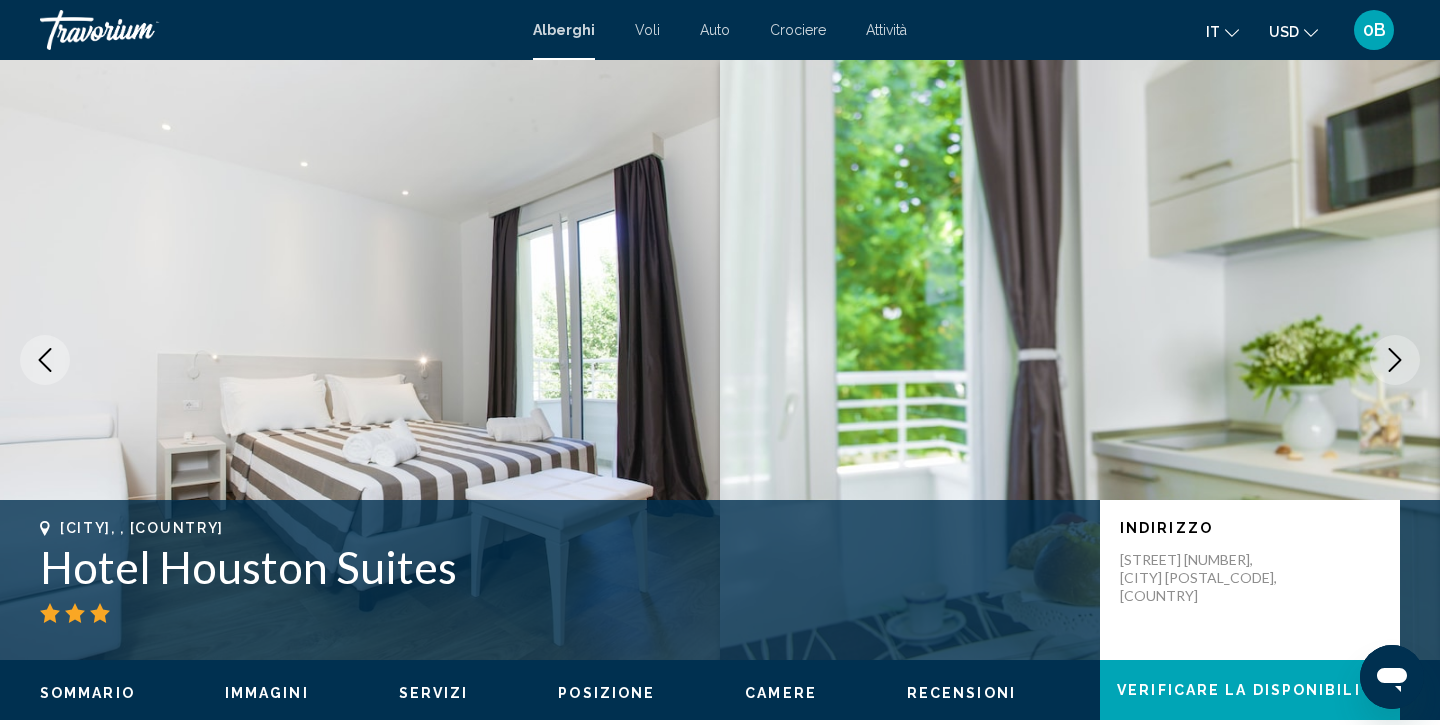 click 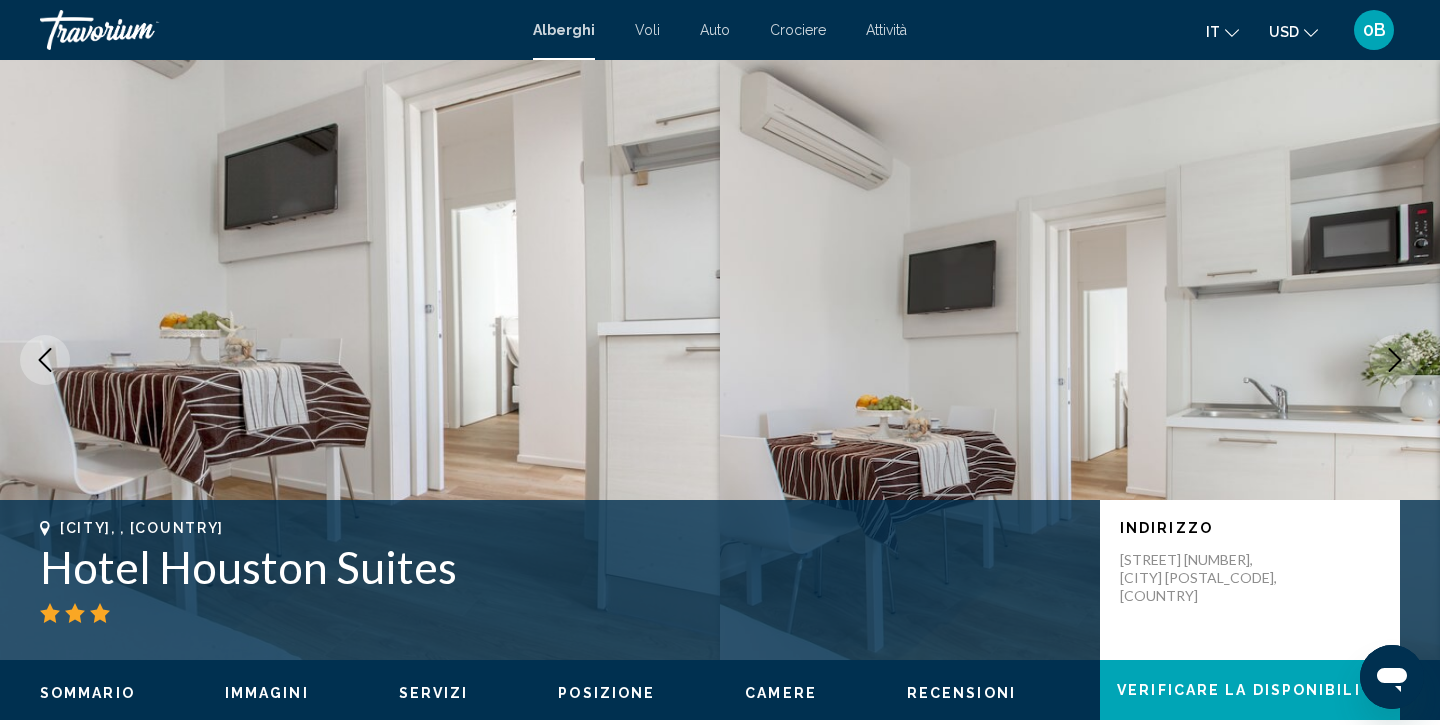 click 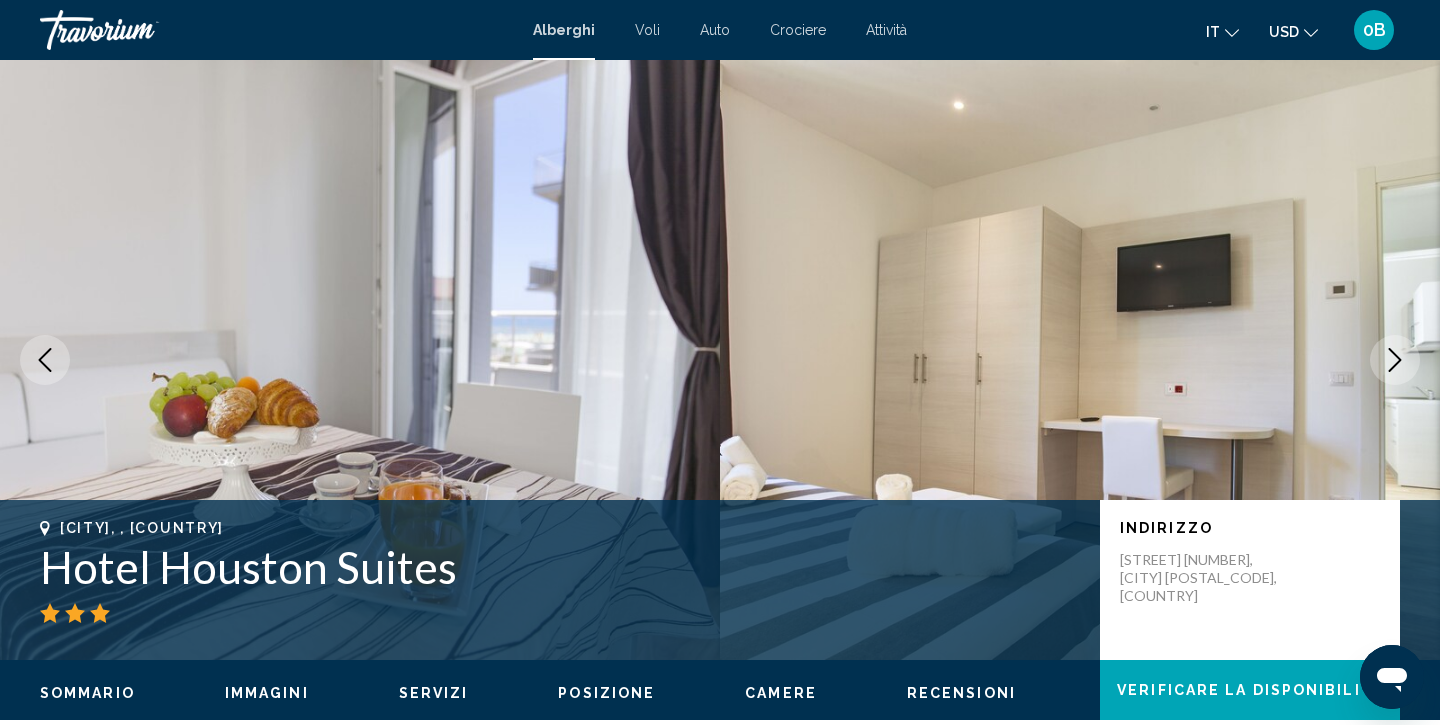 click 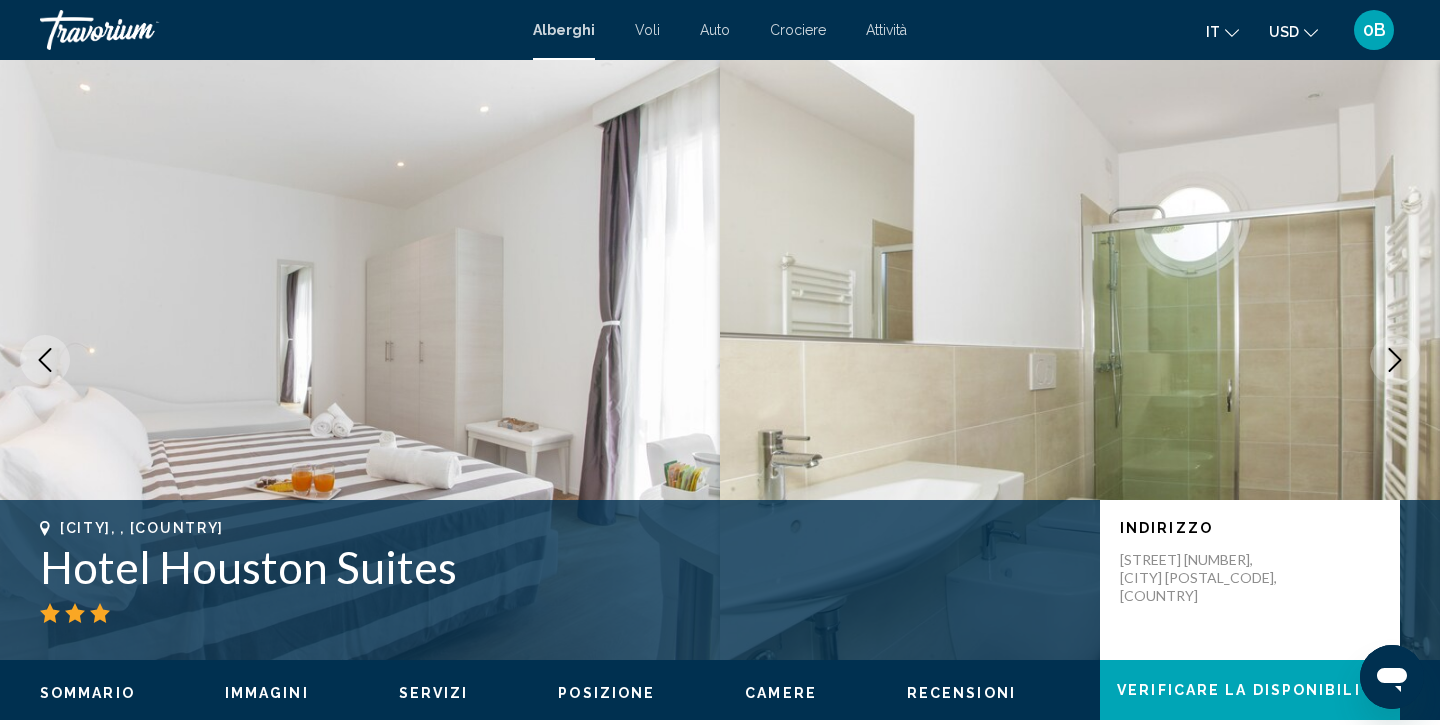 click at bounding box center (45, 360) 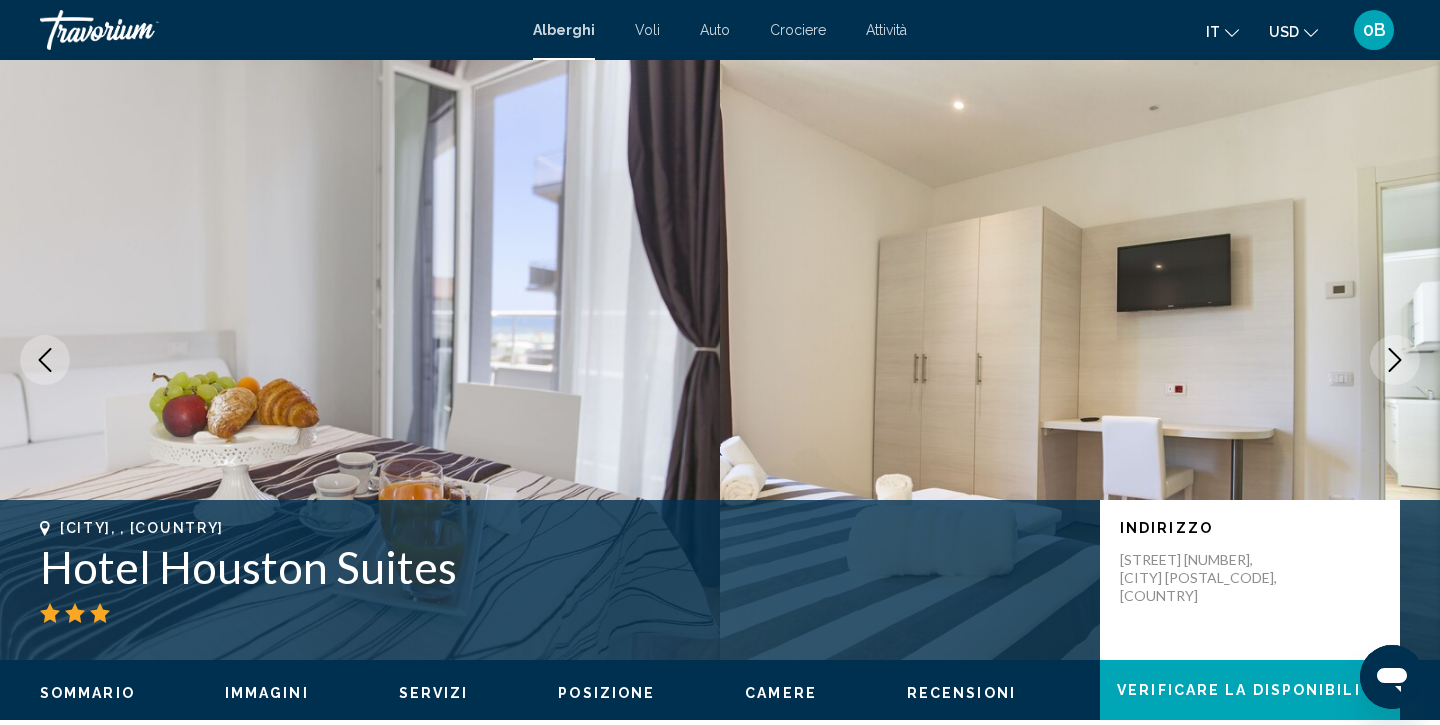 click 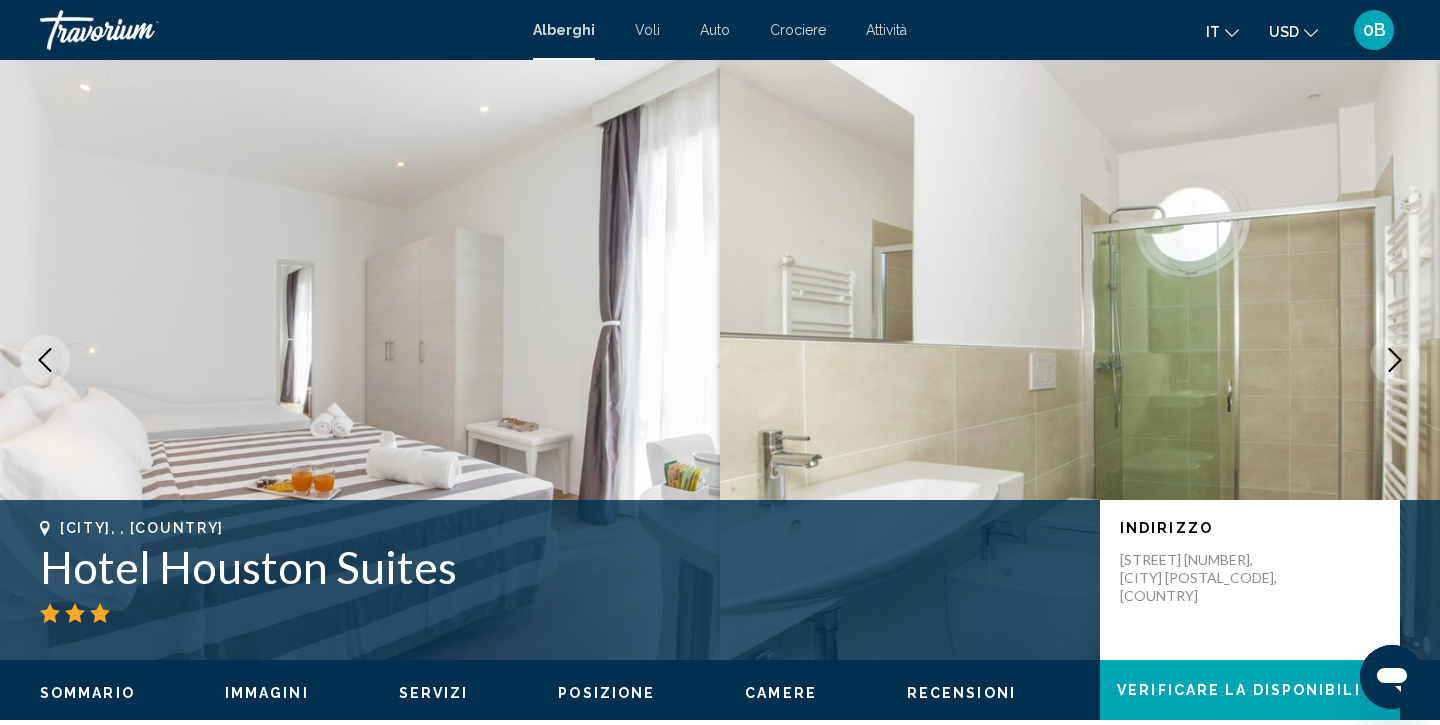 click 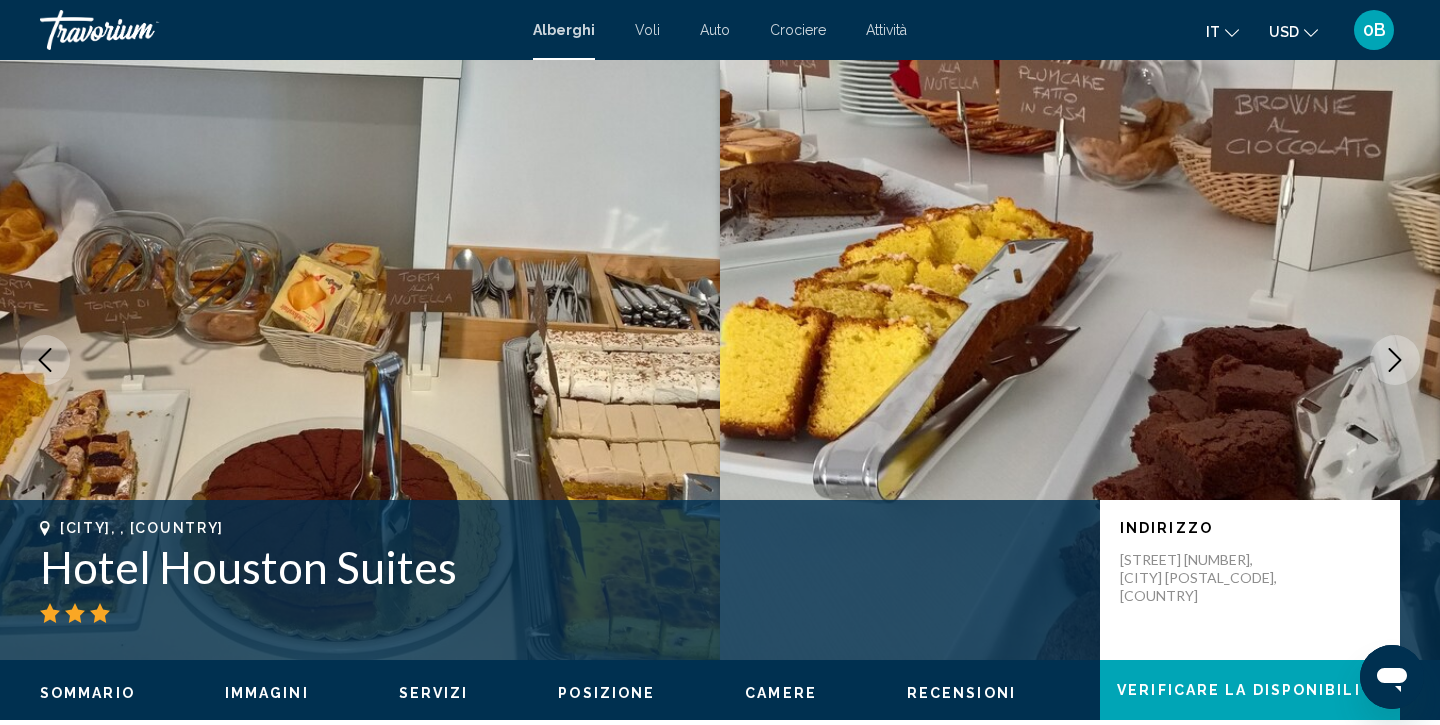 click 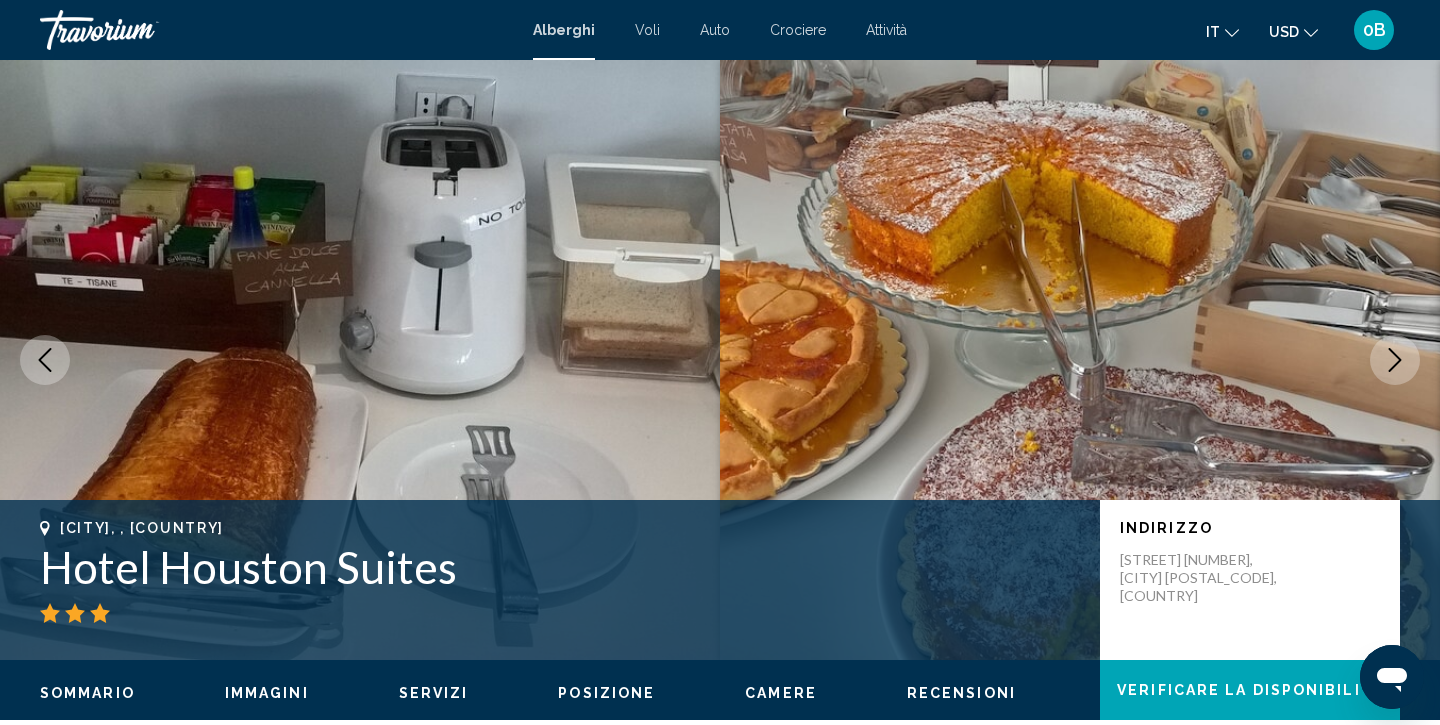 click 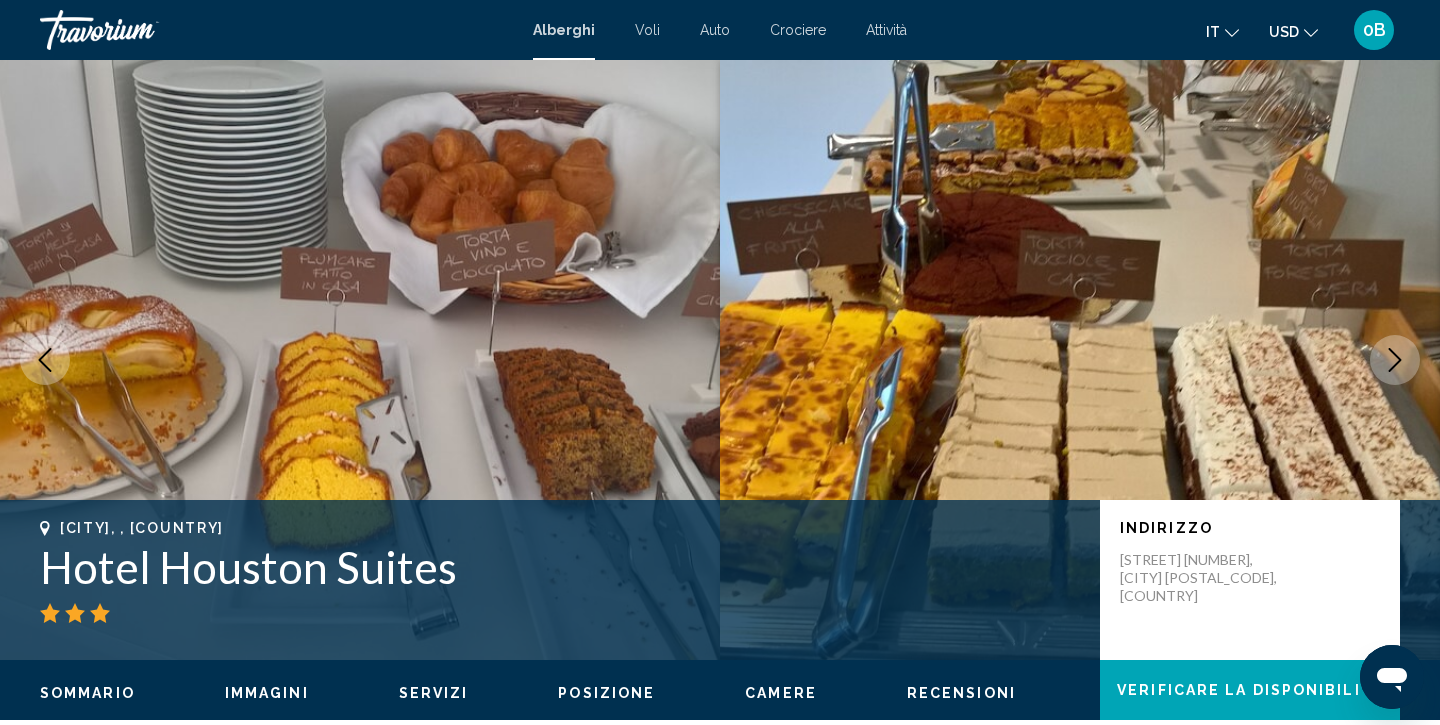 click 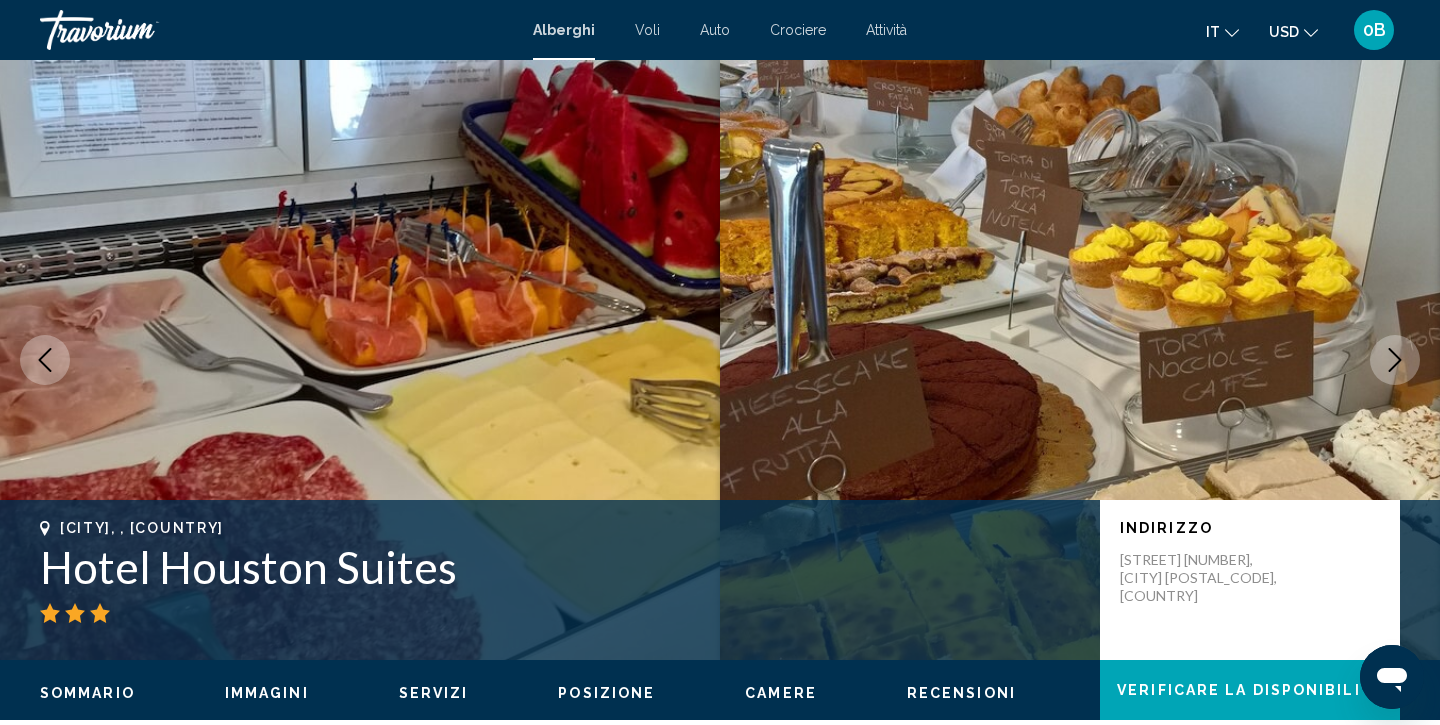 click 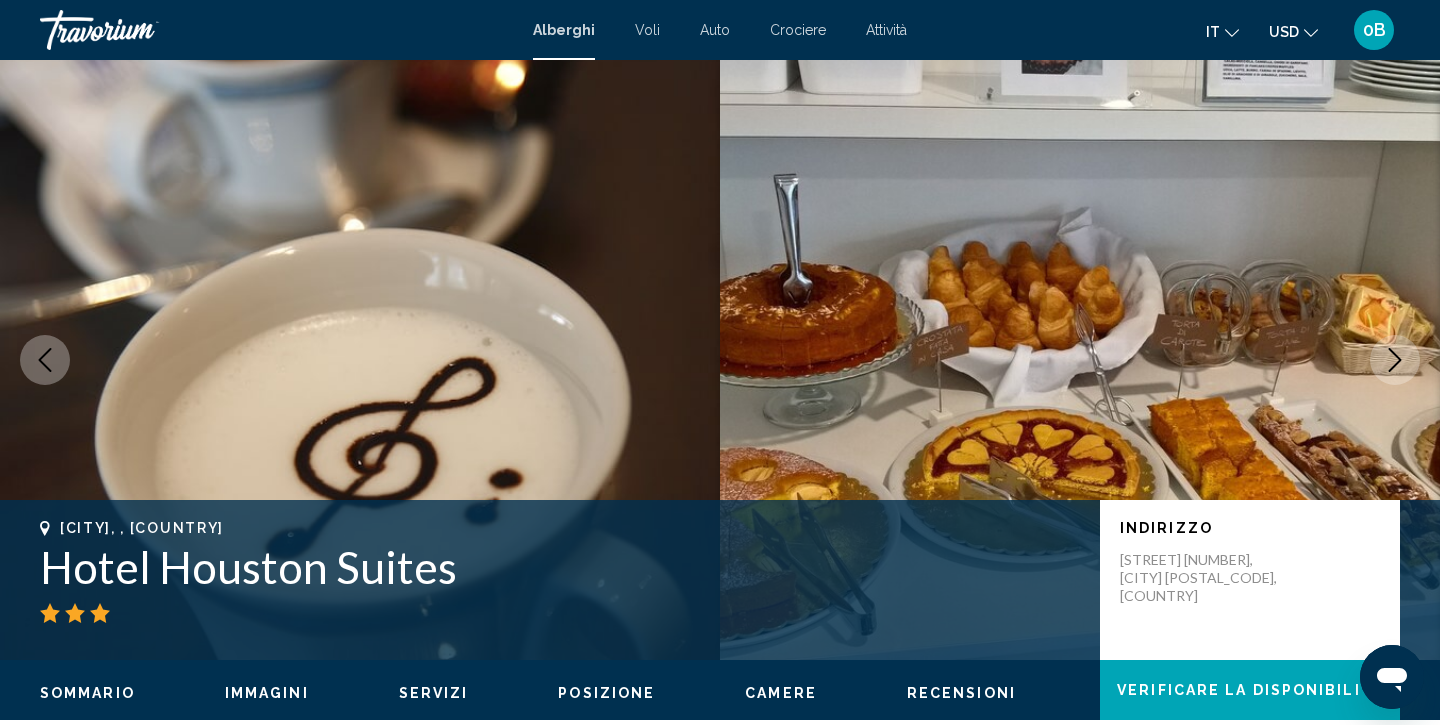 click 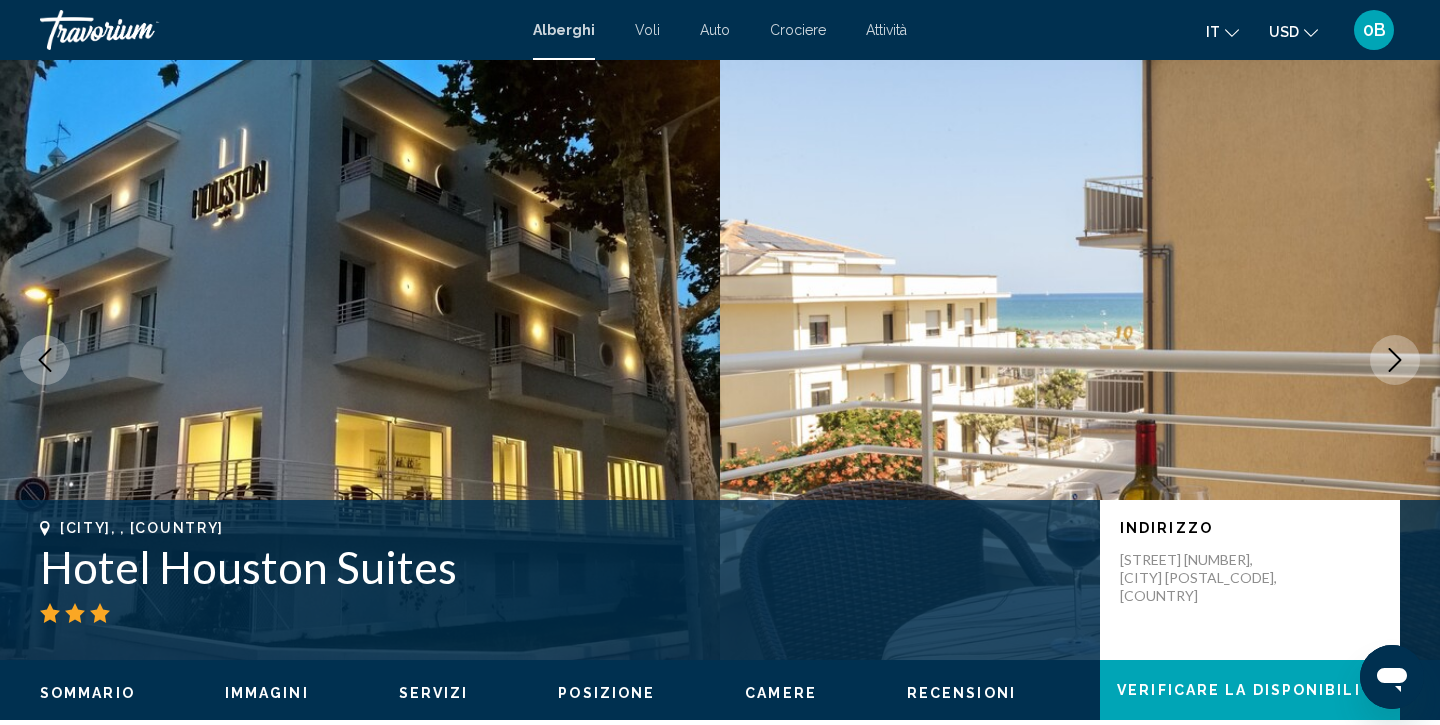 click at bounding box center (1395, 360) 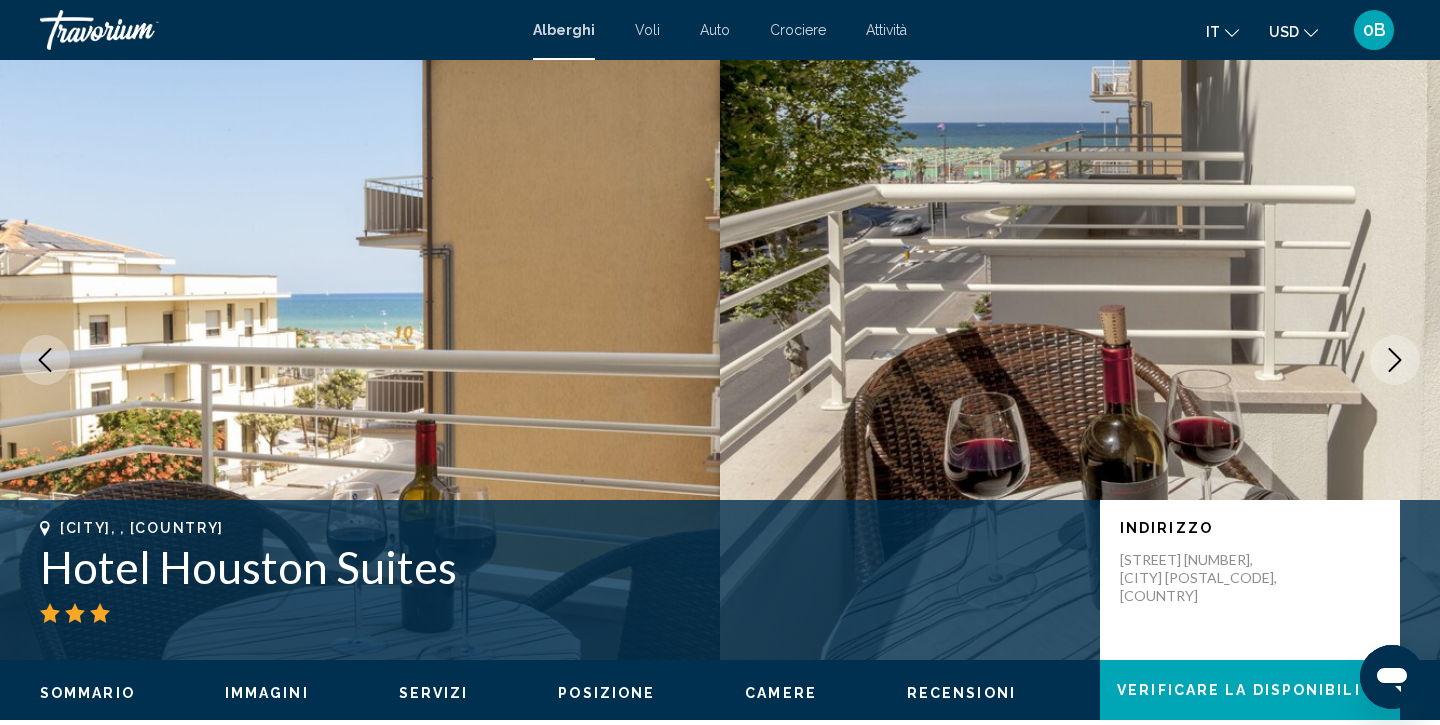 click at bounding box center [1395, 360] 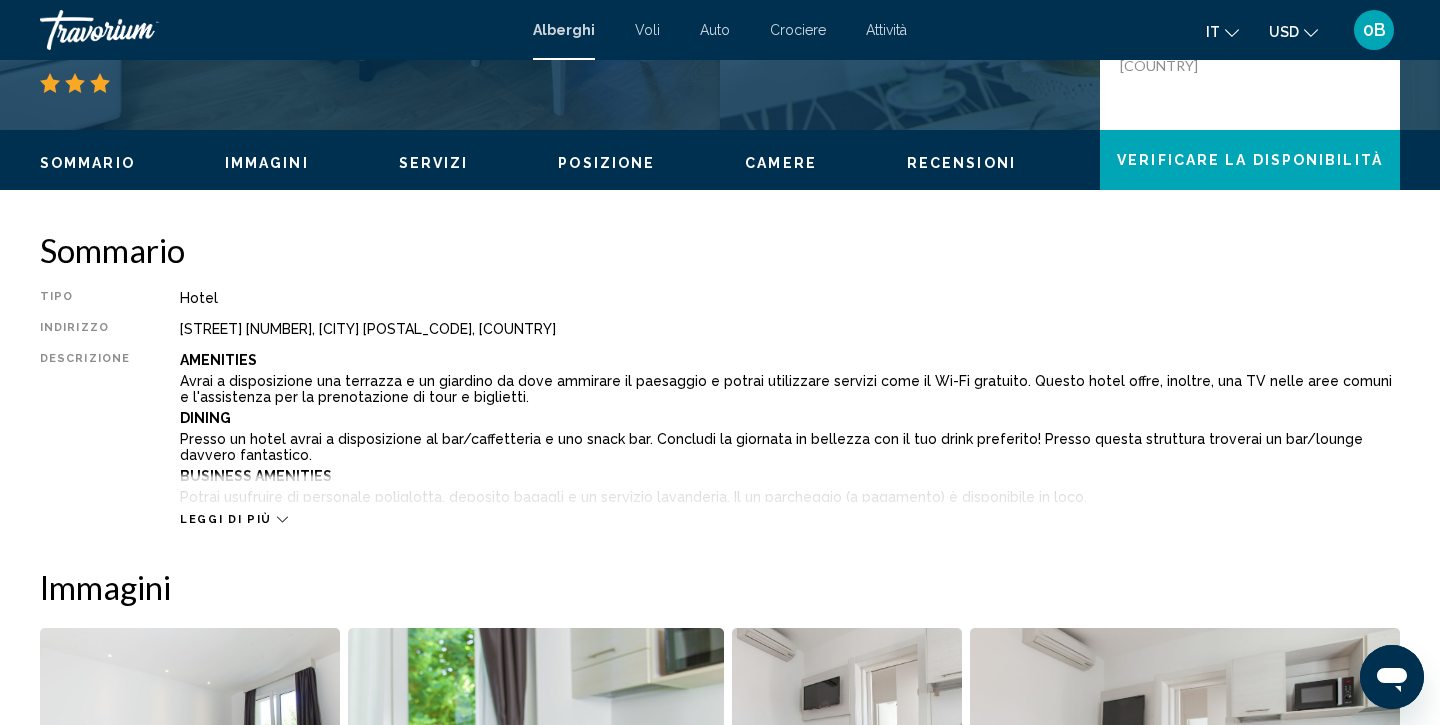 scroll, scrollTop: 531, scrollLeft: 0, axis: vertical 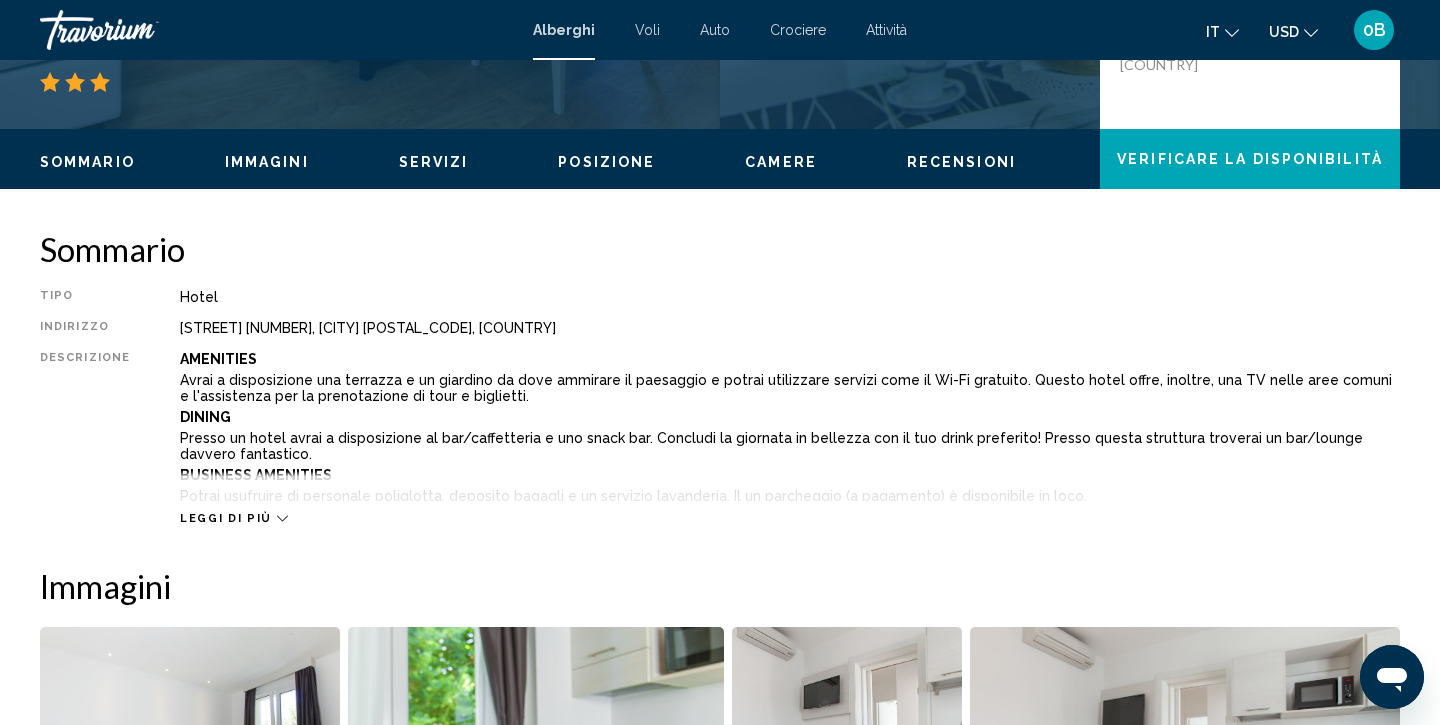 click 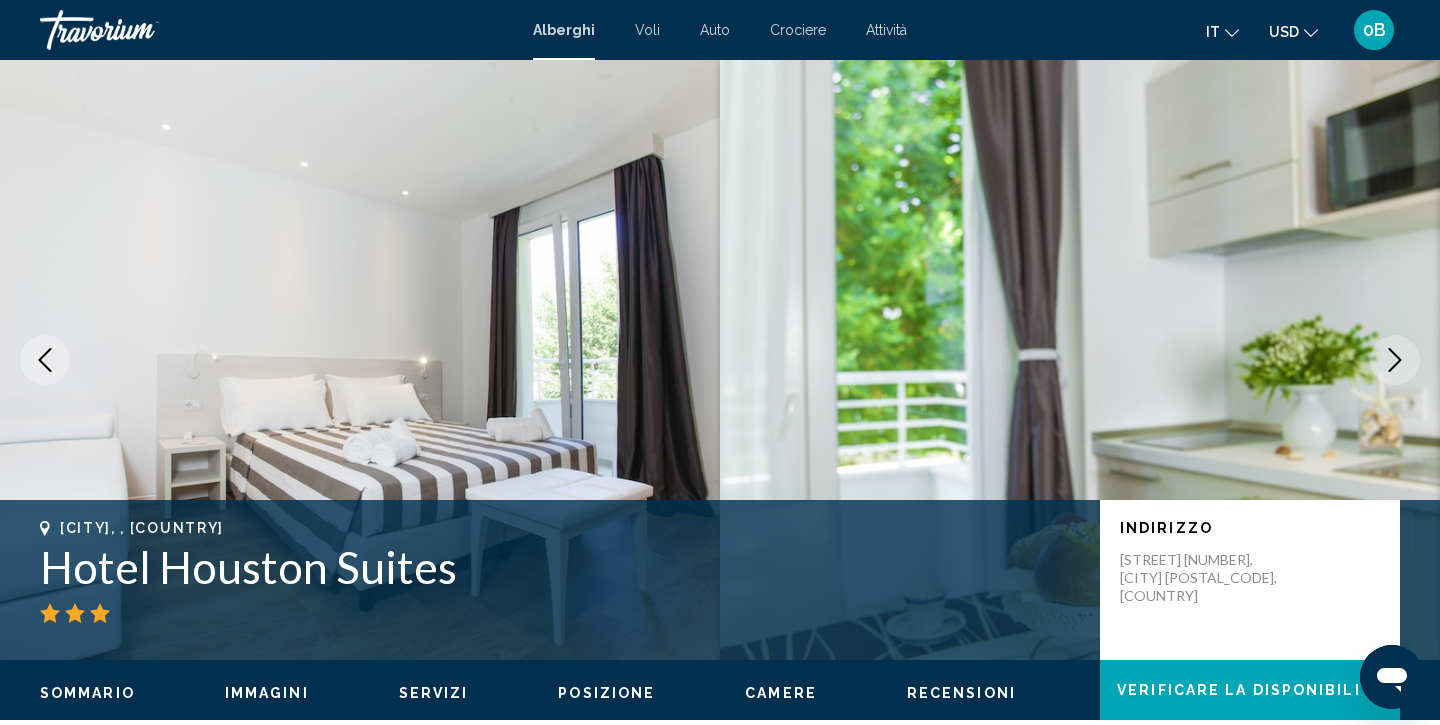 scroll, scrollTop: 0, scrollLeft: 0, axis: both 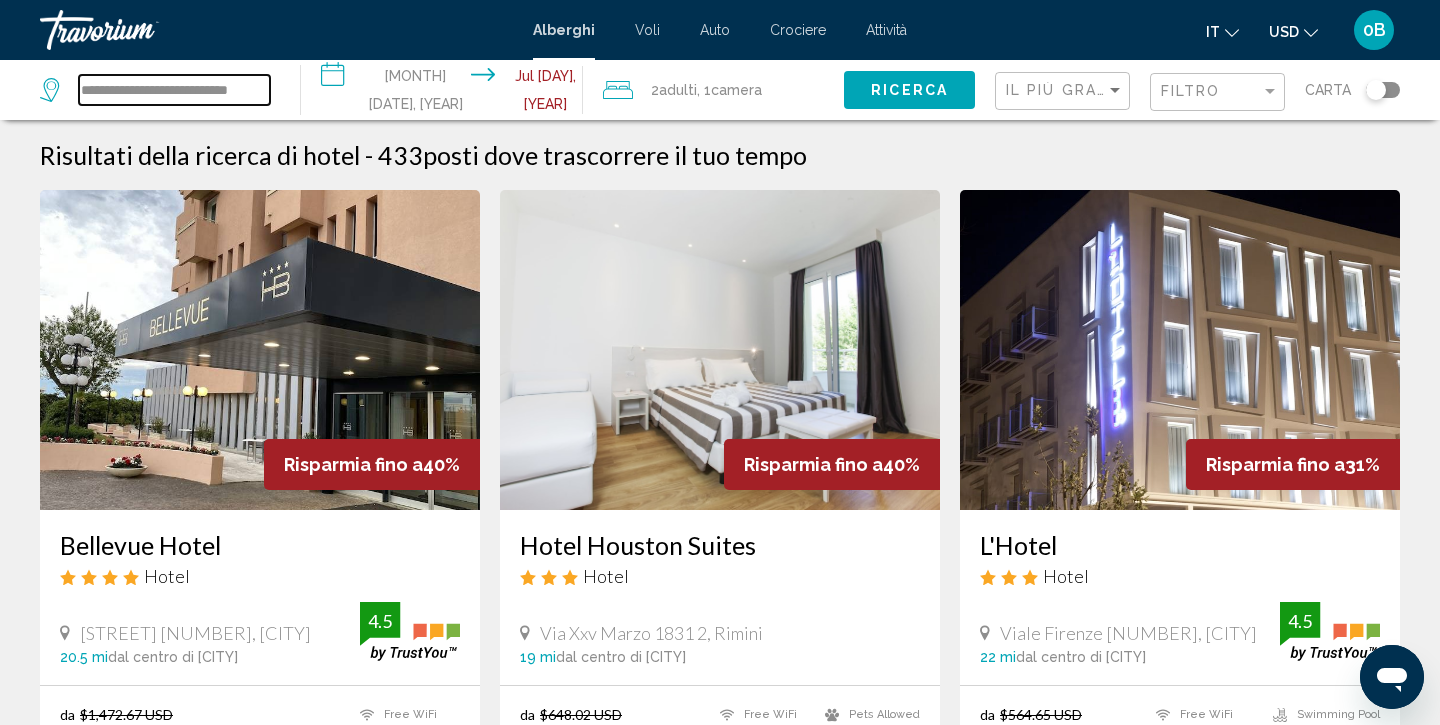 click on "**********" at bounding box center [174, 90] 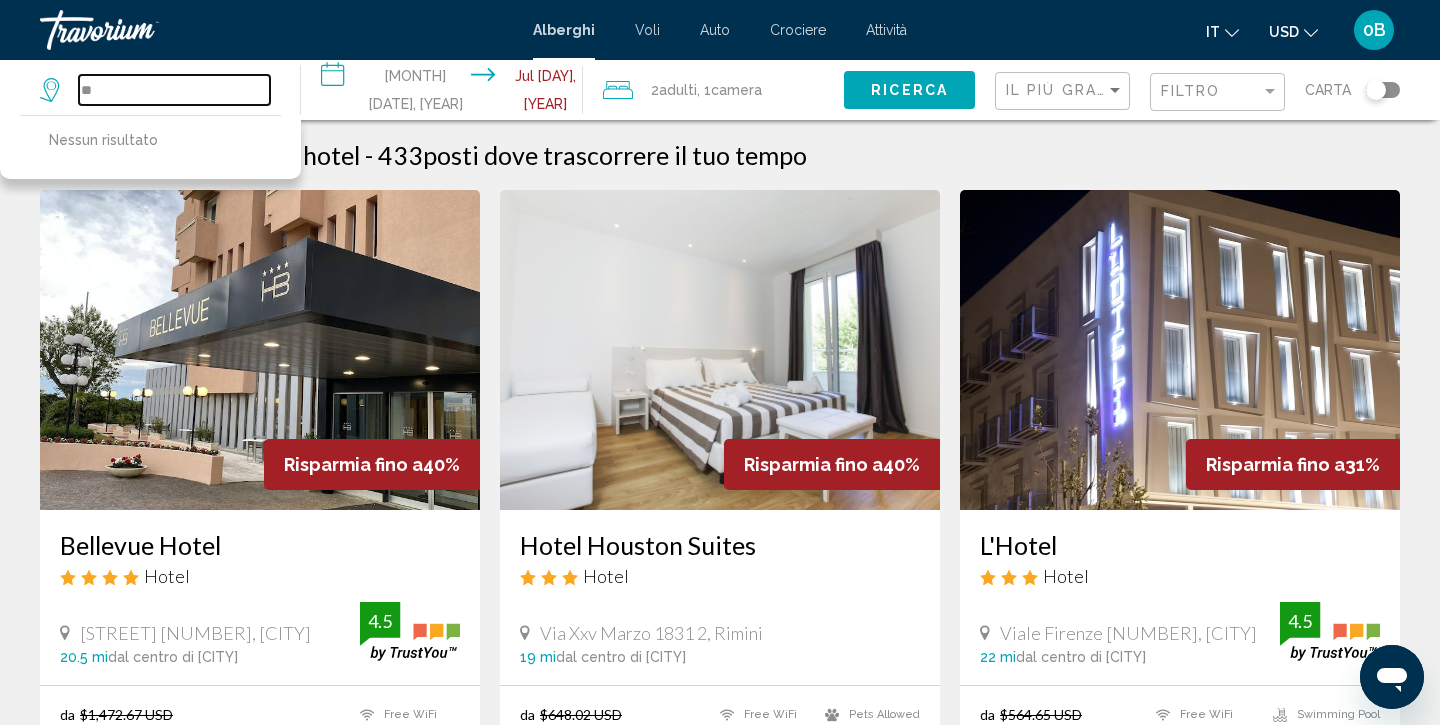 type on "*" 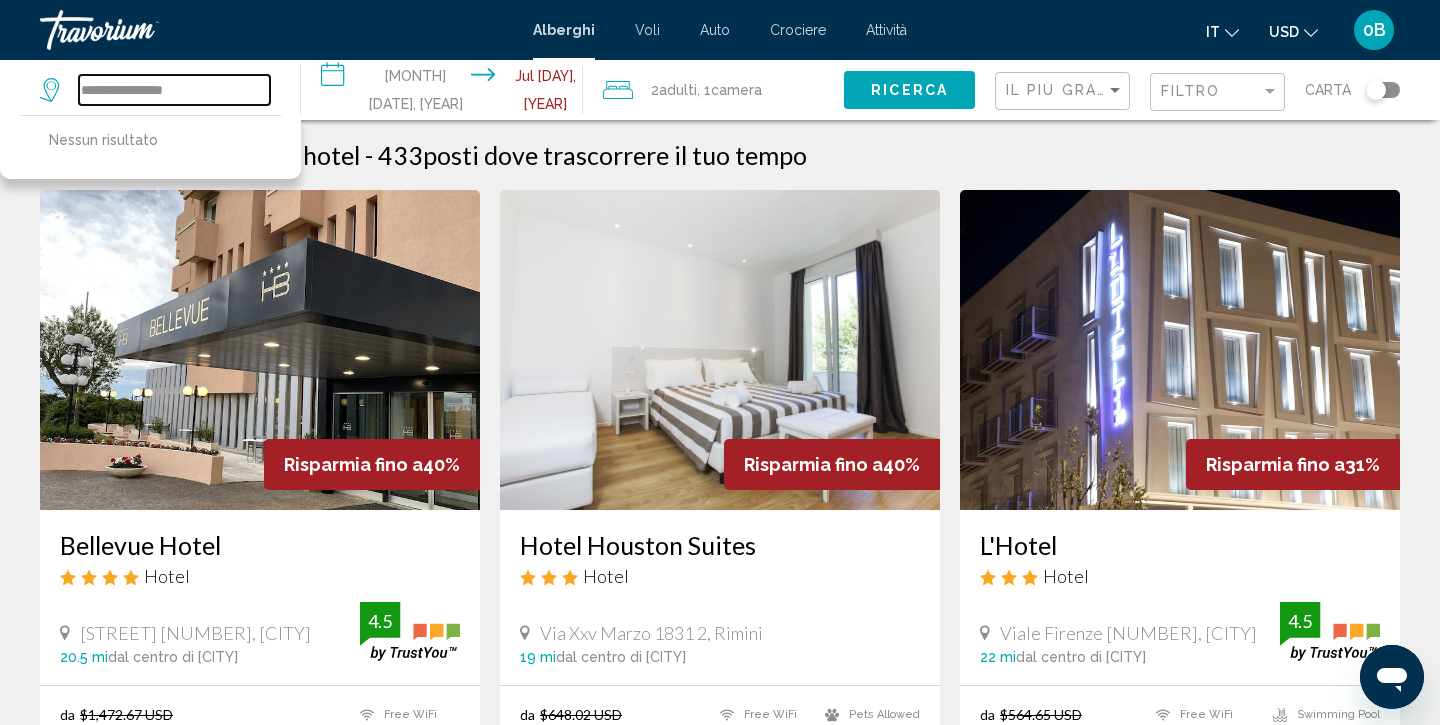 click on "**********" at bounding box center [174, 90] 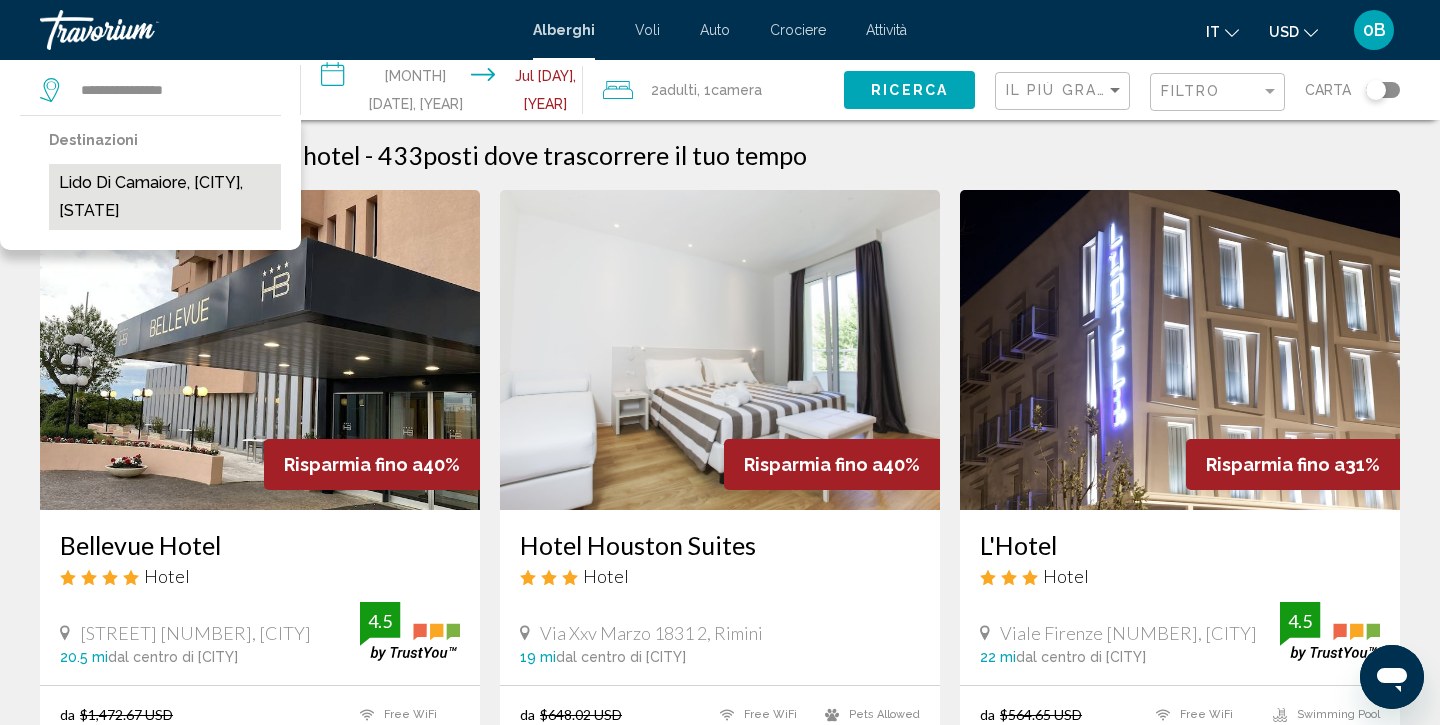 click on "Lido Di Camaiore, [CITY], [STATE]" at bounding box center [165, 197] 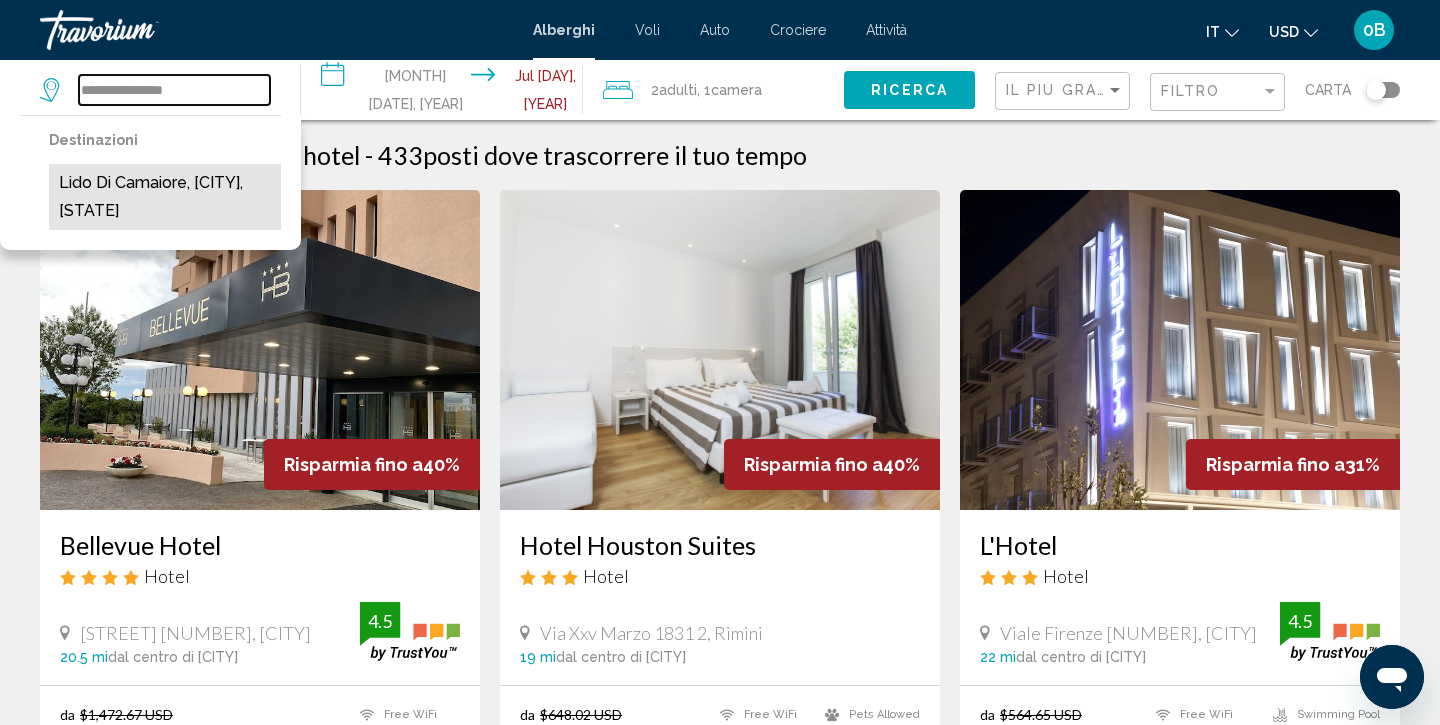 type on "**********" 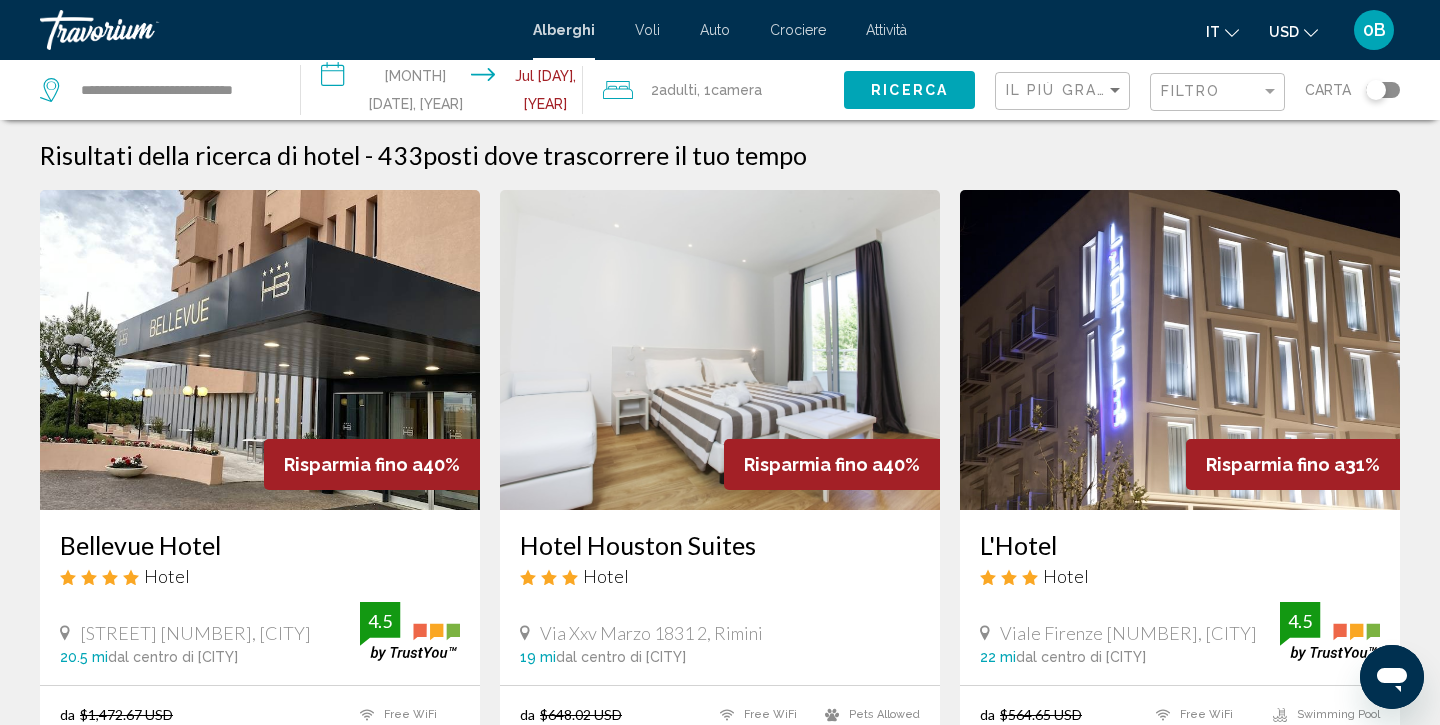 click on "Ricerca" 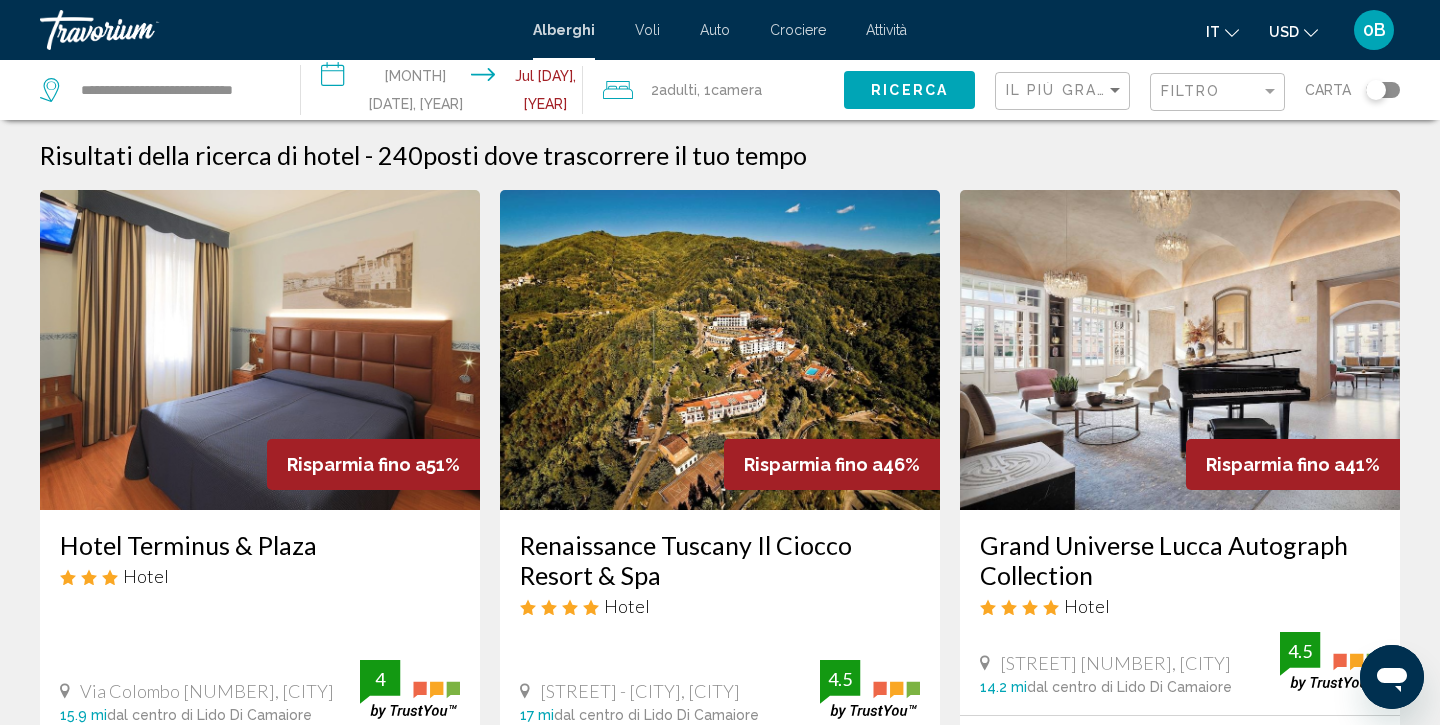 scroll, scrollTop: 0, scrollLeft: 0, axis: both 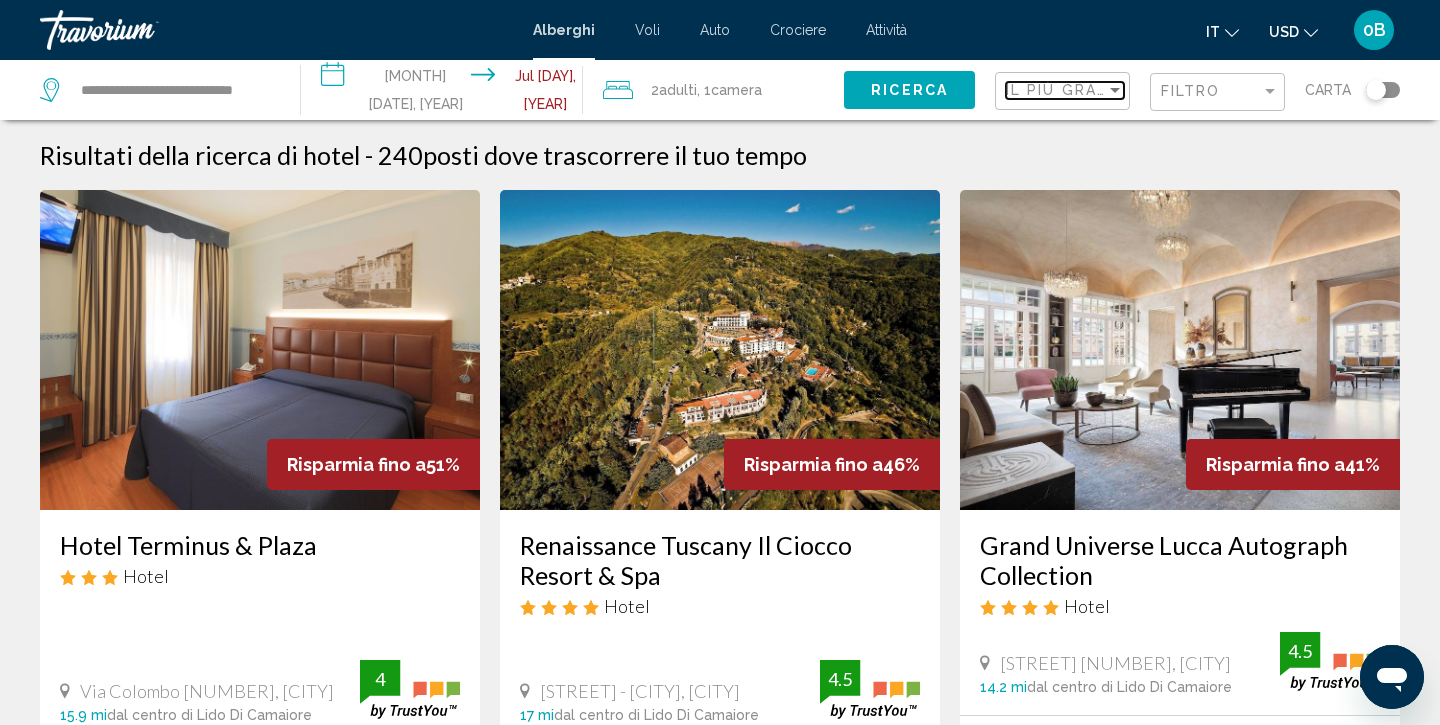 click on "Il più grande risparmio" at bounding box center [1056, 90] 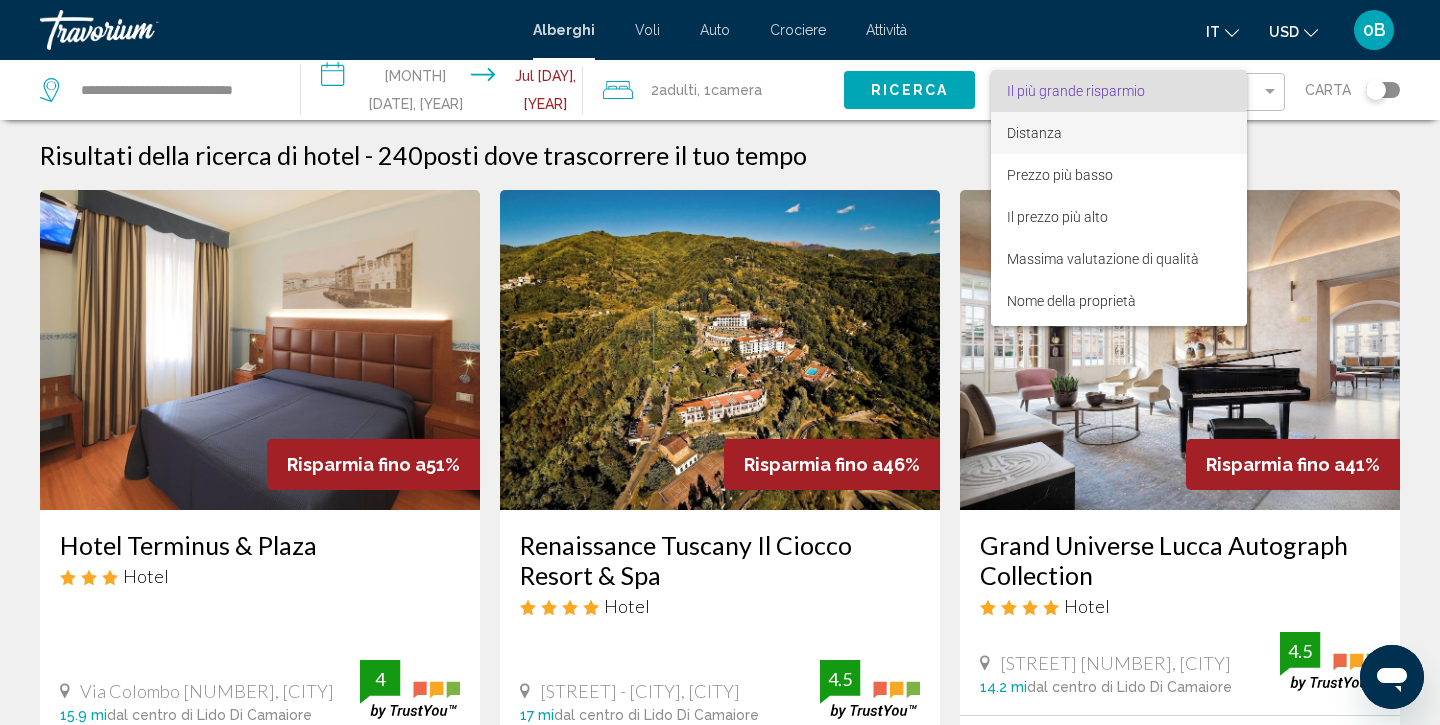 click on "Distanza" at bounding box center (1034, 133) 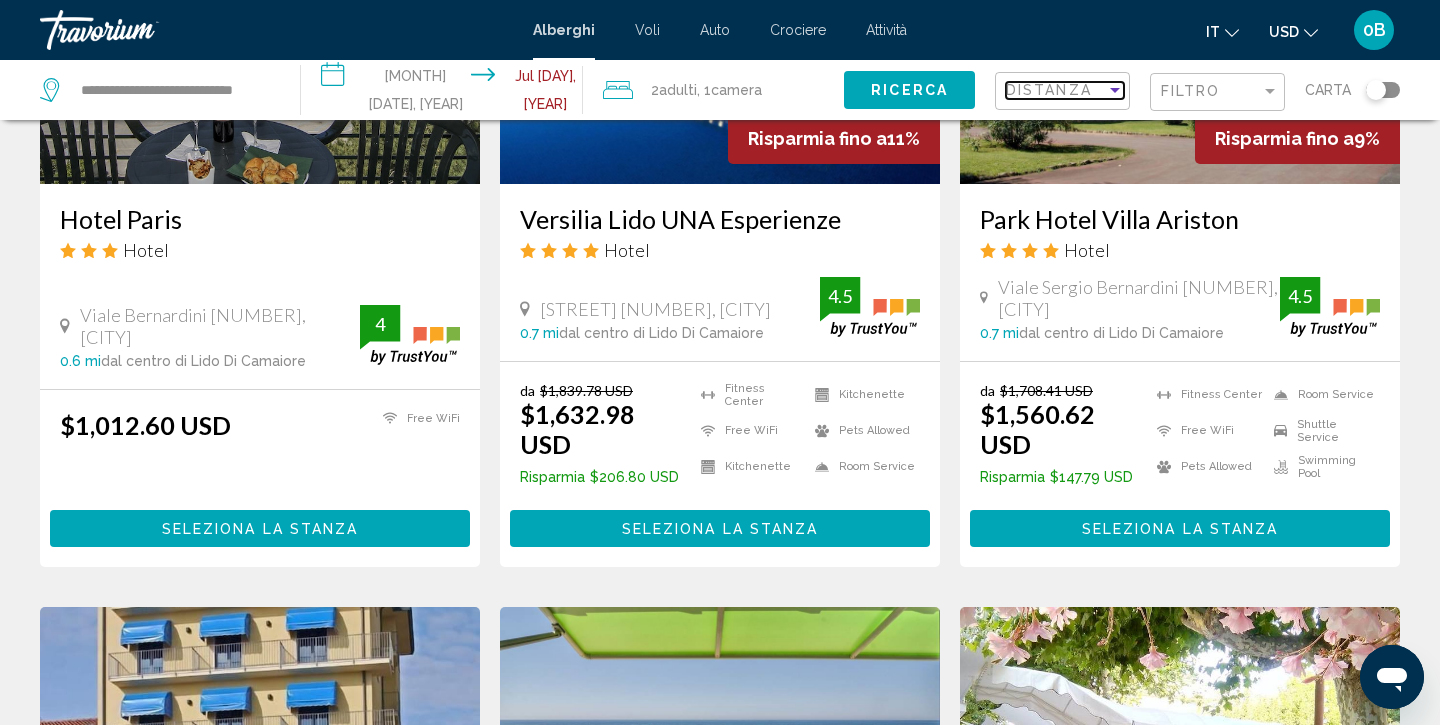 scroll, scrollTop: 985, scrollLeft: 0, axis: vertical 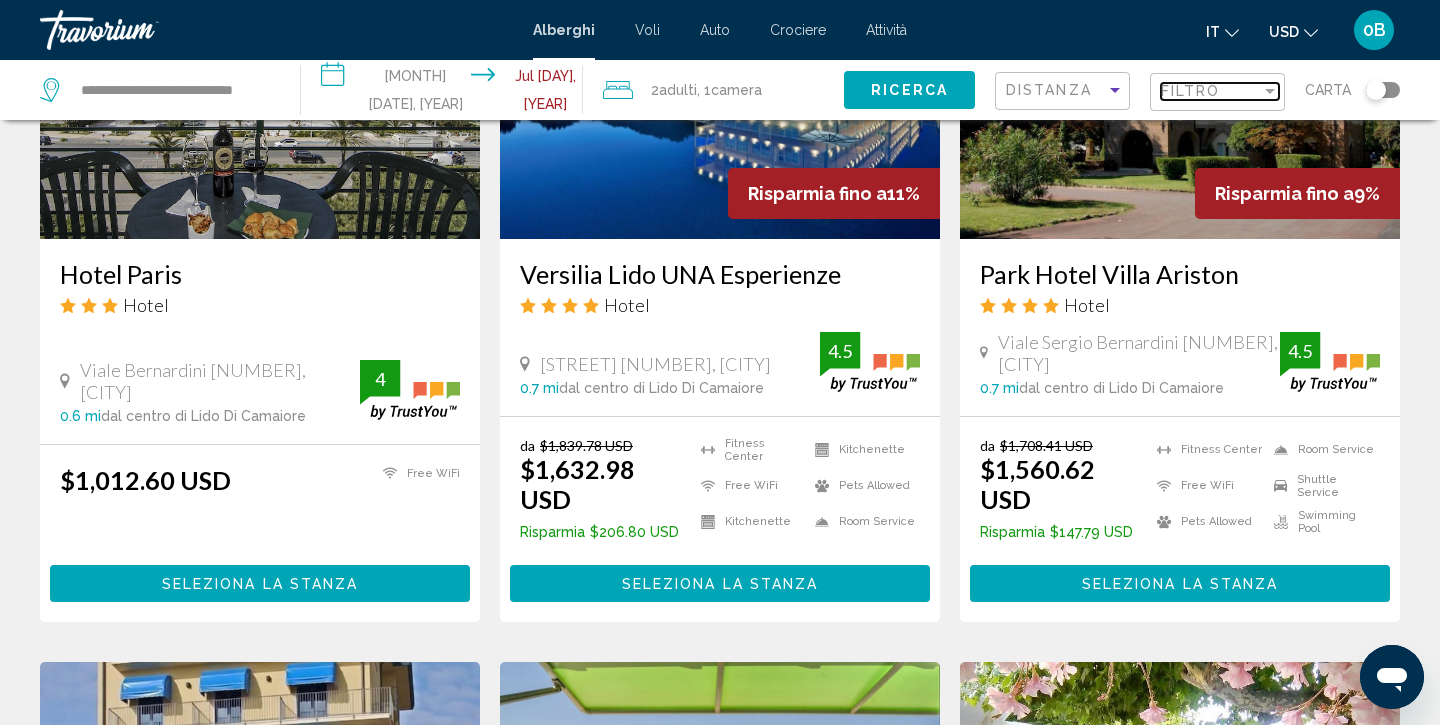 click on "Filtro" at bounding box center (1211, 91) 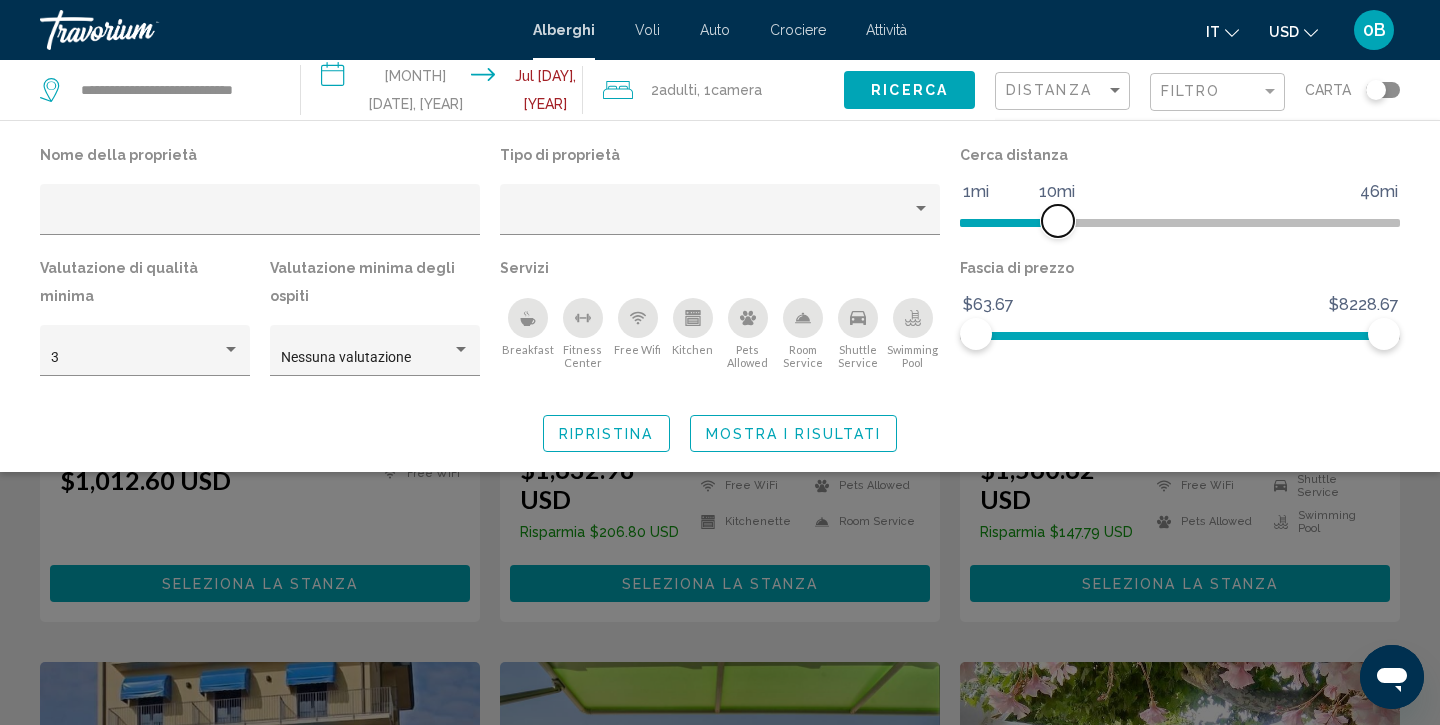 drag, startPoint x: 1239, startPoint y: 228, endPoint x: 1059, endPoint y: 222, distance: 180.09998 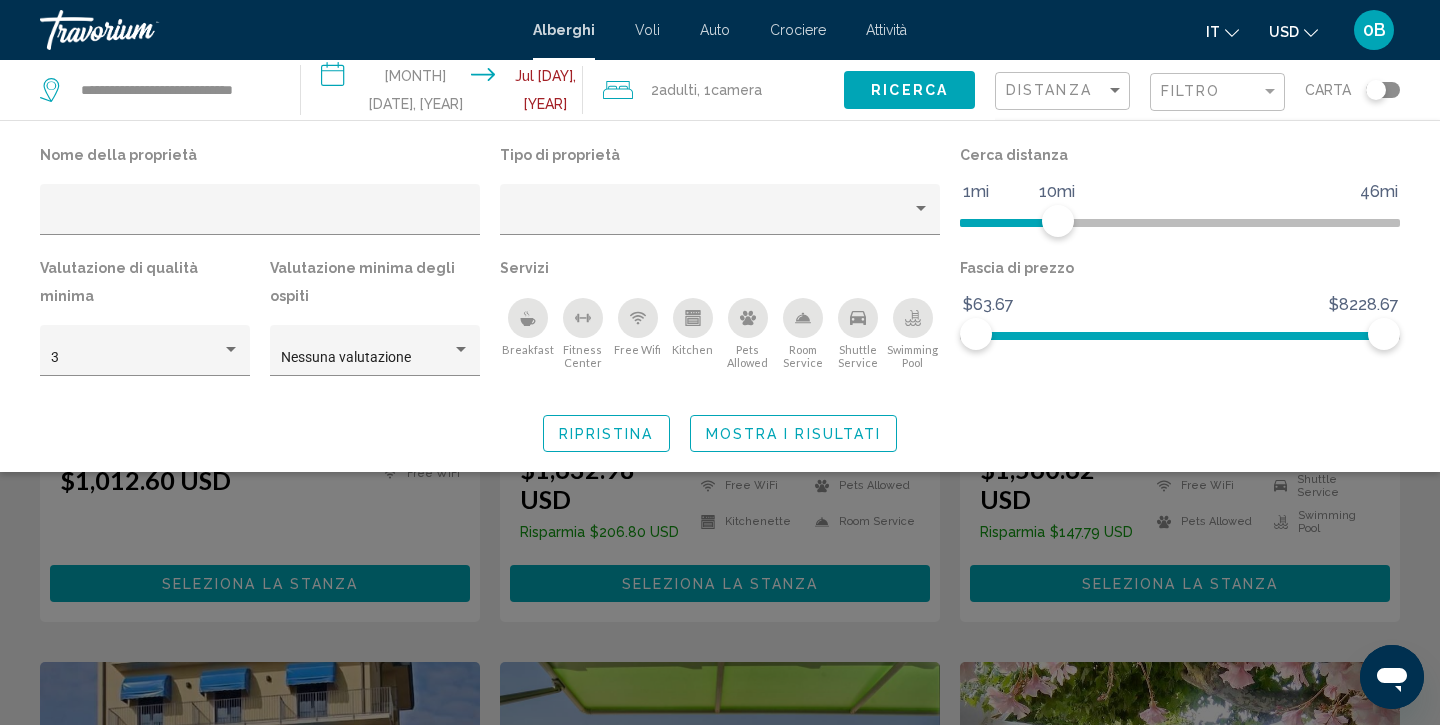 click on "Mostra i risultati" 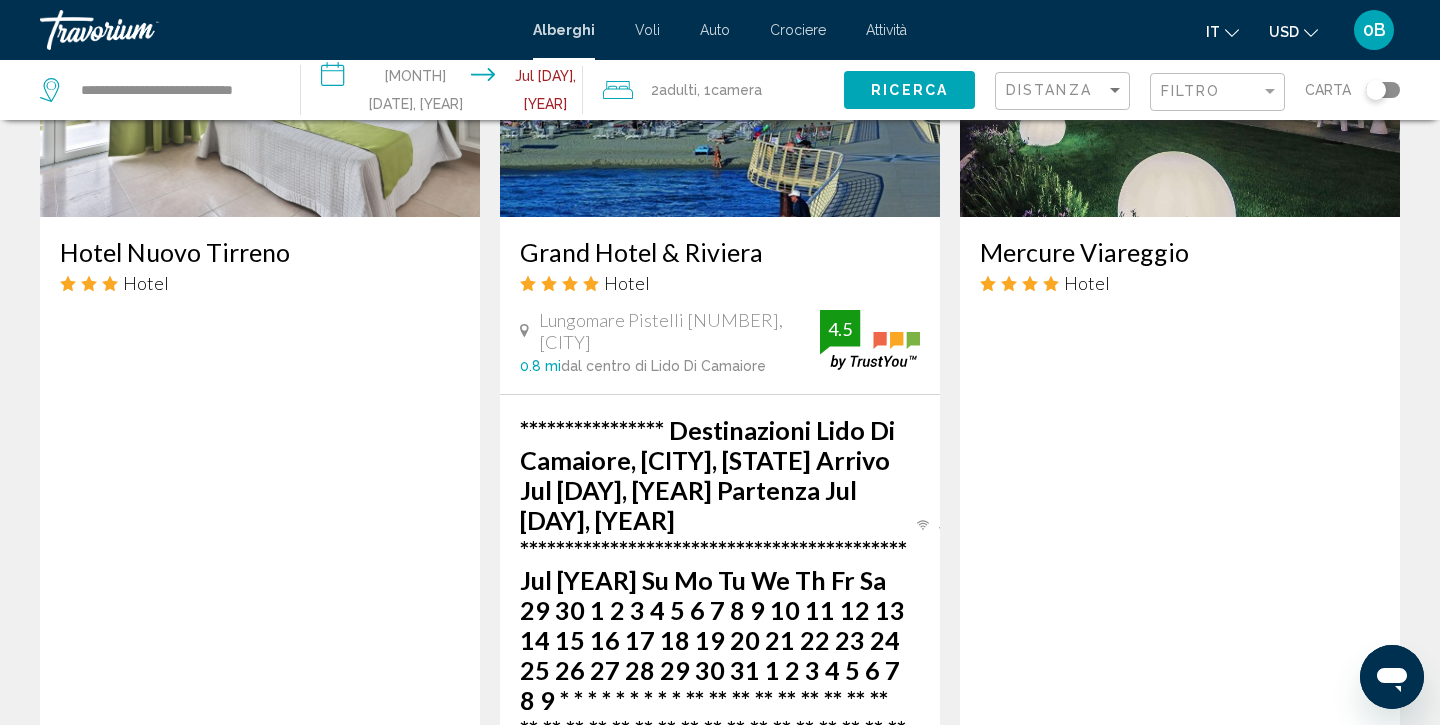 scroll, scrollTop: 2471, scrollLeft: 0, axis: vertical 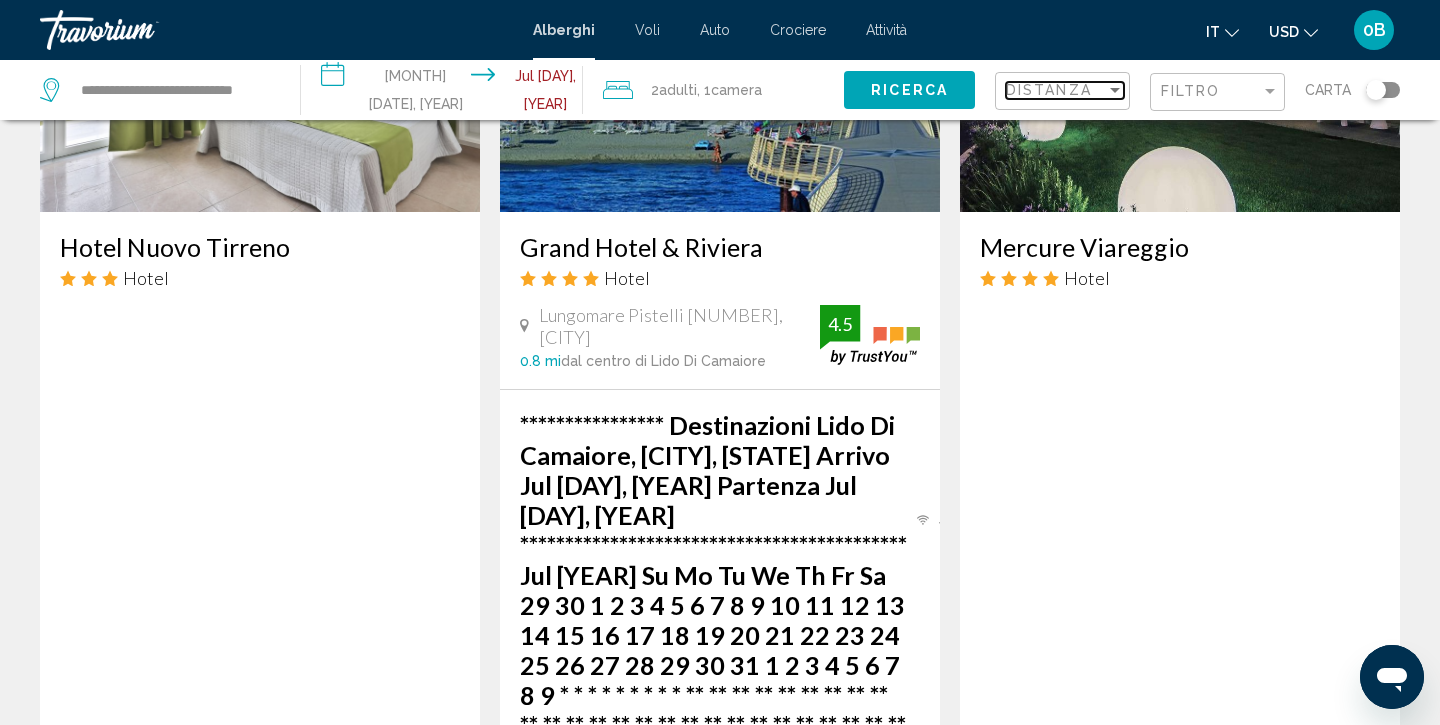 click at bounding box center (1115, 90) 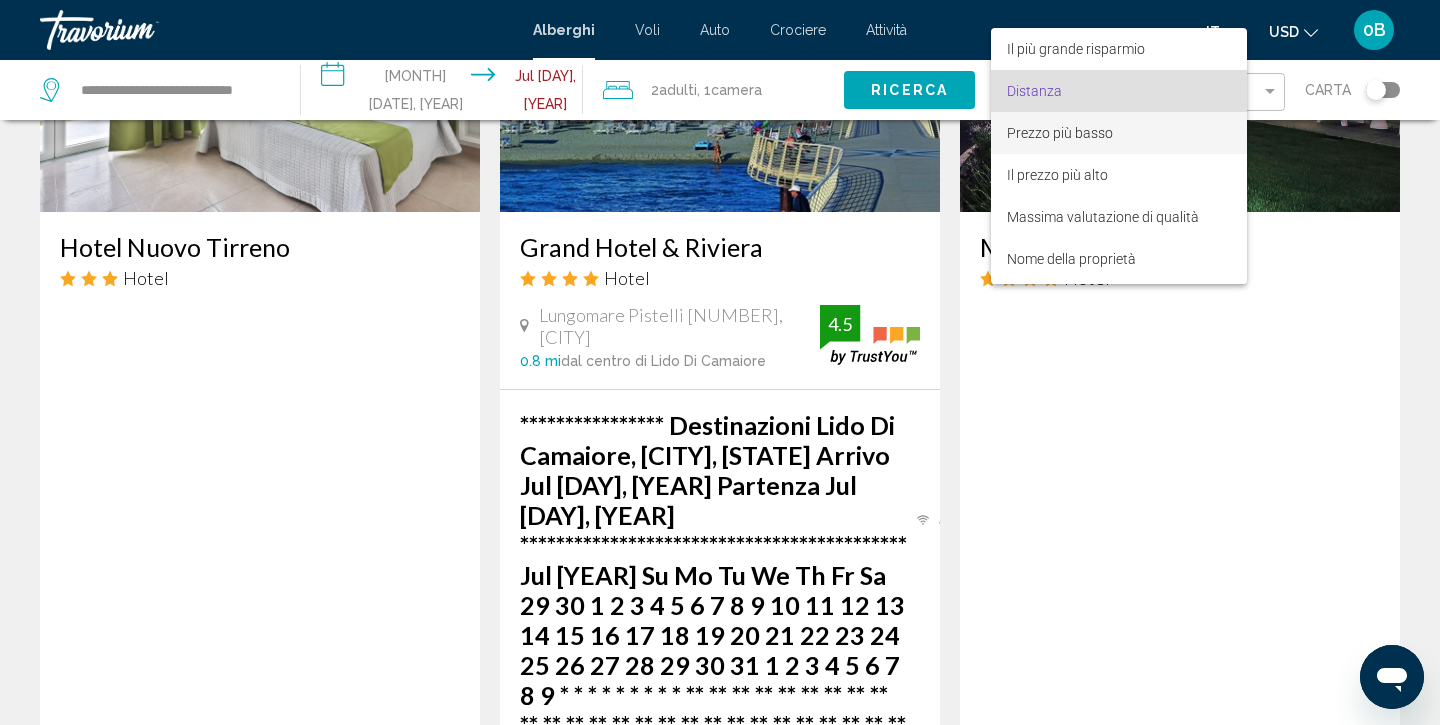 click on "Prezzo più basso" at bounding box center (1119, 133) 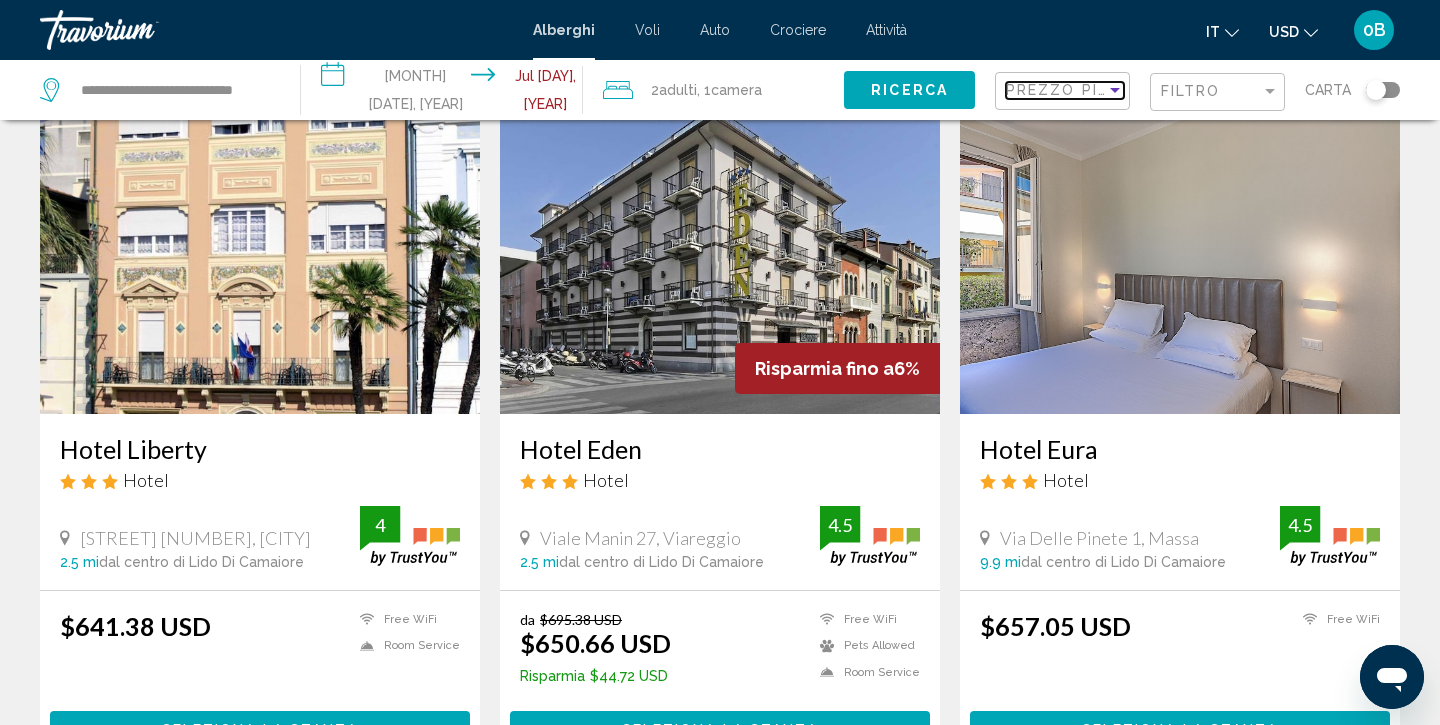 scroll, scrollTop: 810, scrollLeft: 0, axis: vertical 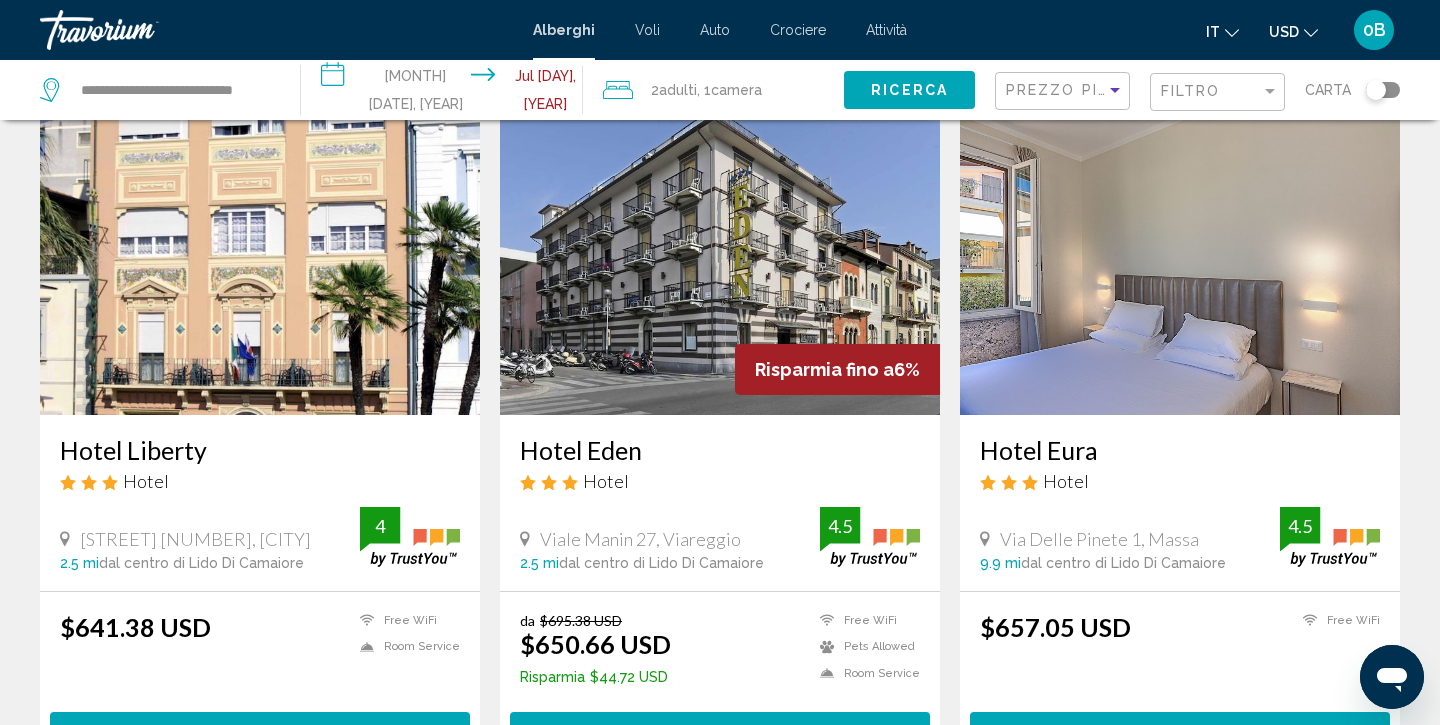 click at bounding box center (720, 255) 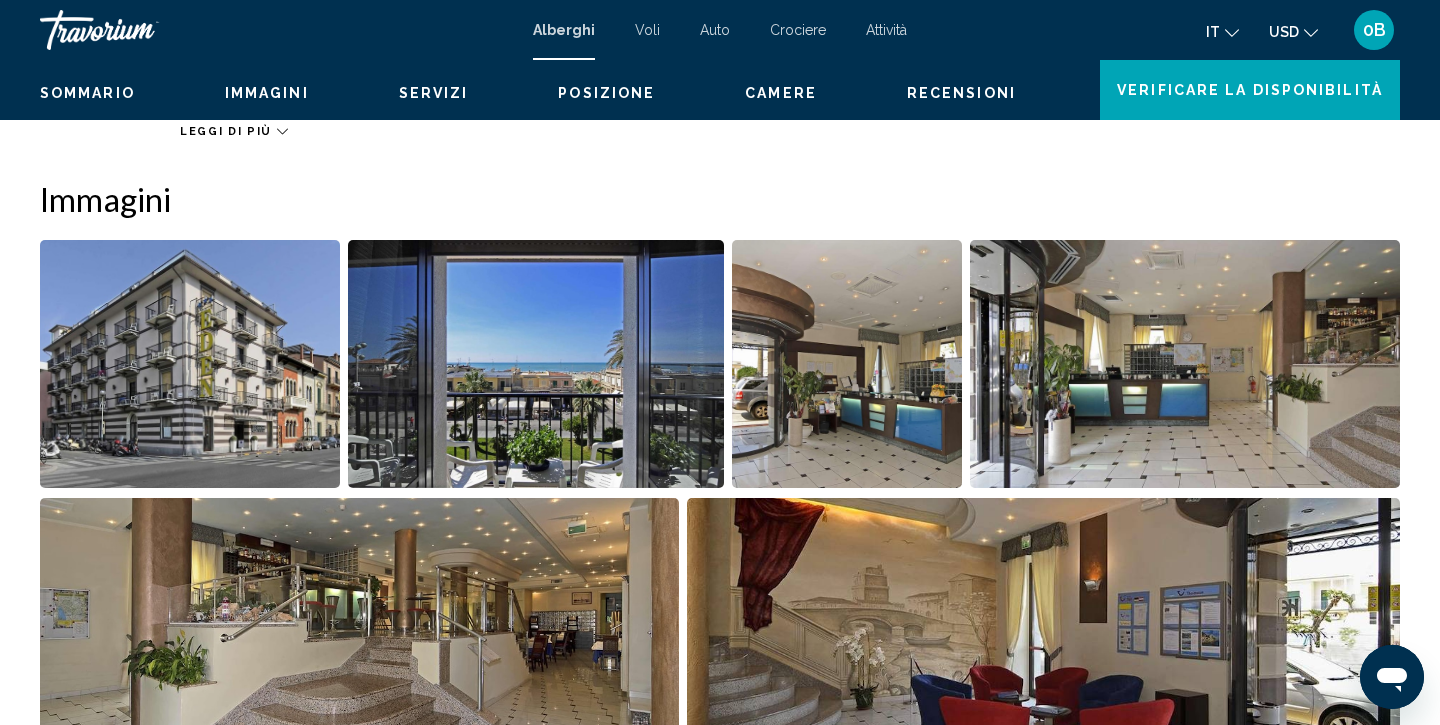 scroll, scrollTop: 0, scrollLeft: 0, axis: both 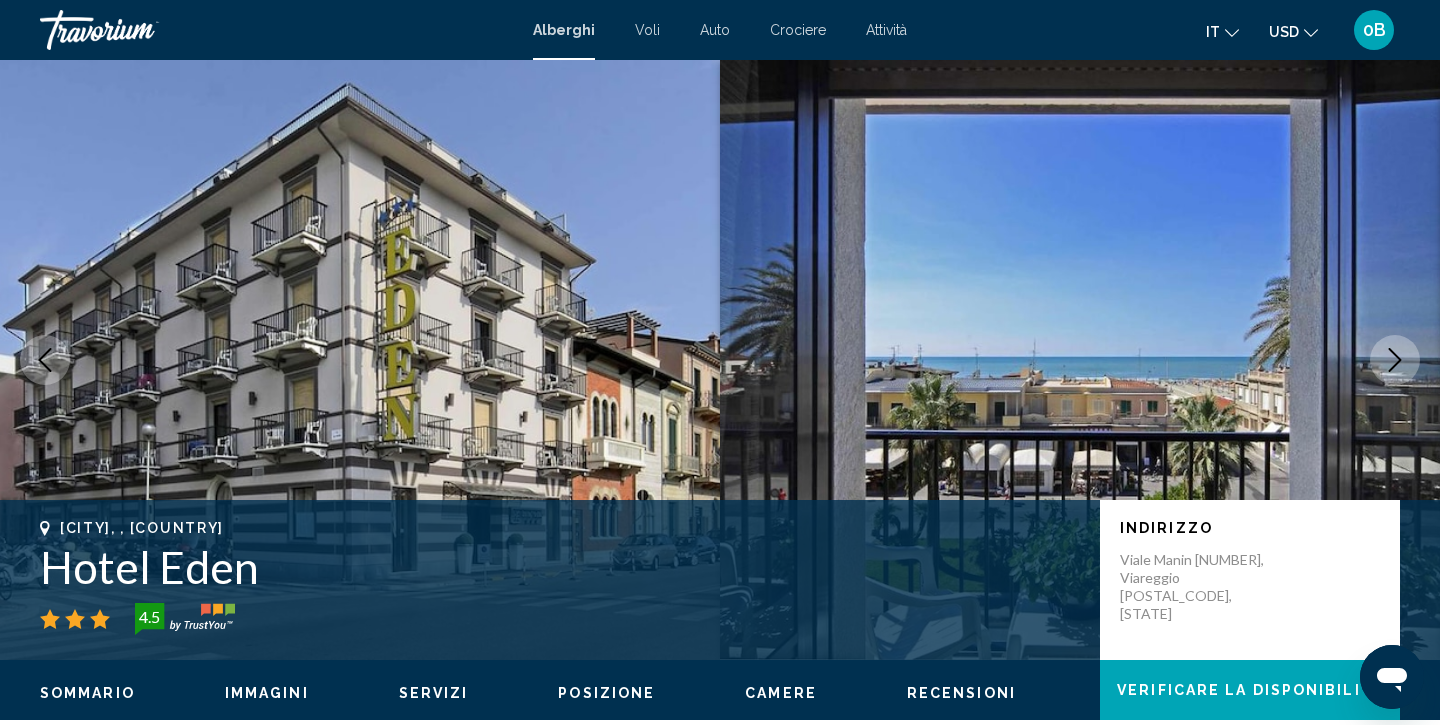 click 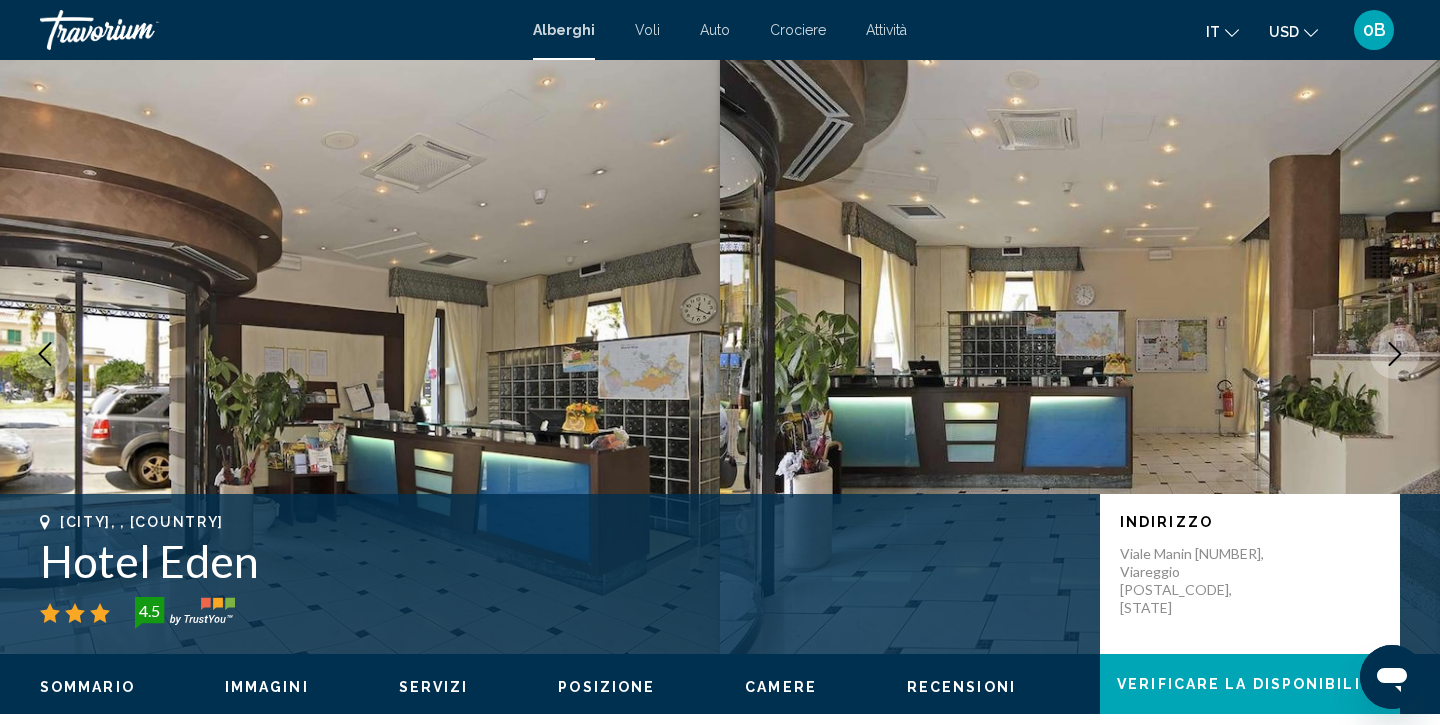 scroll, scrollTop: 0, scrollLeft: 0, axis: both 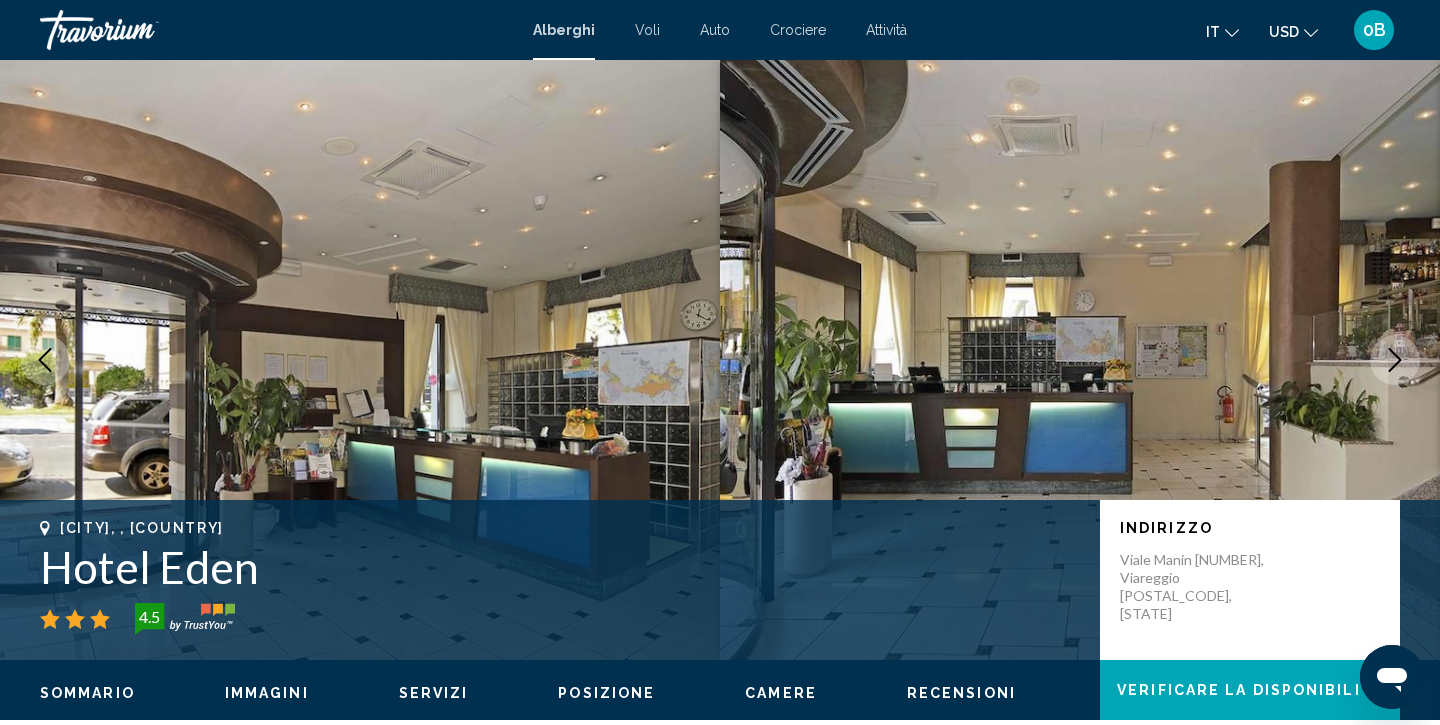 click 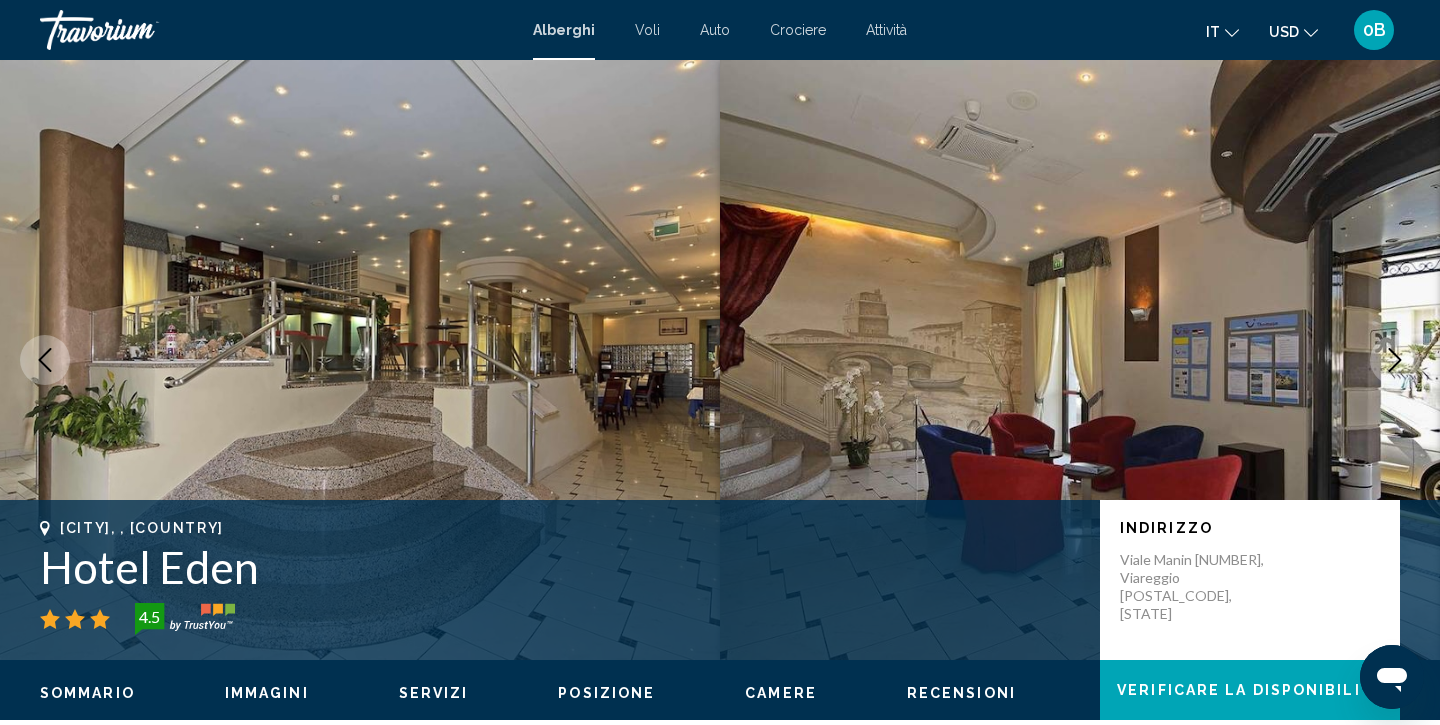click 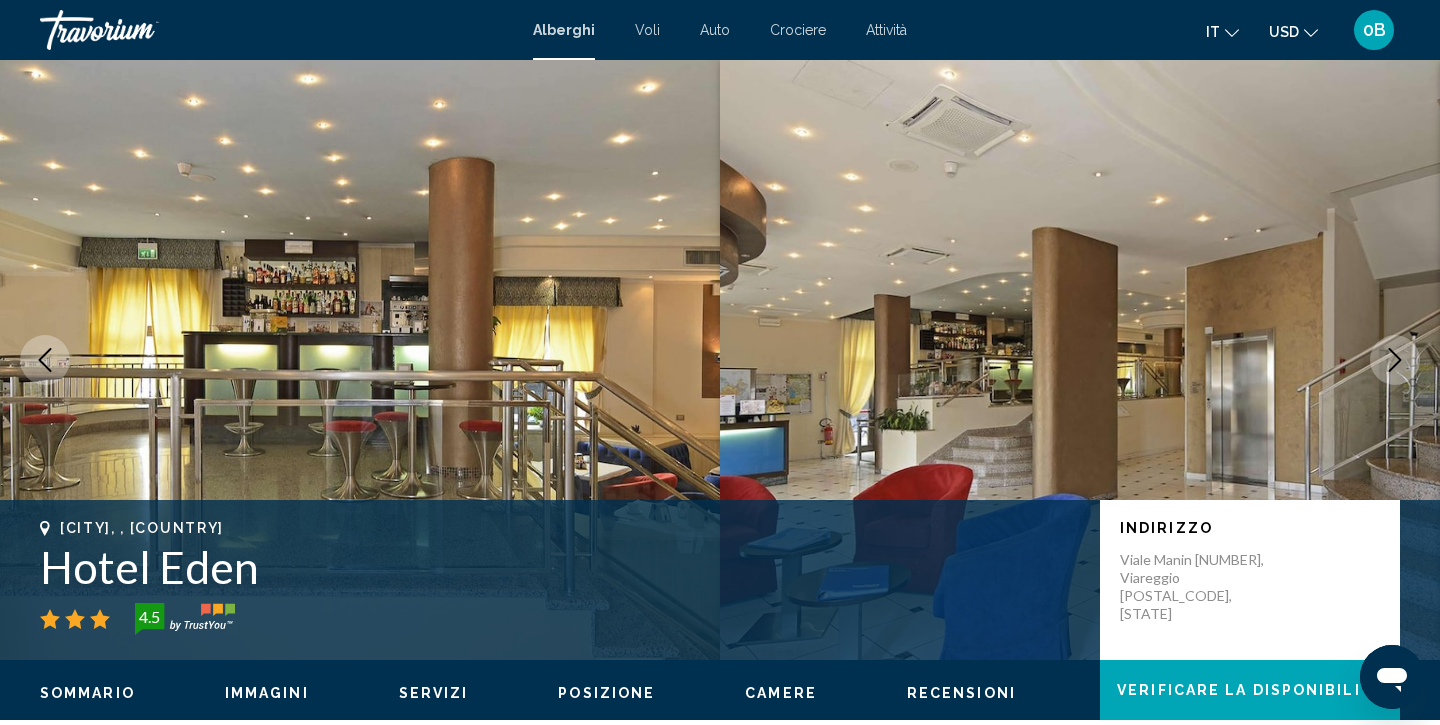 click 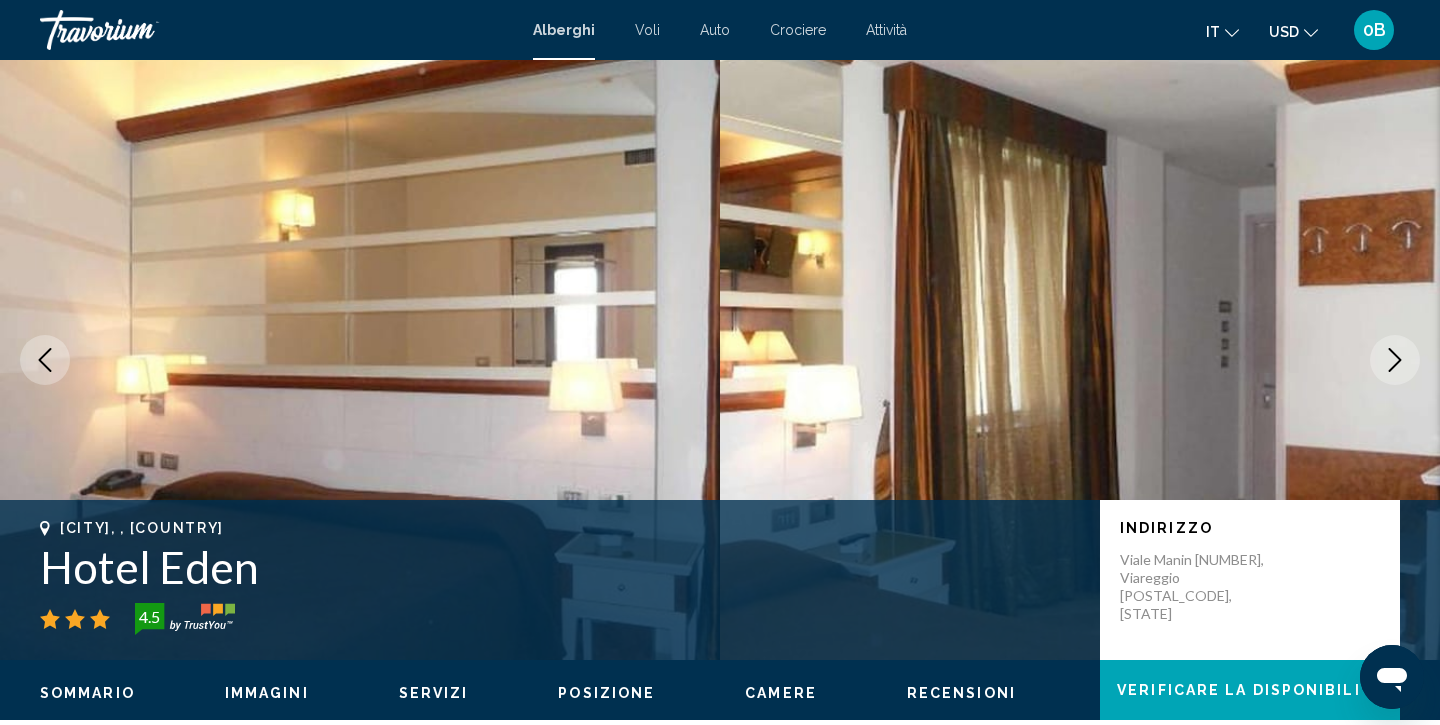 click 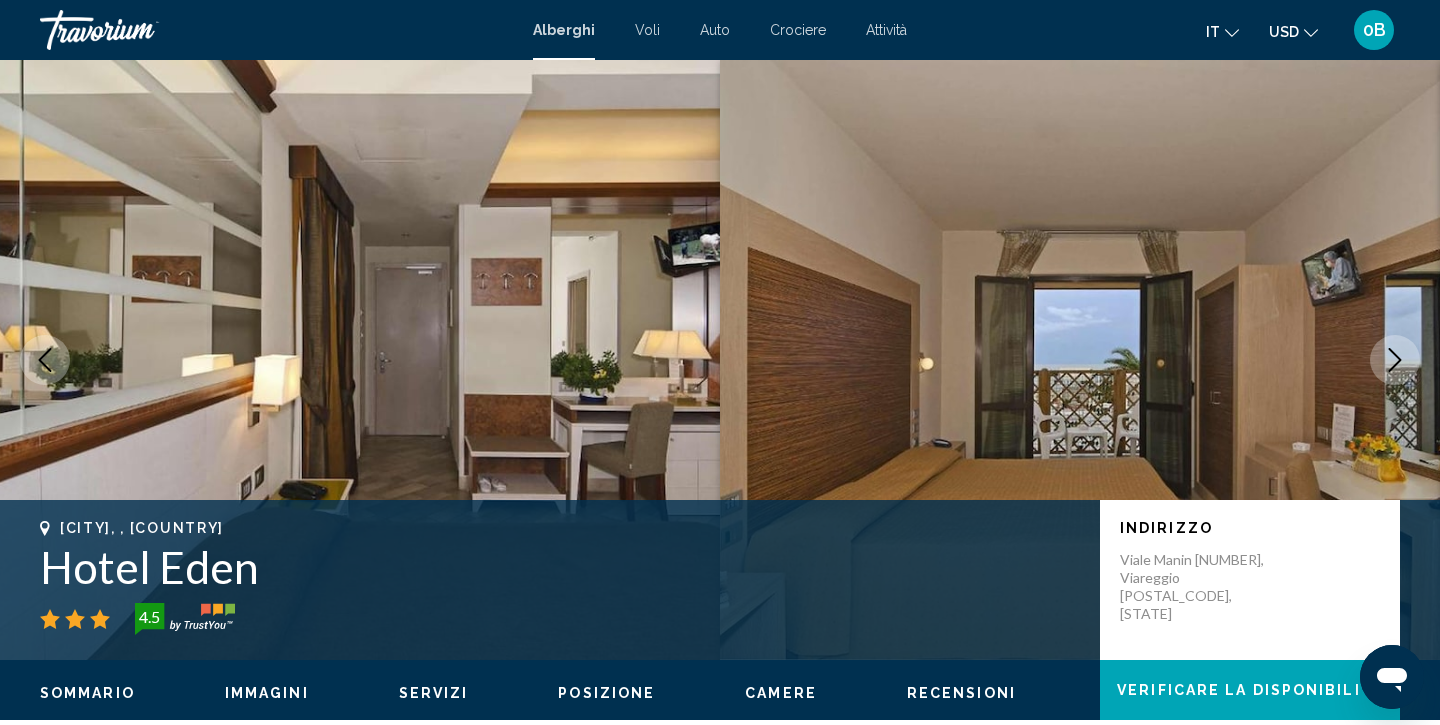 click 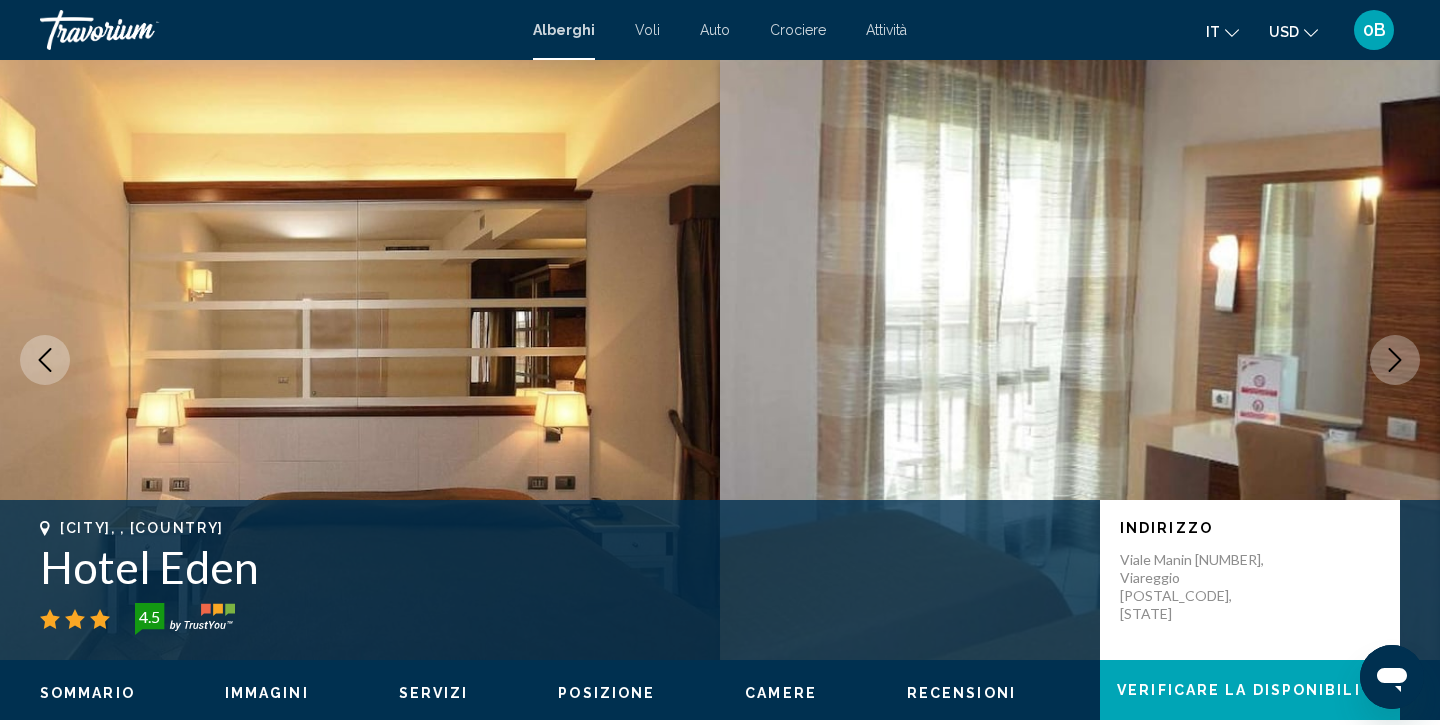 click at bounding box center [1080, 360] 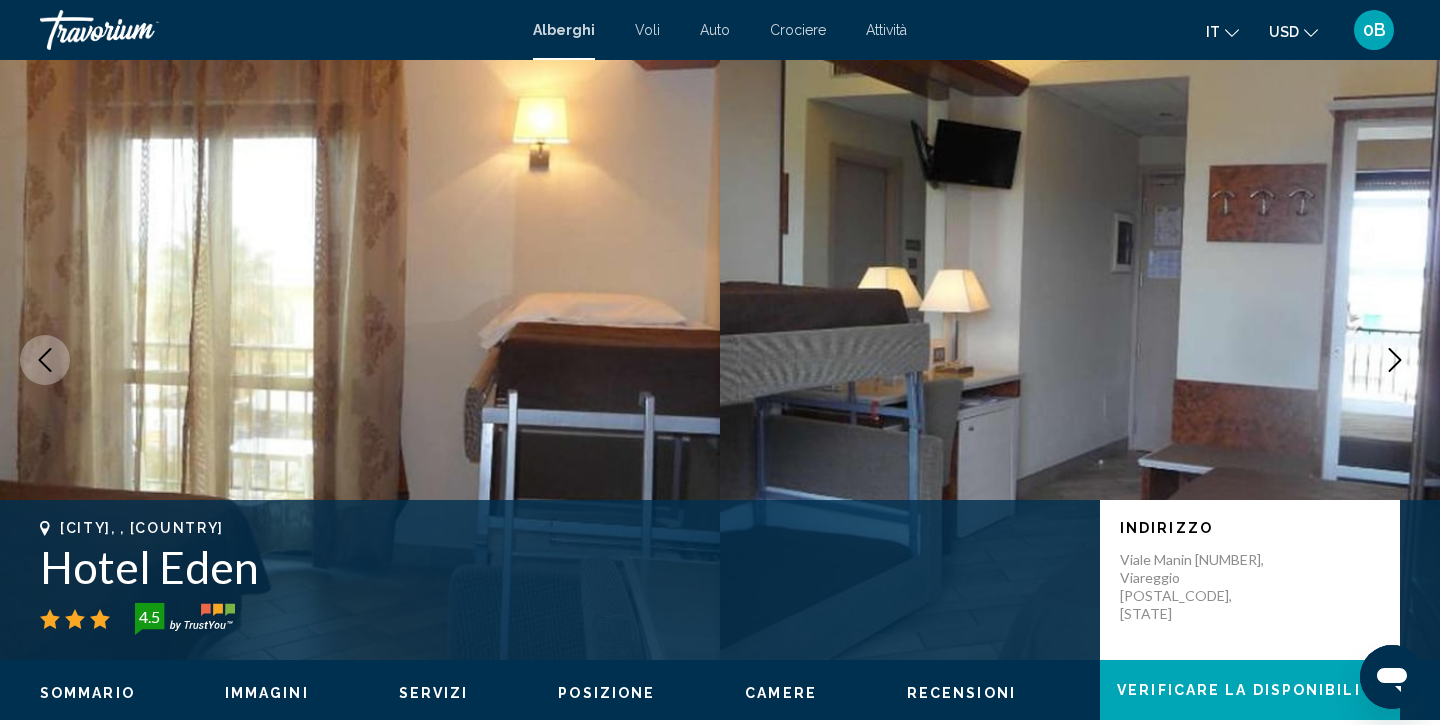 click 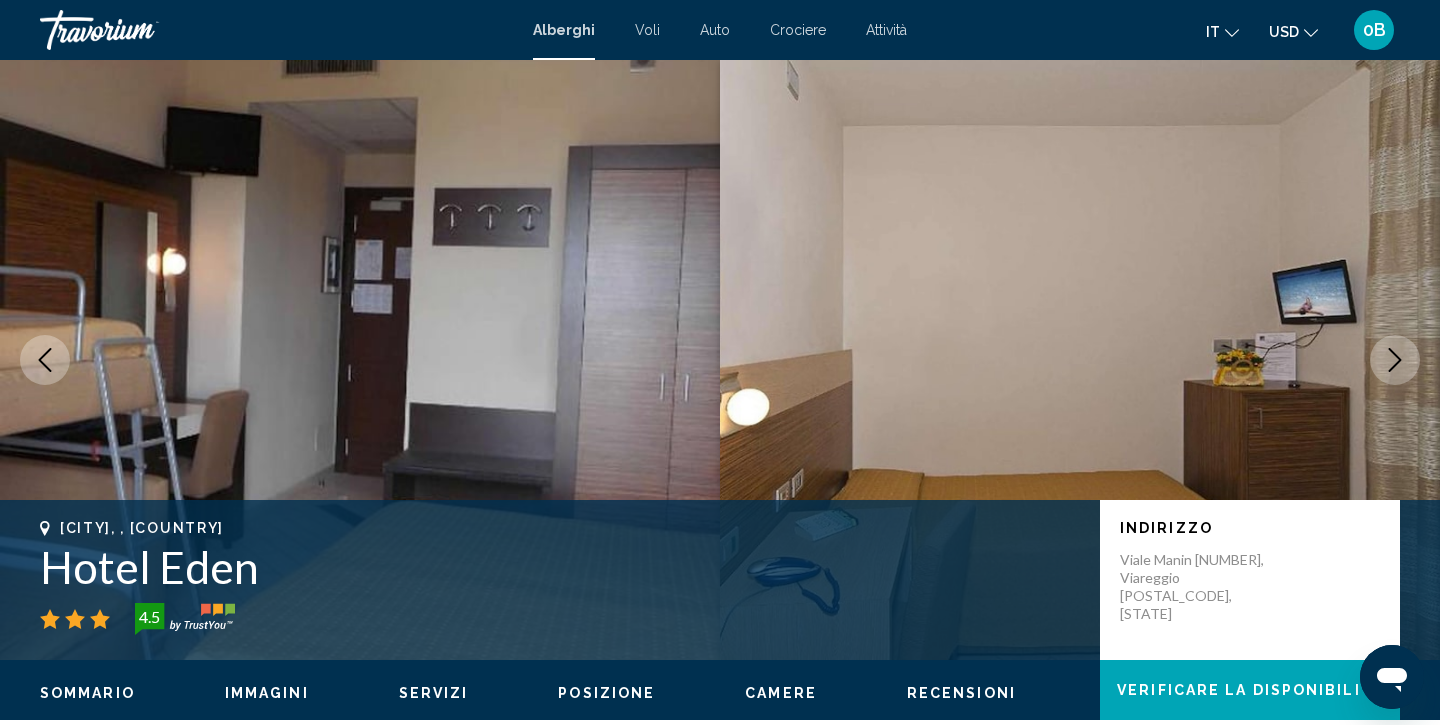 click 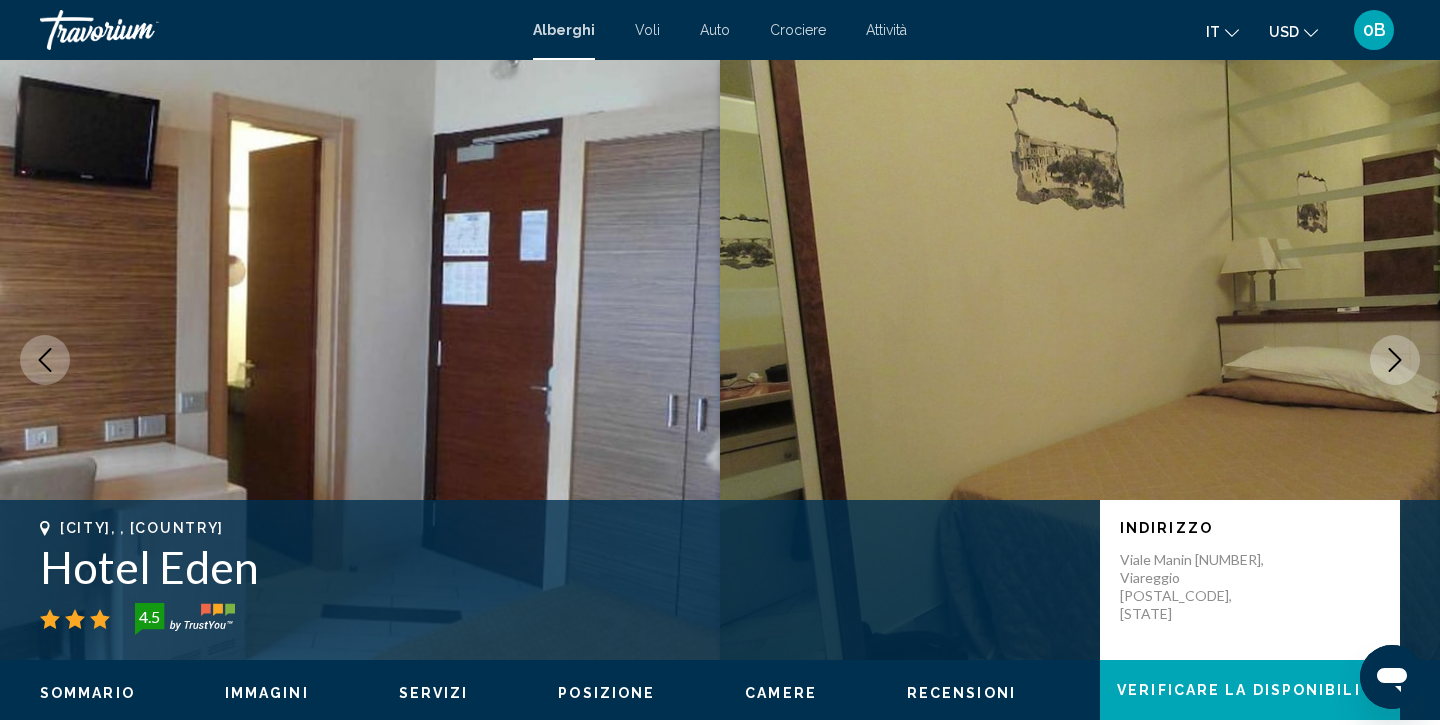 click 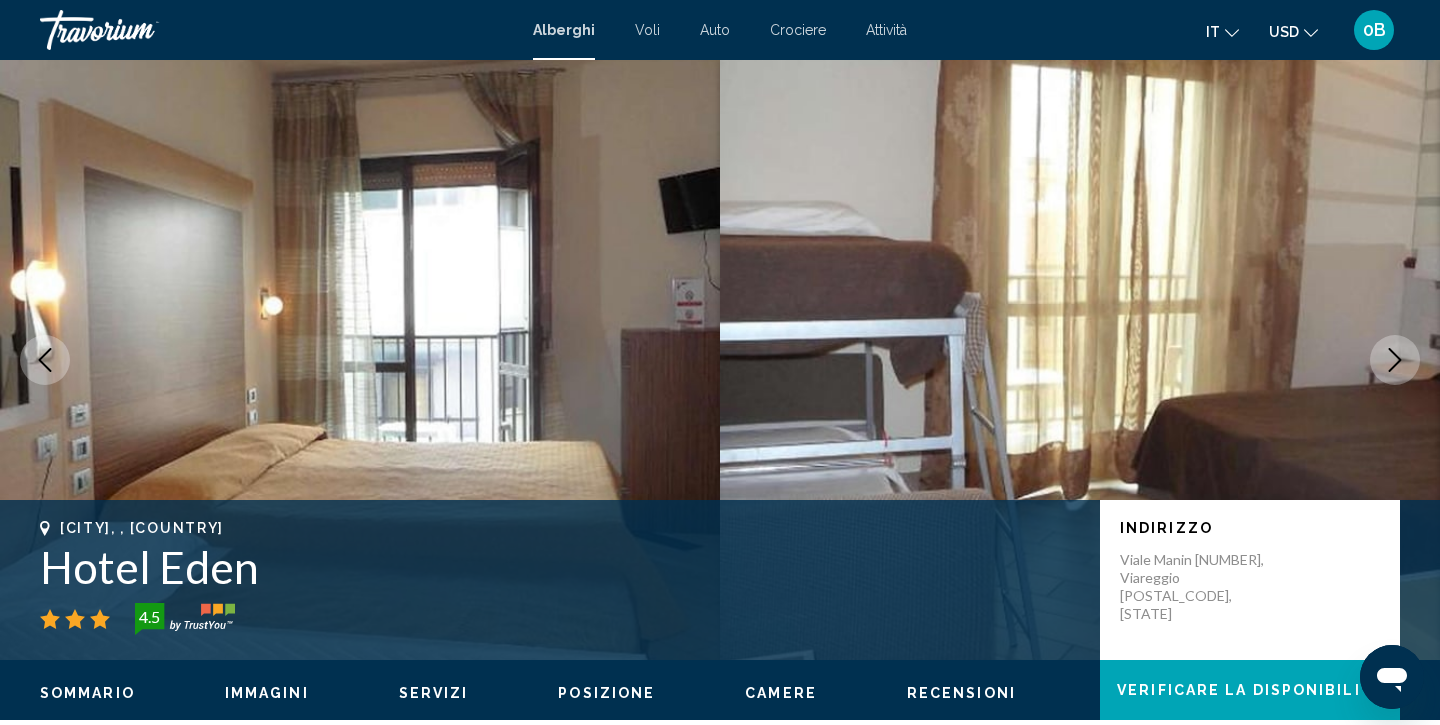 click 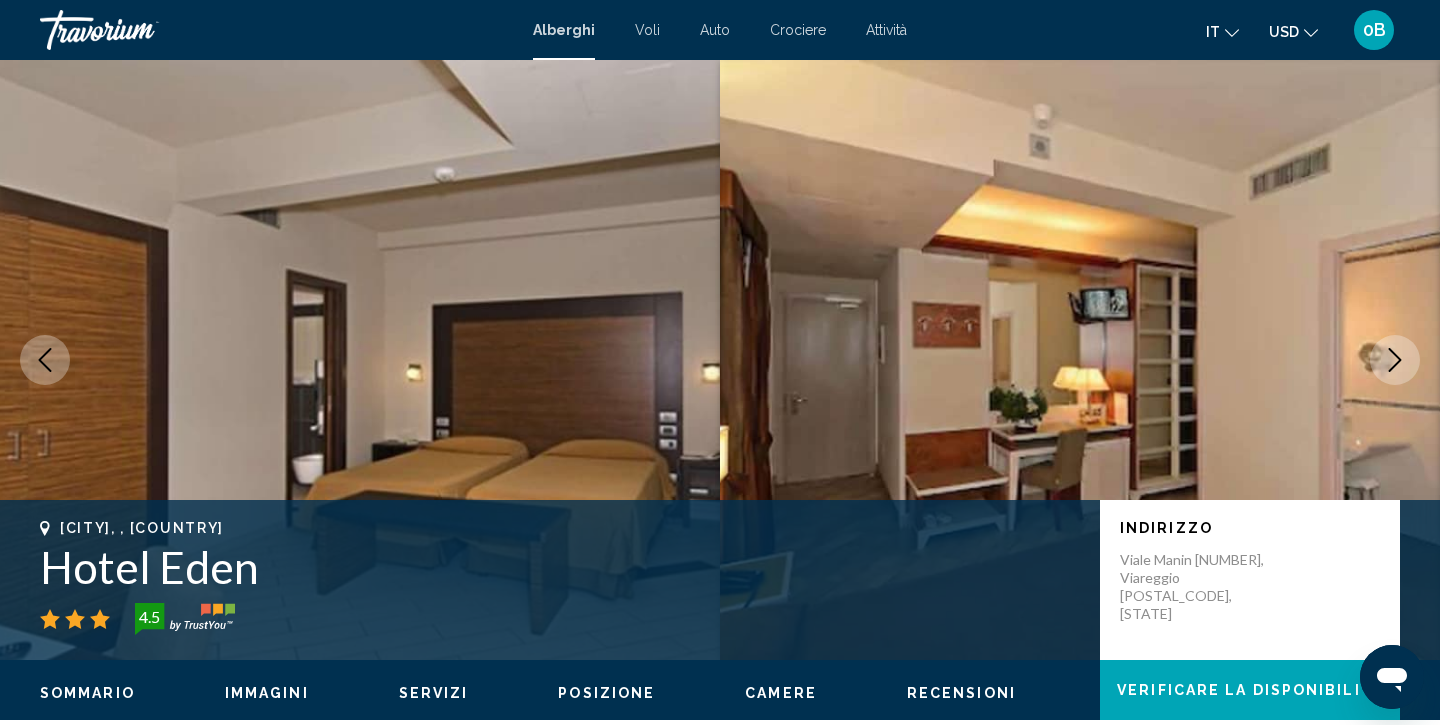 click 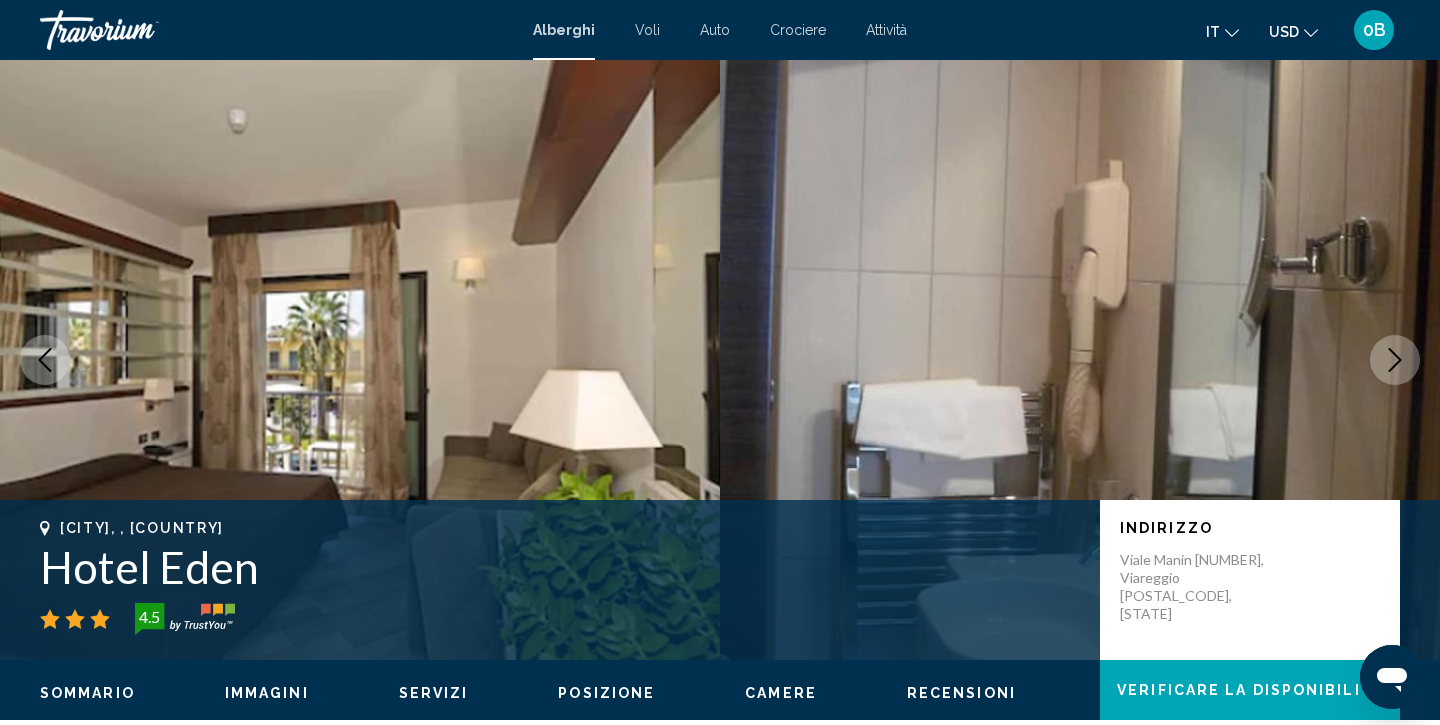 click 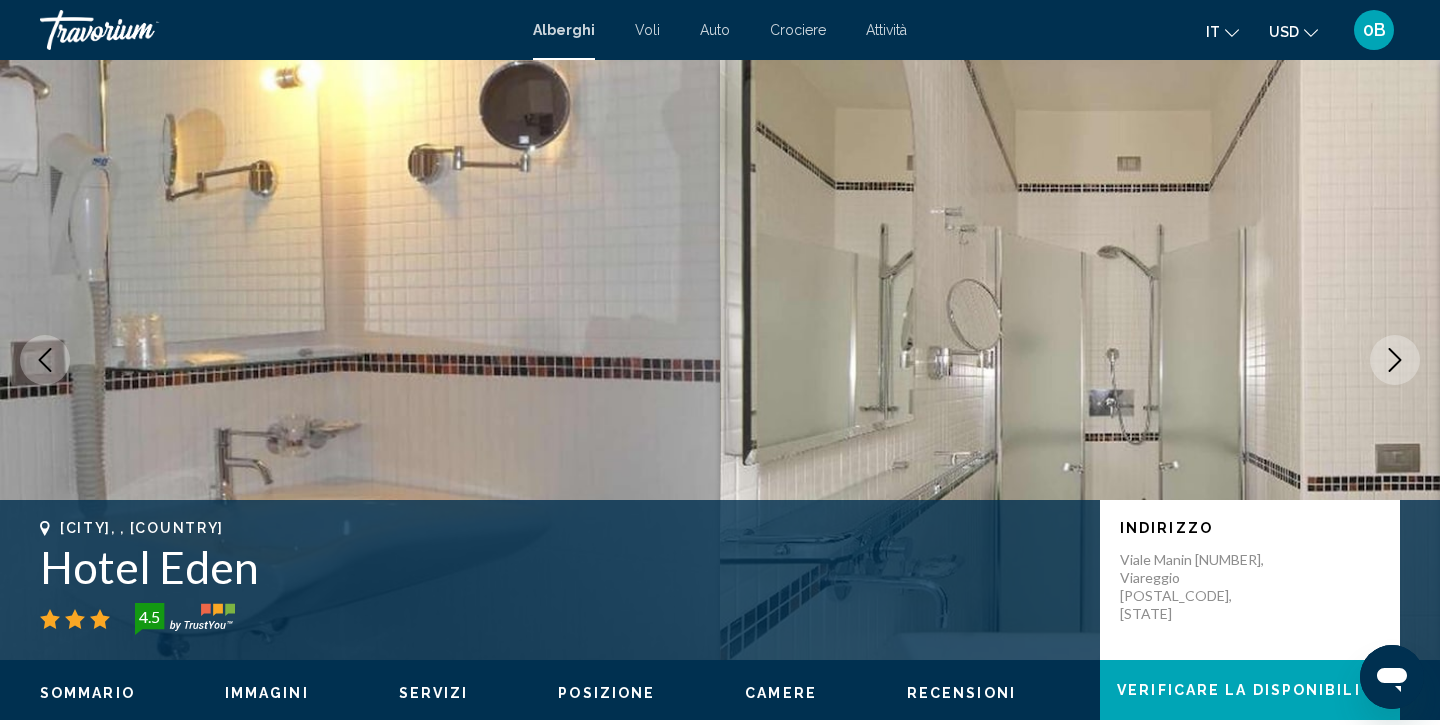 click 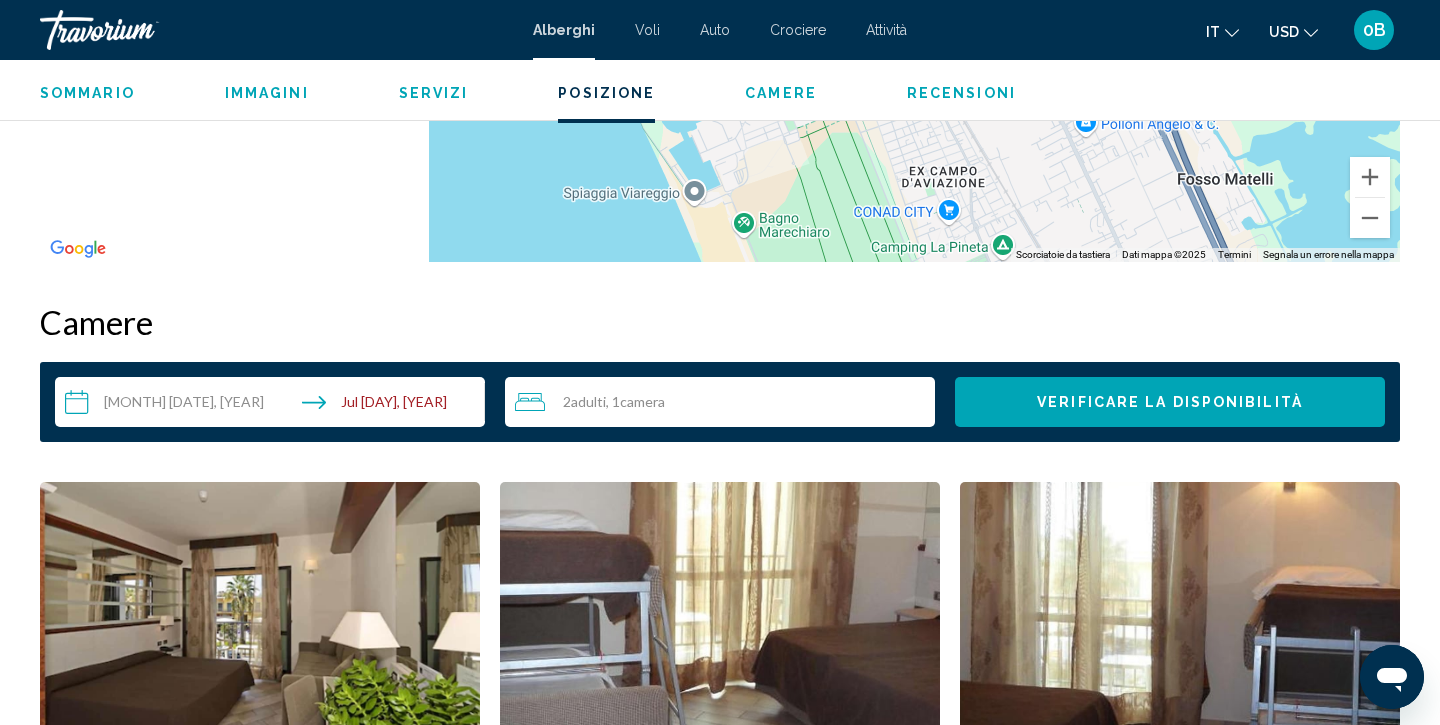 scroll, scrollTop: 2240, scrollLeft: 0, axis: vertical 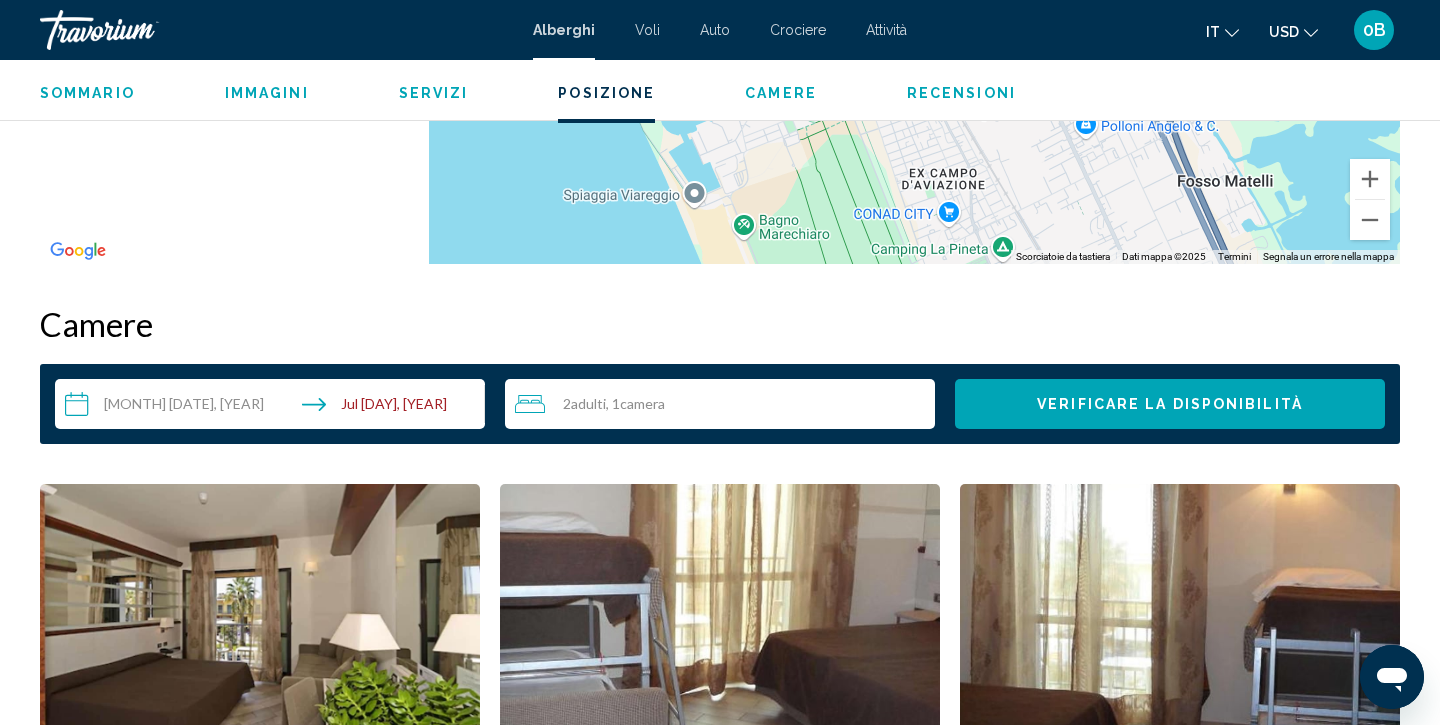 click 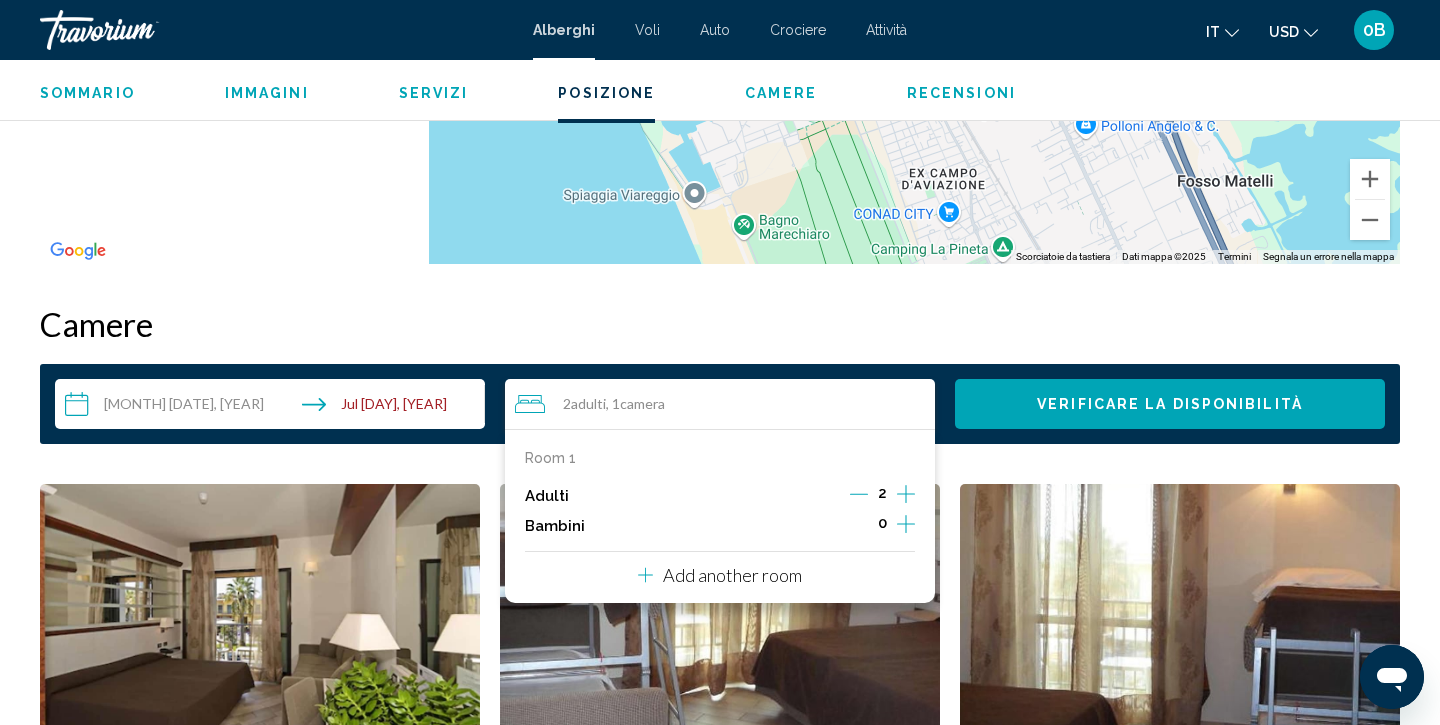 click 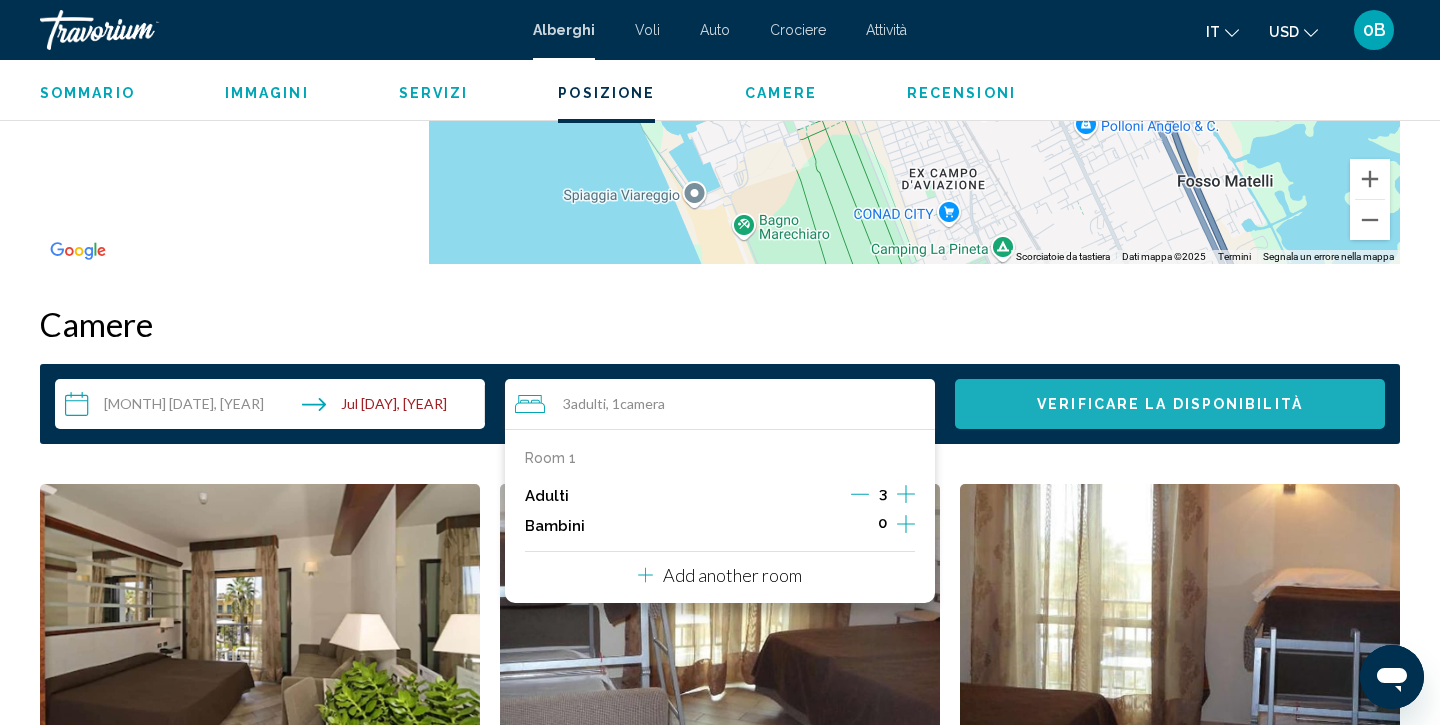 click on "Verificare la disponibilità" at bounding box center [1170, 404] 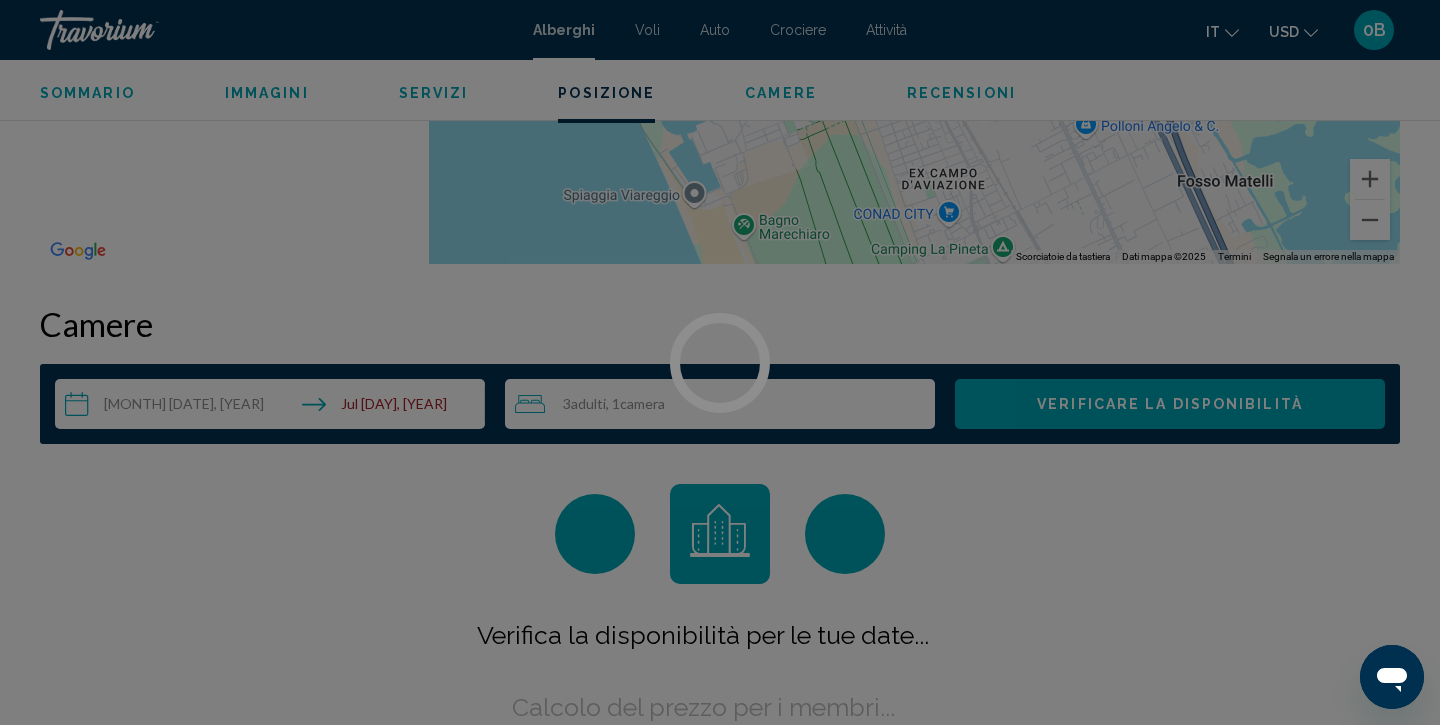 scroll, scrollTop: 2403, scrollLeft: 0, axis: vertical 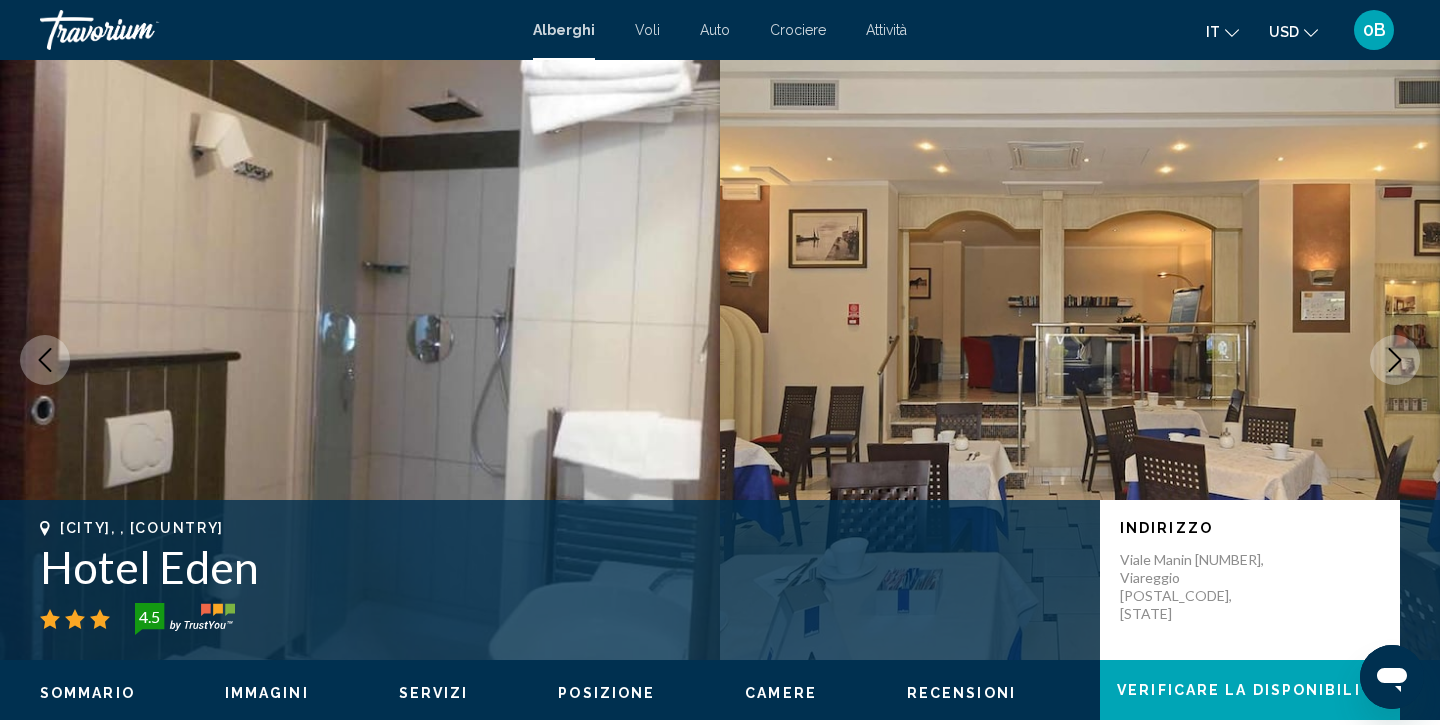 click at bounding box center (1080, 360) 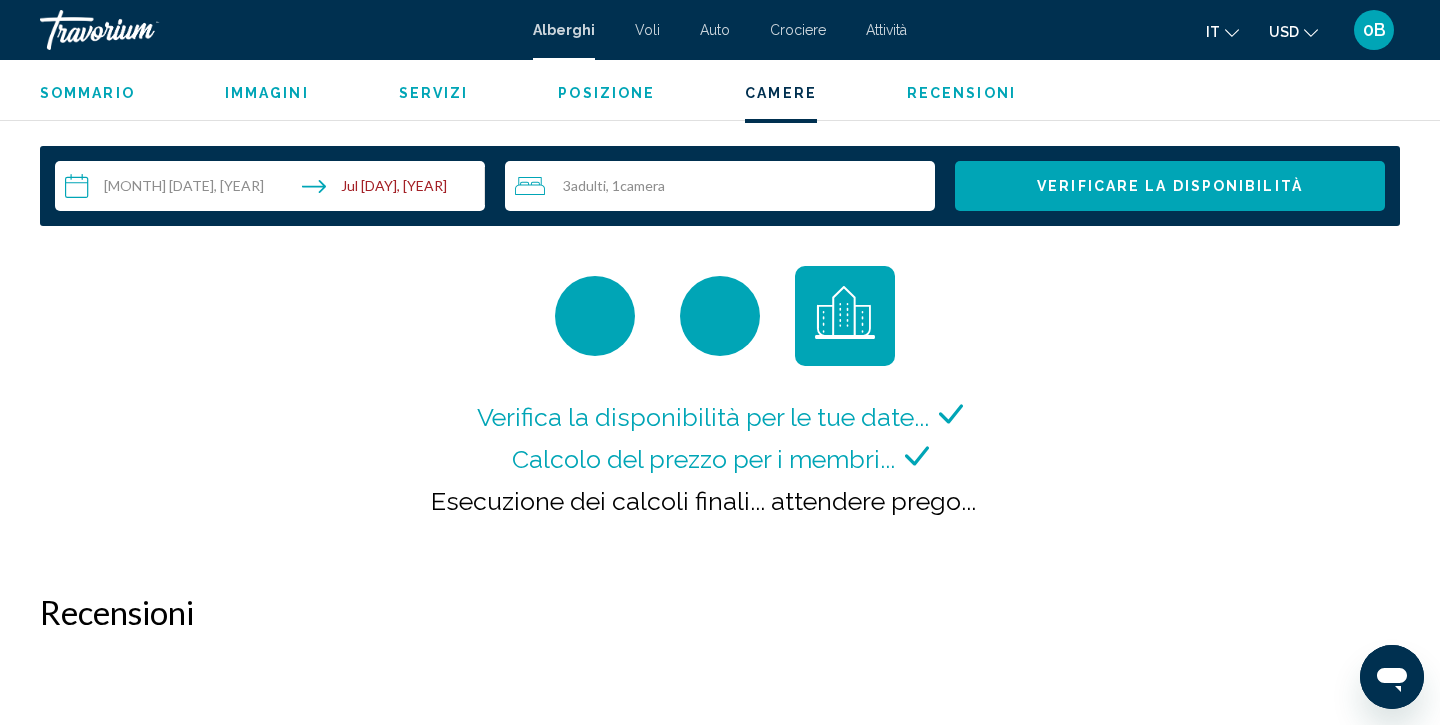 scroll, scrollTop: 2461, scrollLeft: 0, axis: vertical 